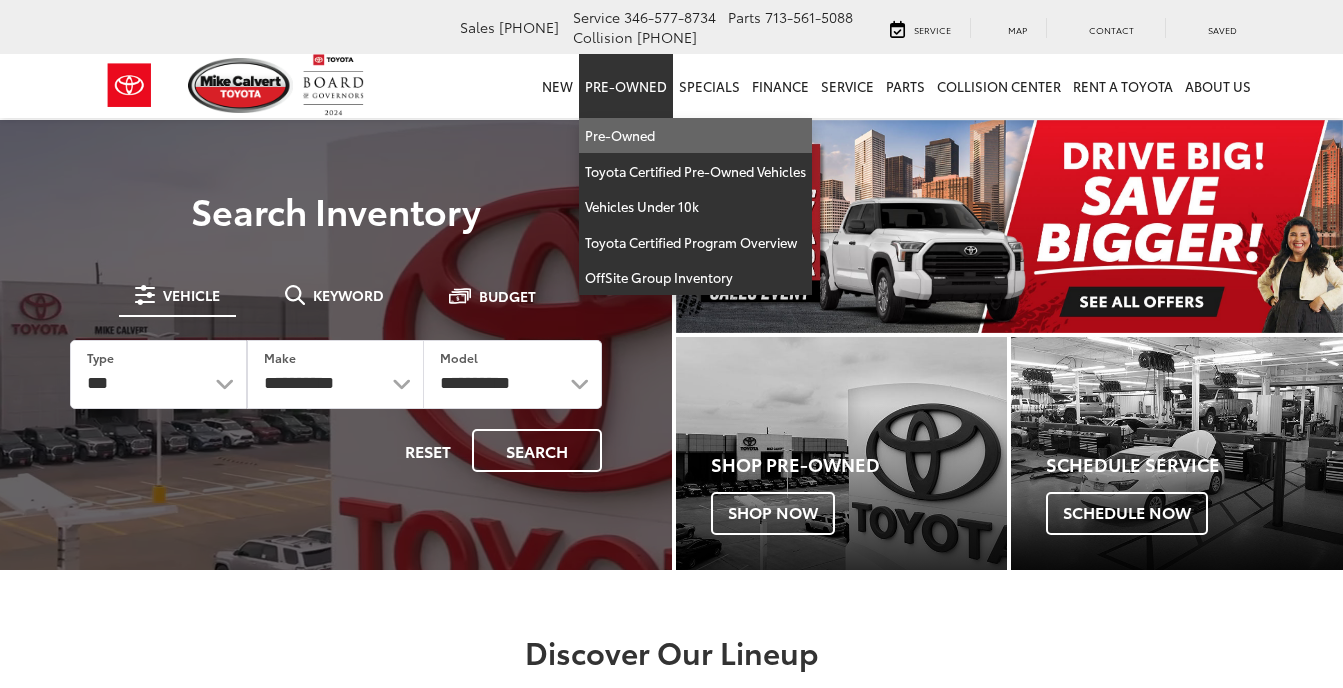 scroll, scrollTop: 0, scrollLeft: 0, axis: both 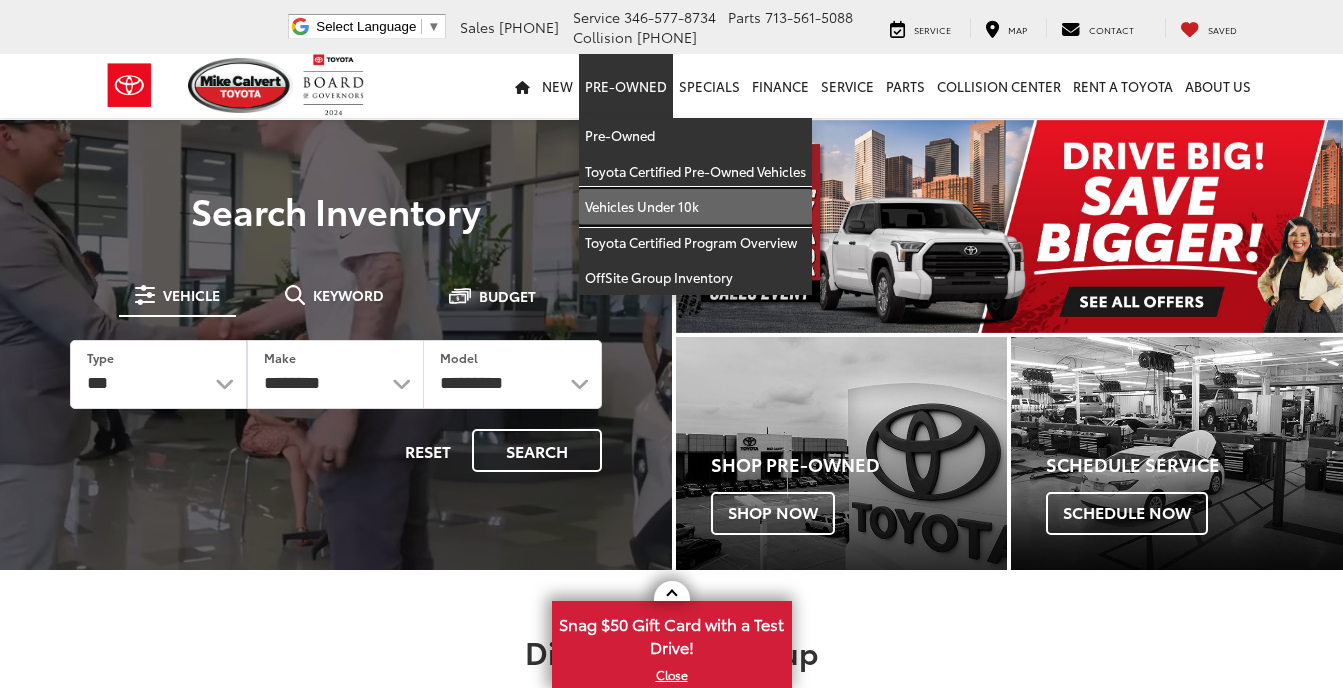click on "Mike Calvert Toyota
Select Language ​ ▼
Sales
713-597-5313
Service
346-577-8734
Parts
713-561-5088
Collision
713-558-8282
2333 South Loop West
Houston, TX 77054
Service
Map
Contact
Saved
Saved
Mike Calvert Toyota
Saved
Directions
New
New
New Tundra Inventory
Schedule Test Drive
Model Research
Toyota Reviews
Toyota Comparisons
Commercial Truck Center
New 4Runner i-FORCE MAX Inventory
Pre-Owned
Pre-Owned
Toyota Certified Pre-Owned Vehicles
Vehicles Under 10k
Toyota Certified Program Overview
OffSite Group Inventory" at bounding box center (671, 2223) 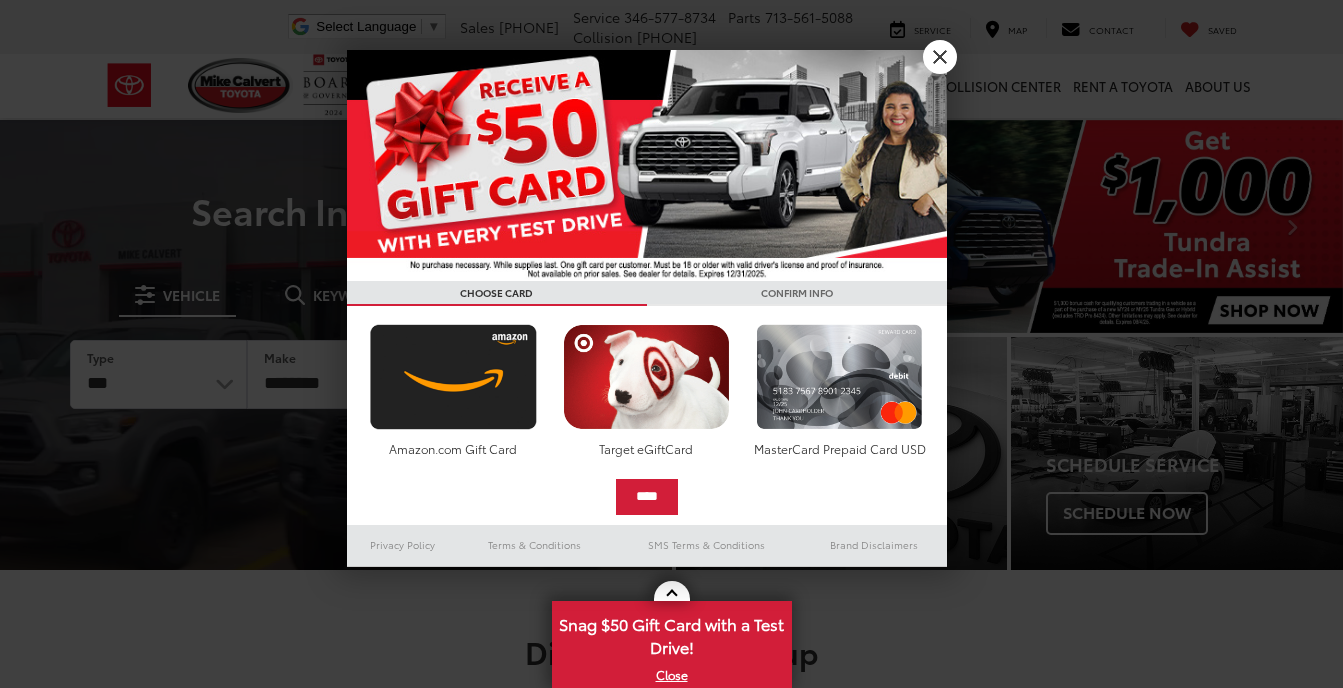 scroll, scrollTop: 0, scrollLeft: 0, axis: both 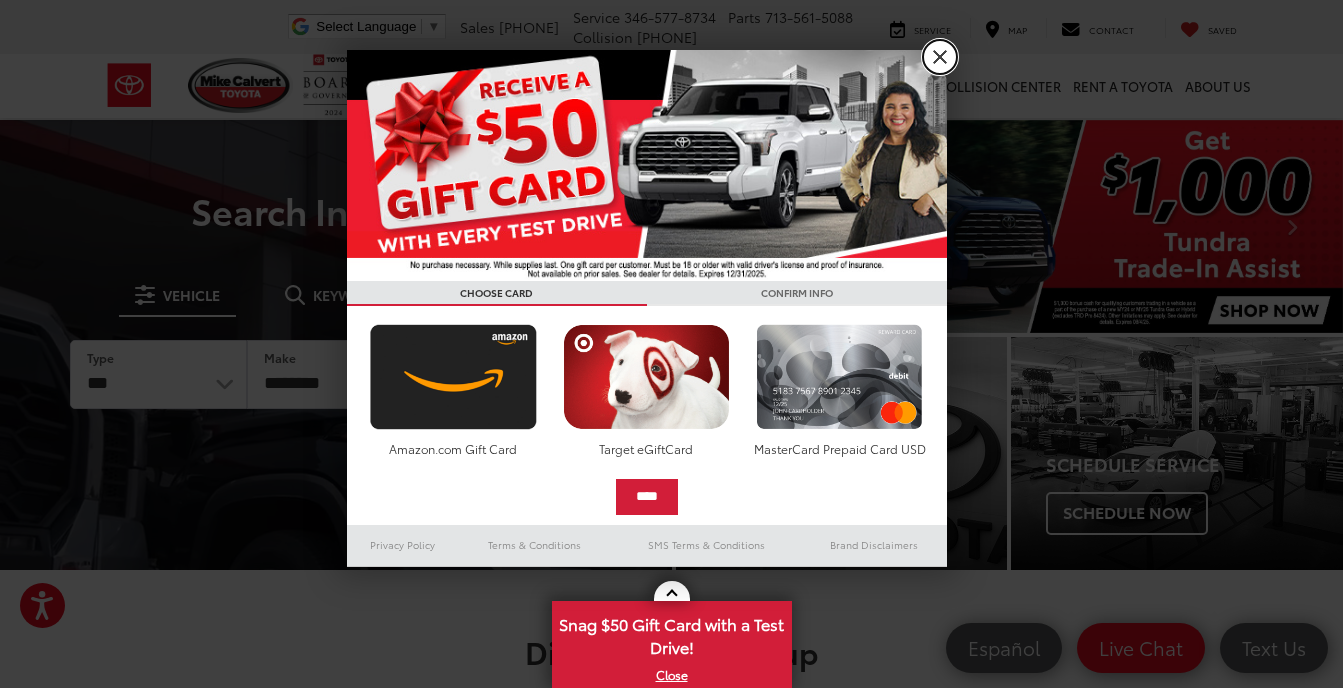click on "X" at bounding box center [940, 57] 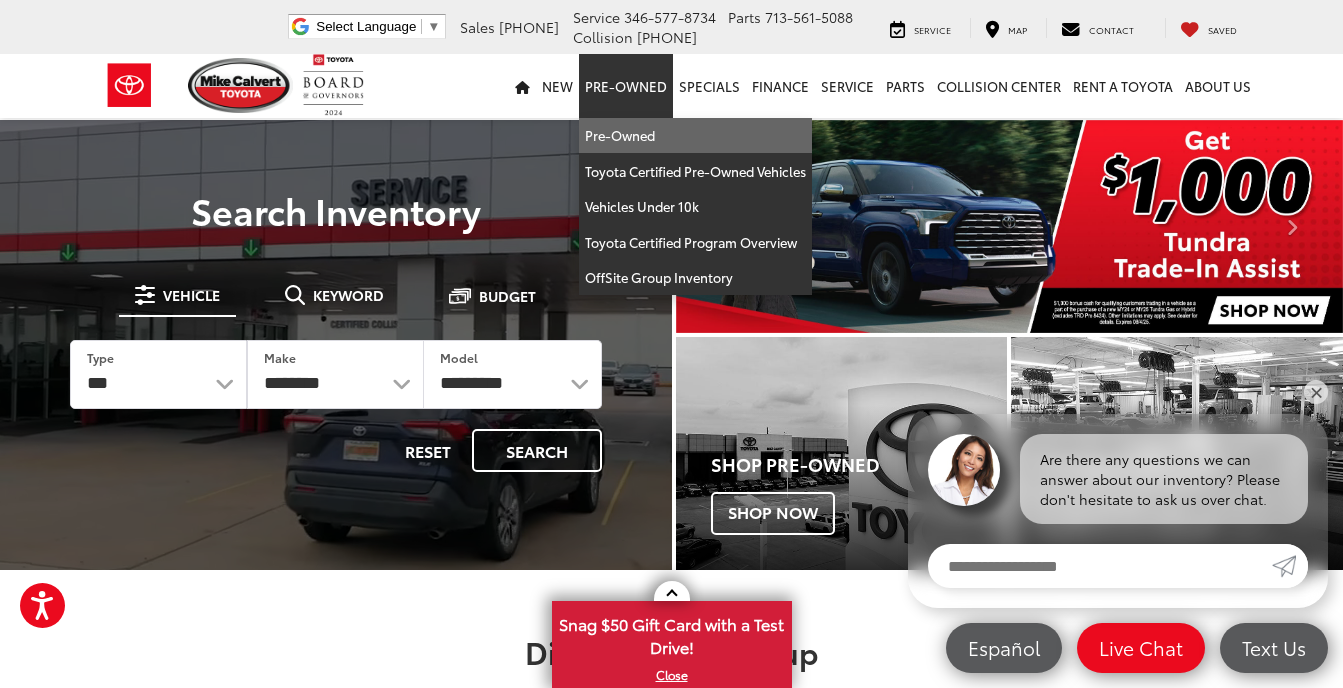 scroll, scrollTop: 0, scrollLeft: 0, axis: both 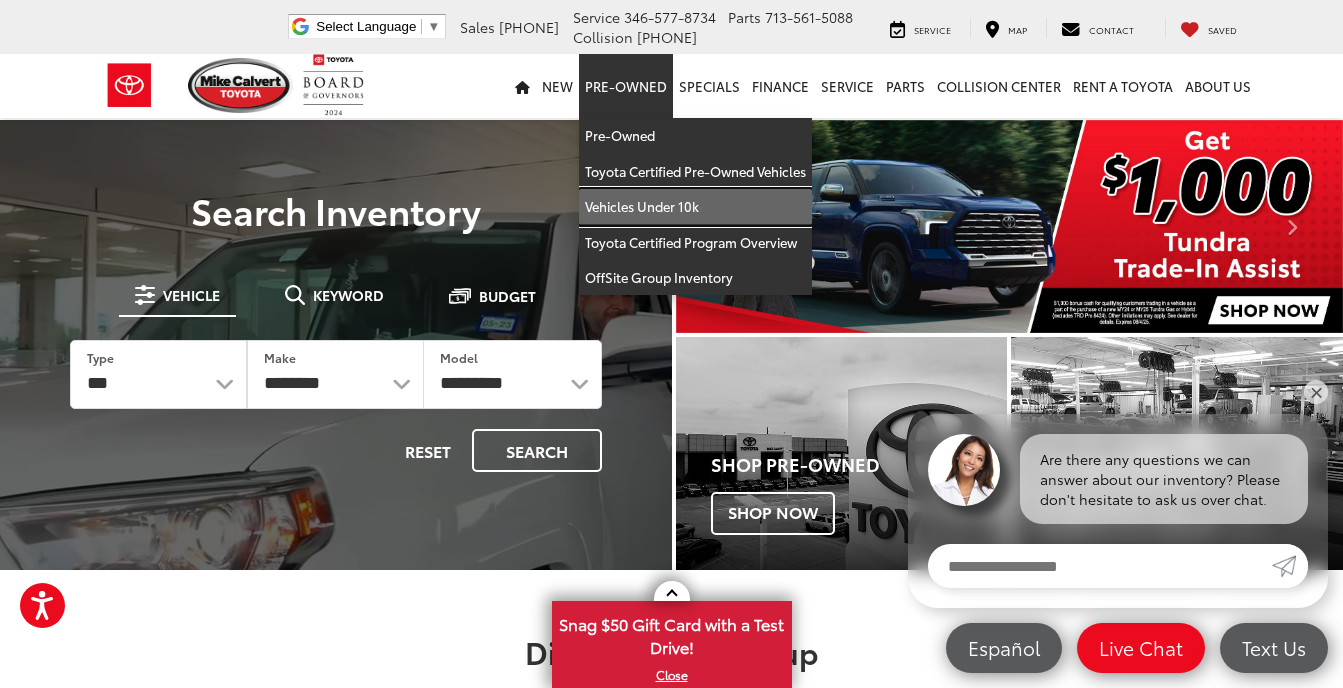 click on "Vehicles Under 10k" at bounding box center (695, 207) 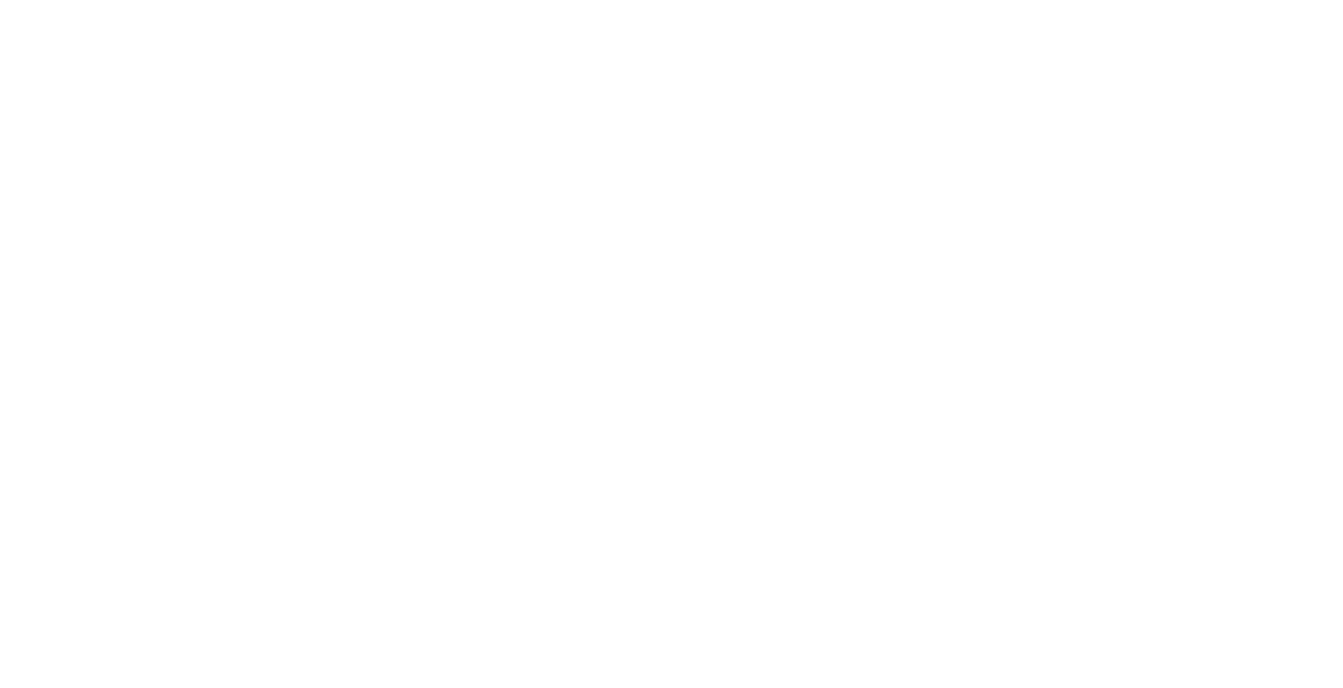 scroll, scrollTop: 0, scrollLeft: 0, axis: both 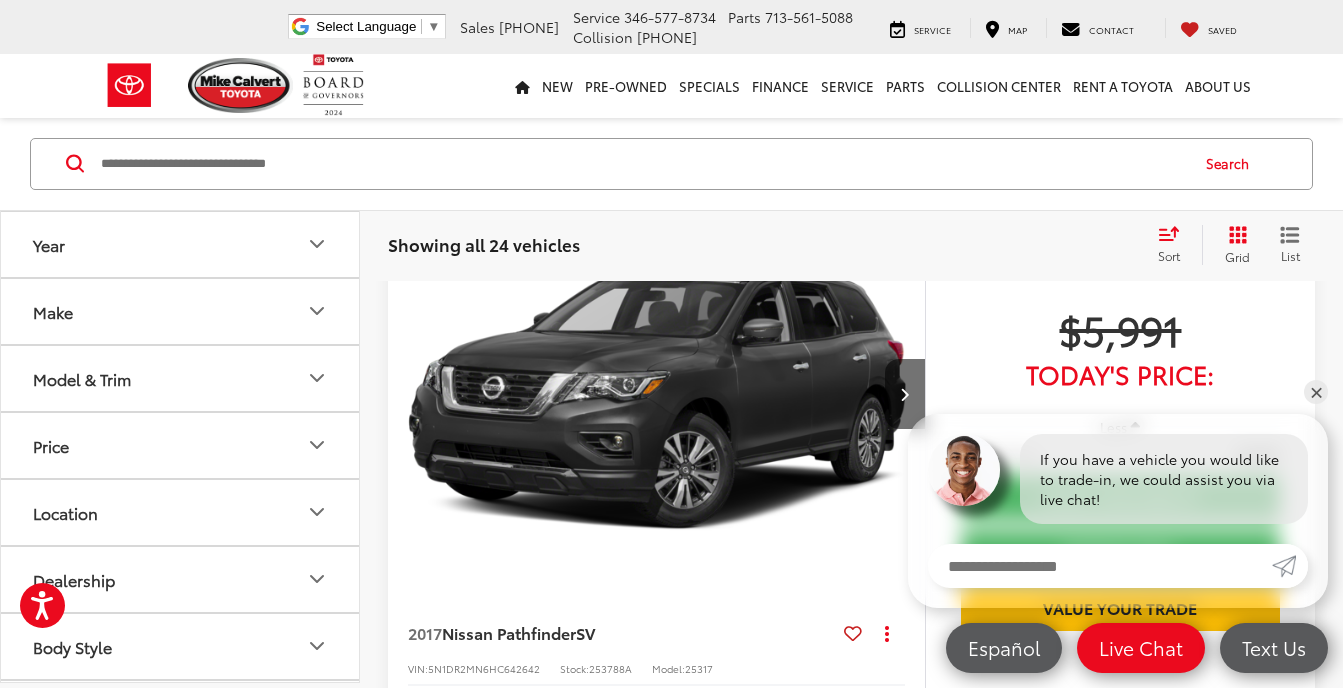 click 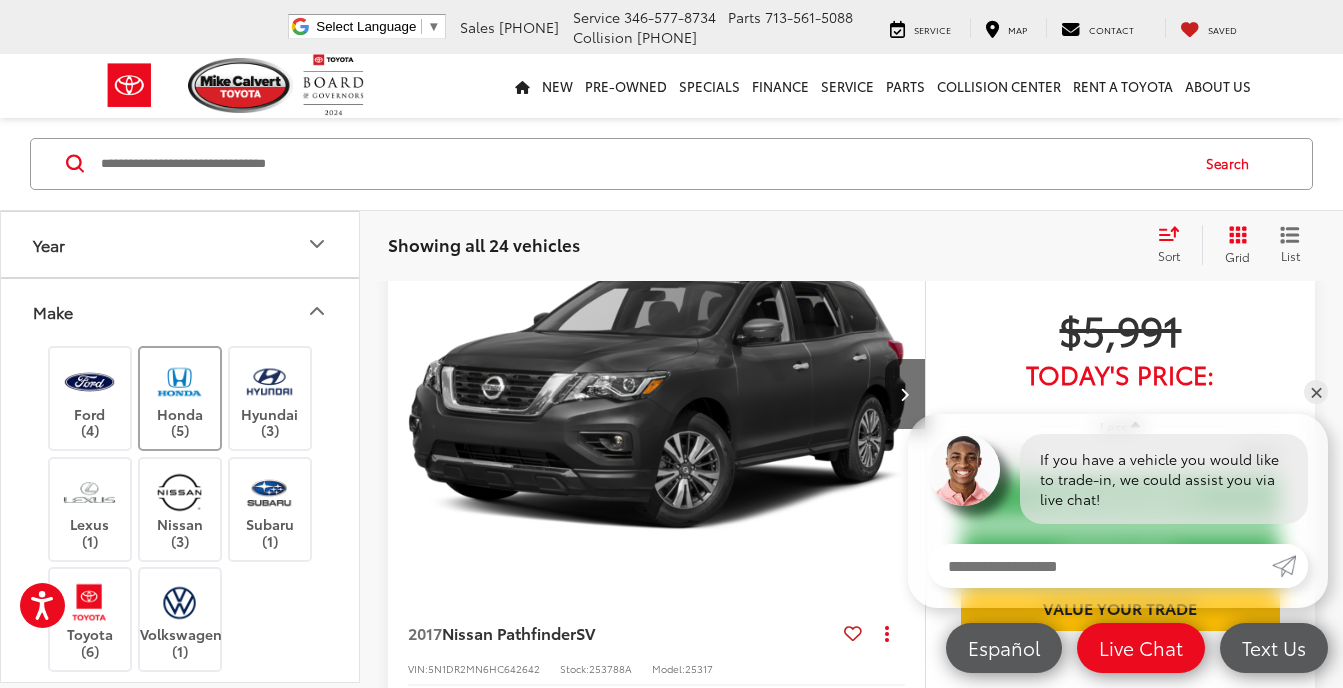 scroll, scrollTop: 67, scrollLeft: 0, axis: vertical 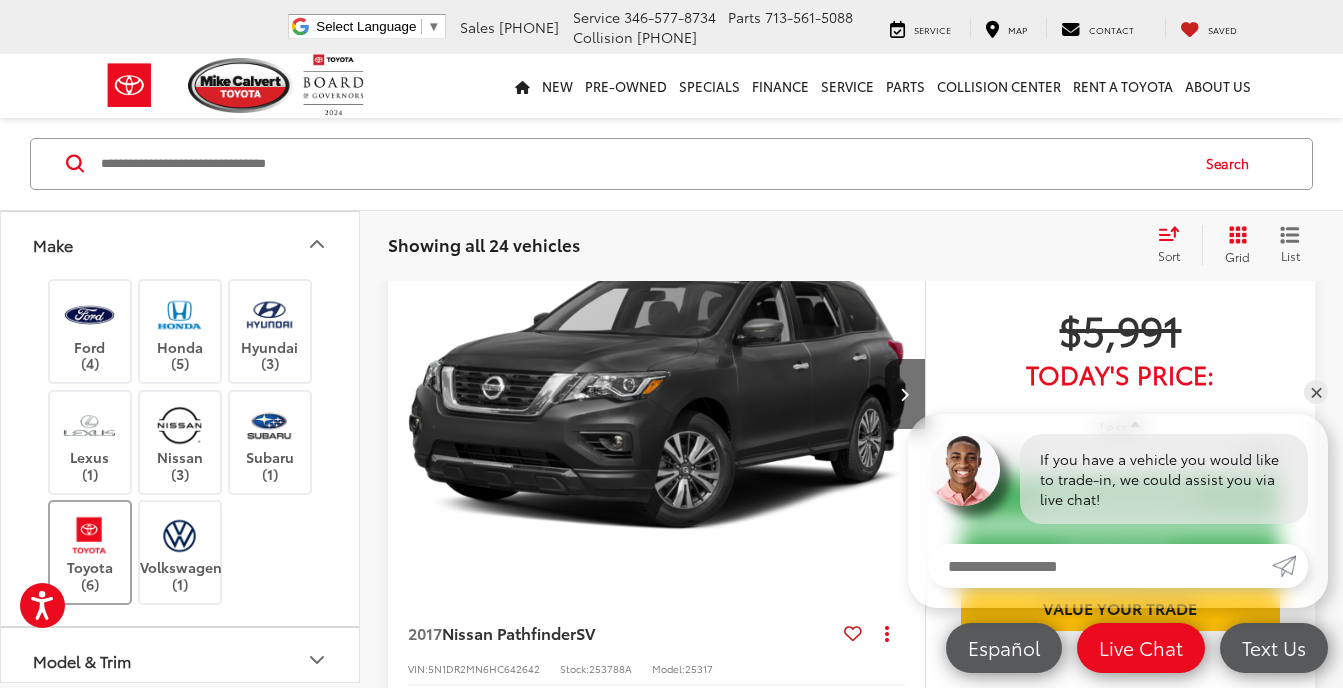 click at bounding box center [89, 535] 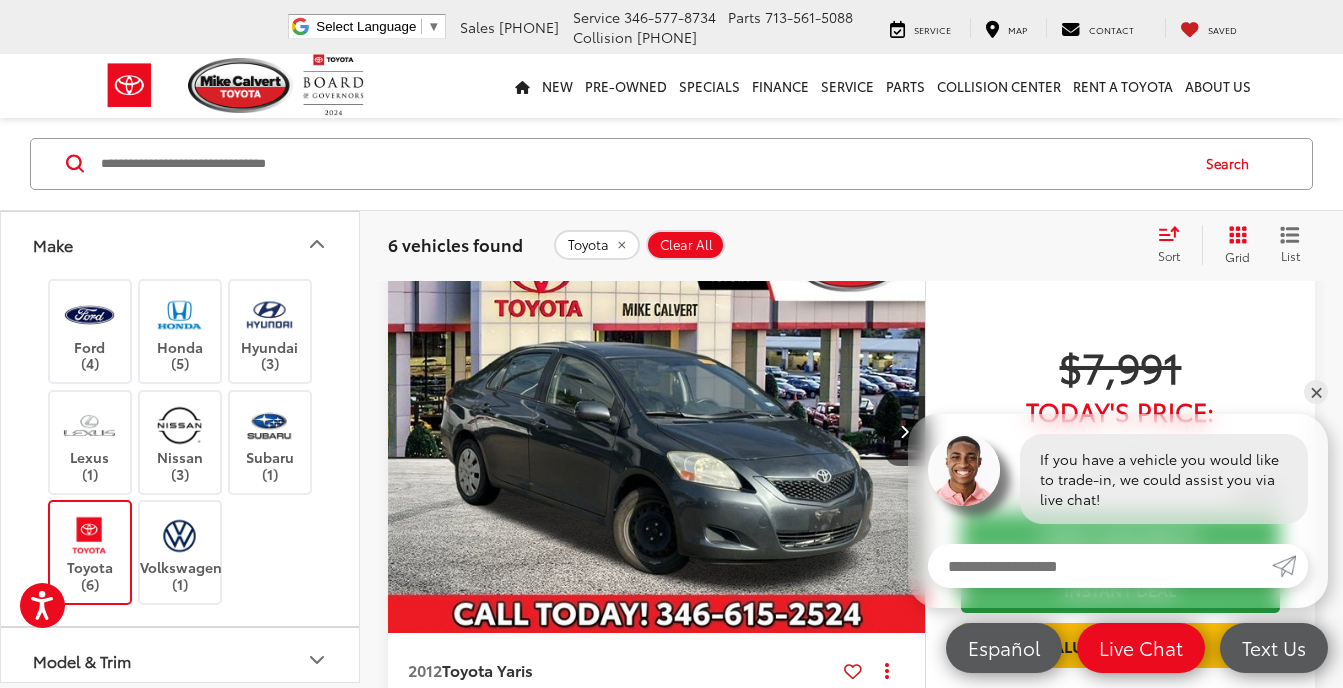 scroll, scrollTop: 1667, scrollLeft: 0, axis: vertical 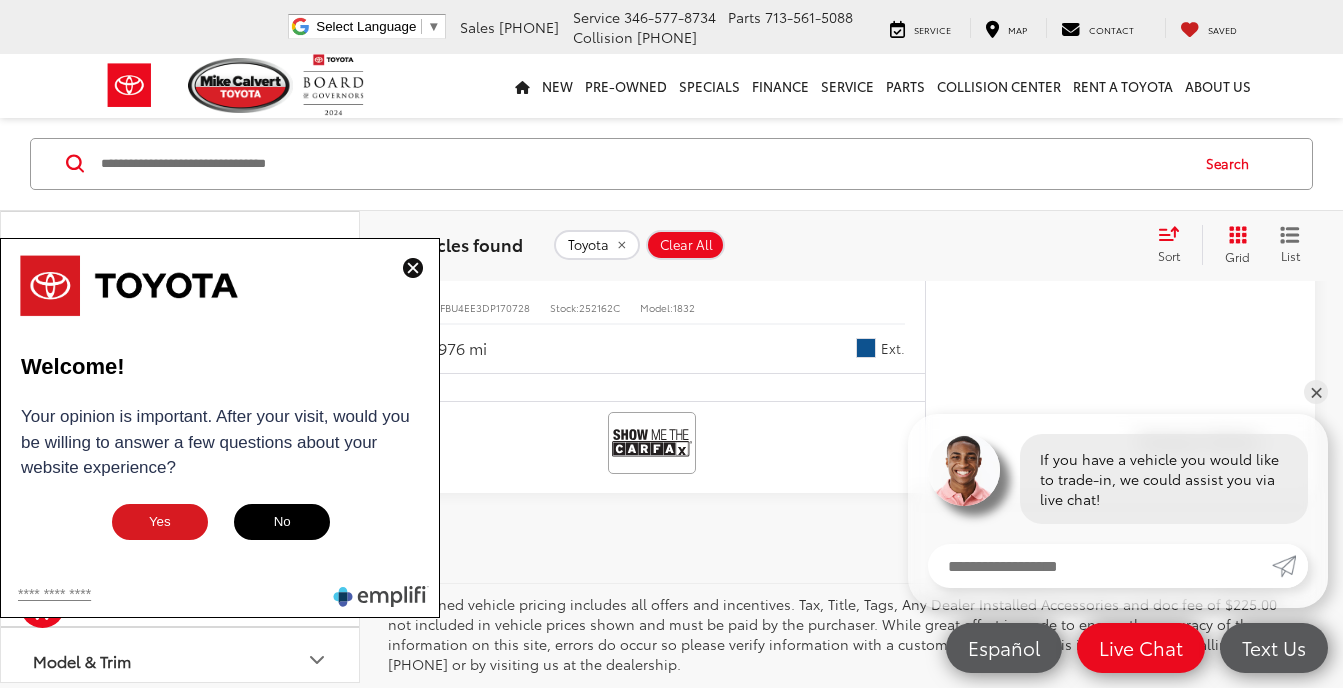 click at bounding box center [413, 268] 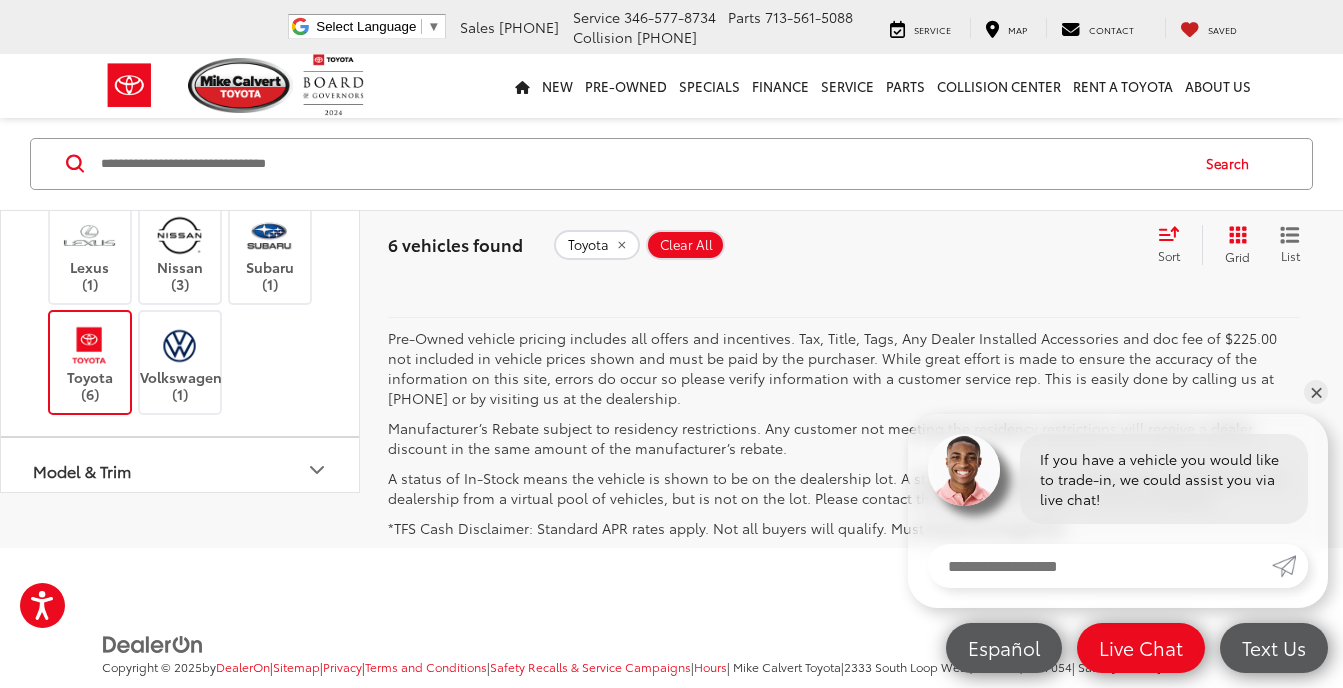 scroll, scrollTop: 4375, scrollLeft: 0, axis: vertical 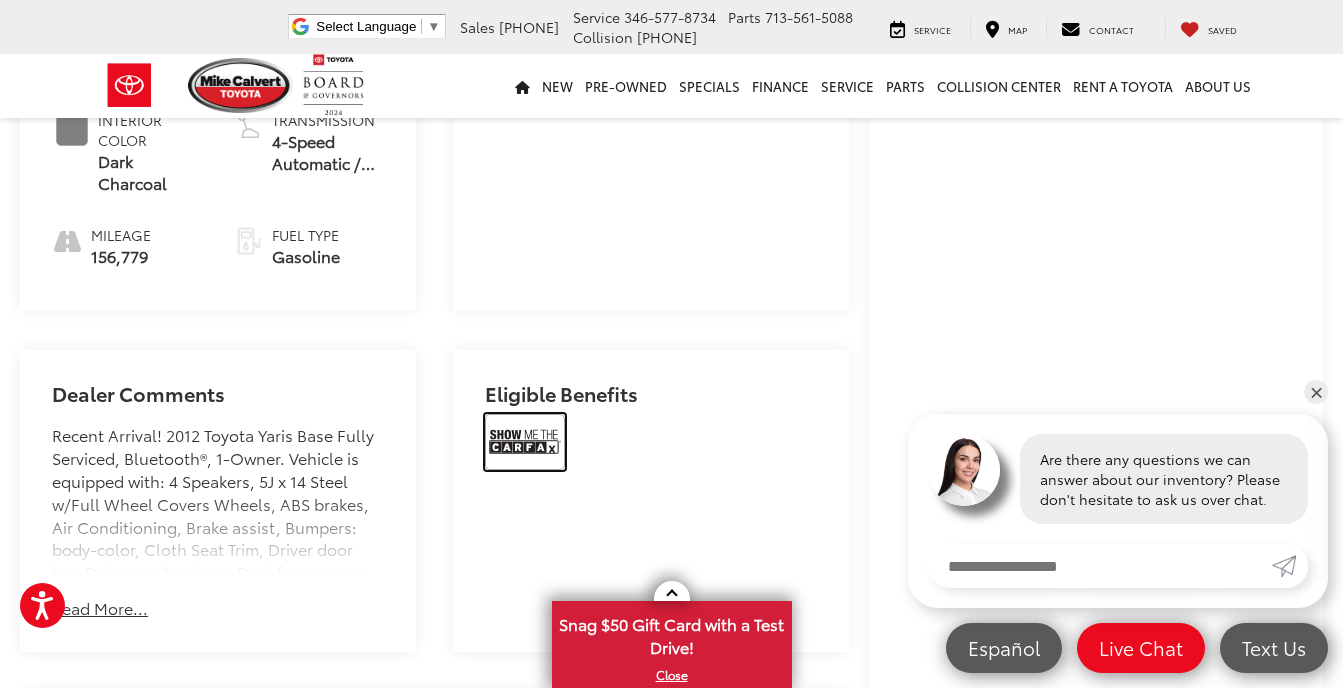 click at bounding box center (525, 442) 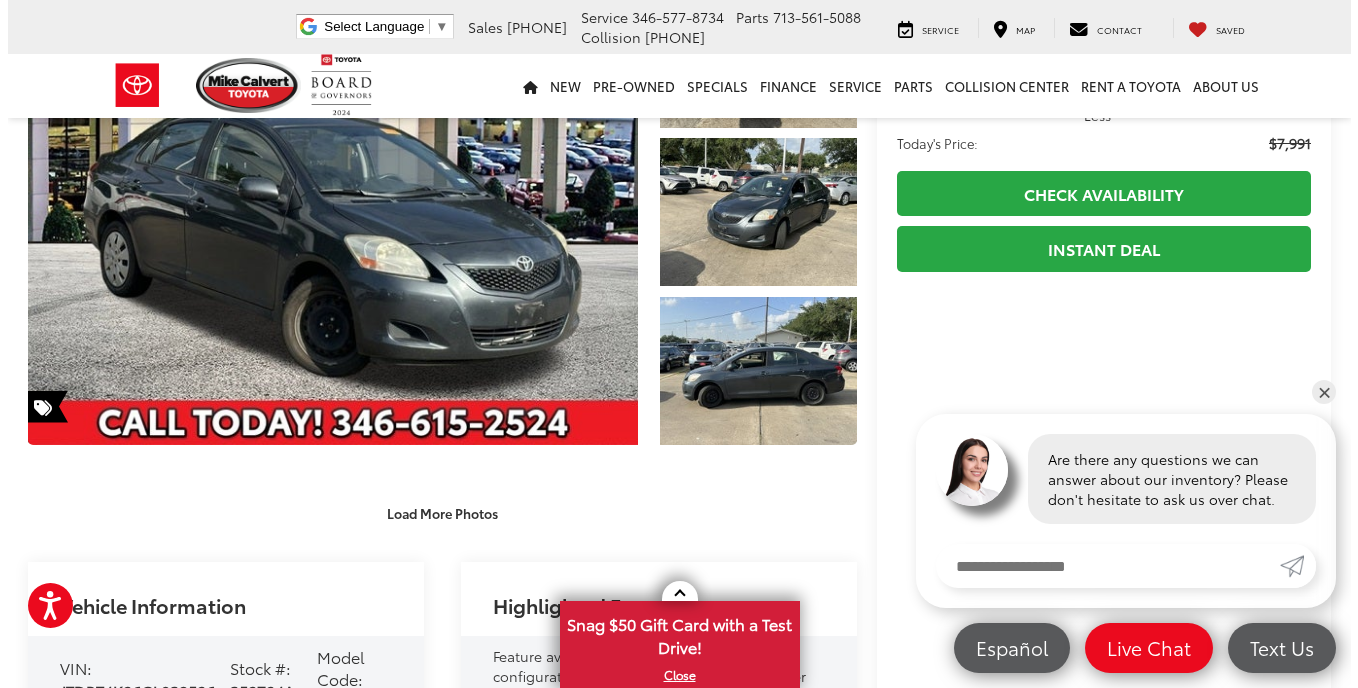 scroll, scrollTop: 67, scrollLeft: 0, axis: vertical 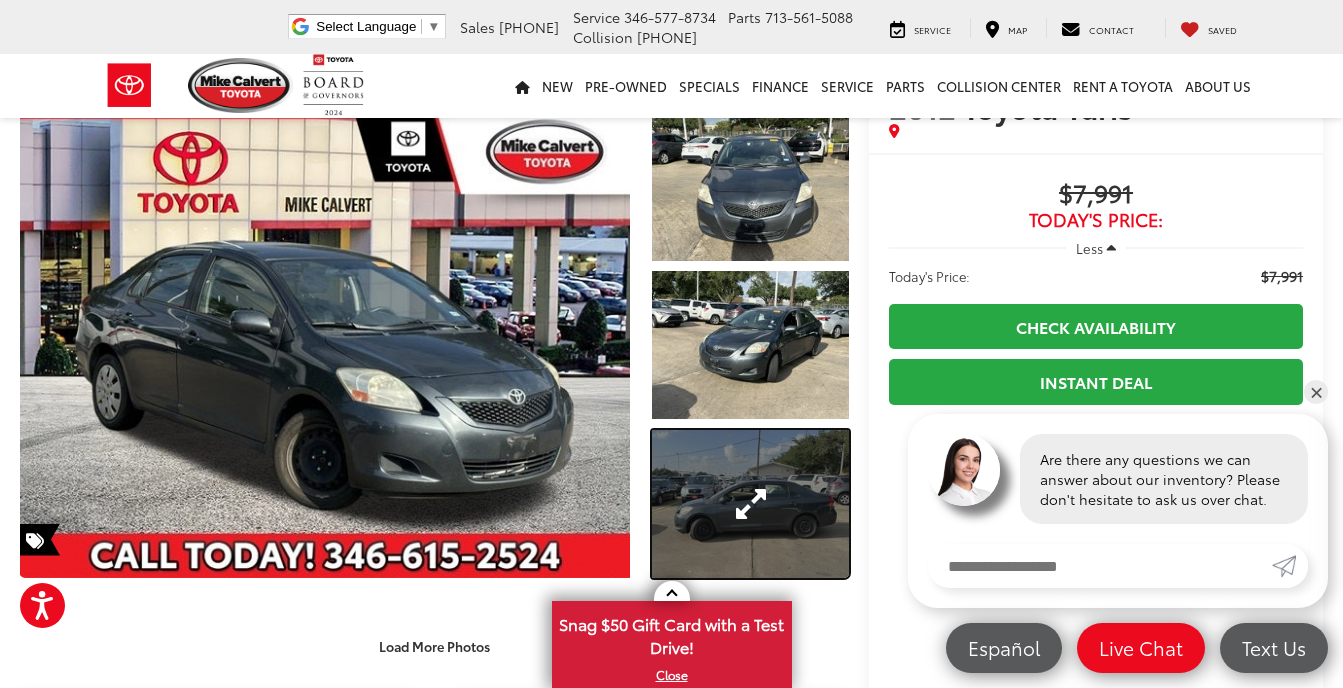 click at bounding box center (750, 504) 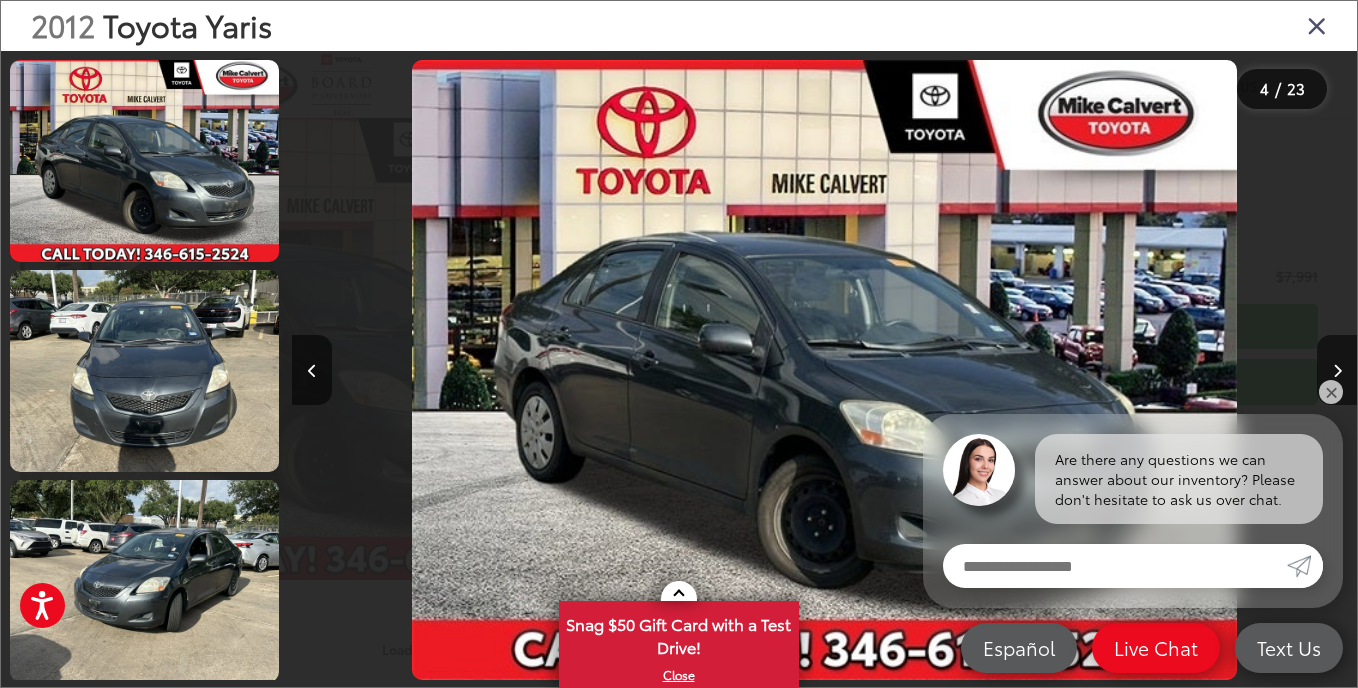 scroll, scrollTop: 484, scrollLeft: 0, axis: vertical 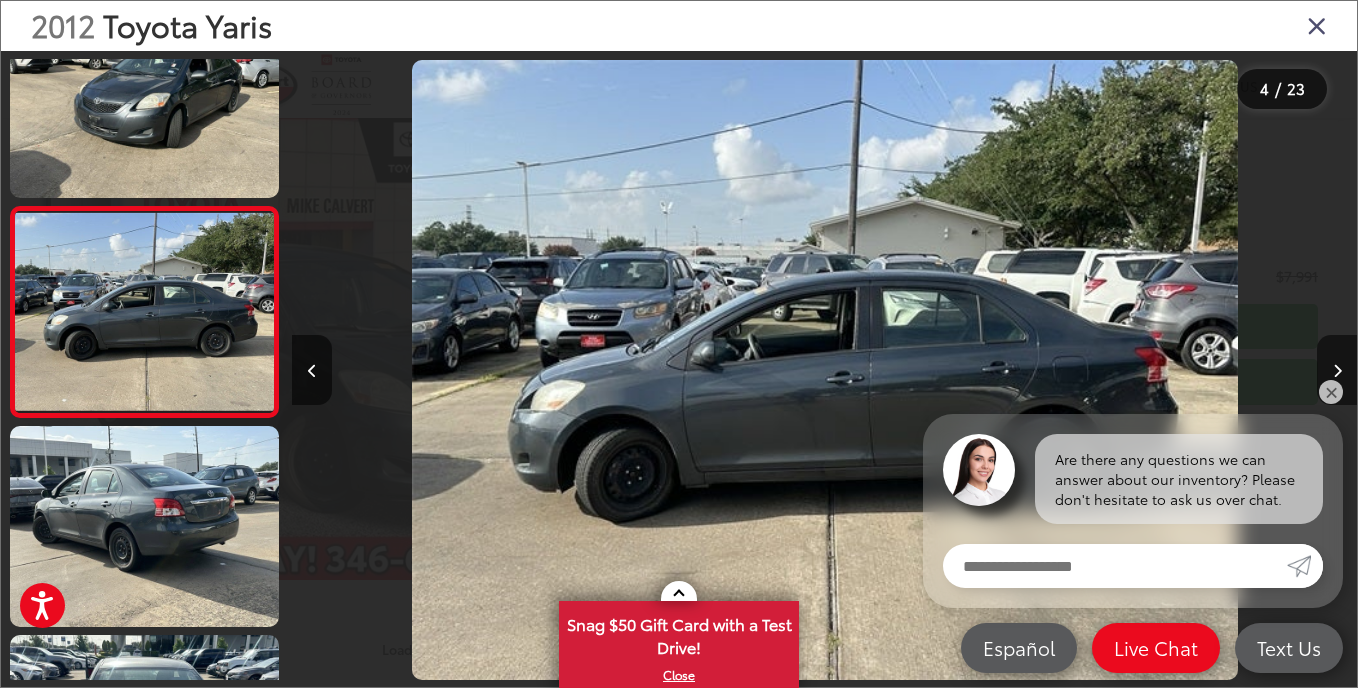 click on "2012   Toyota Yaris" at bounding box center (679, 26) 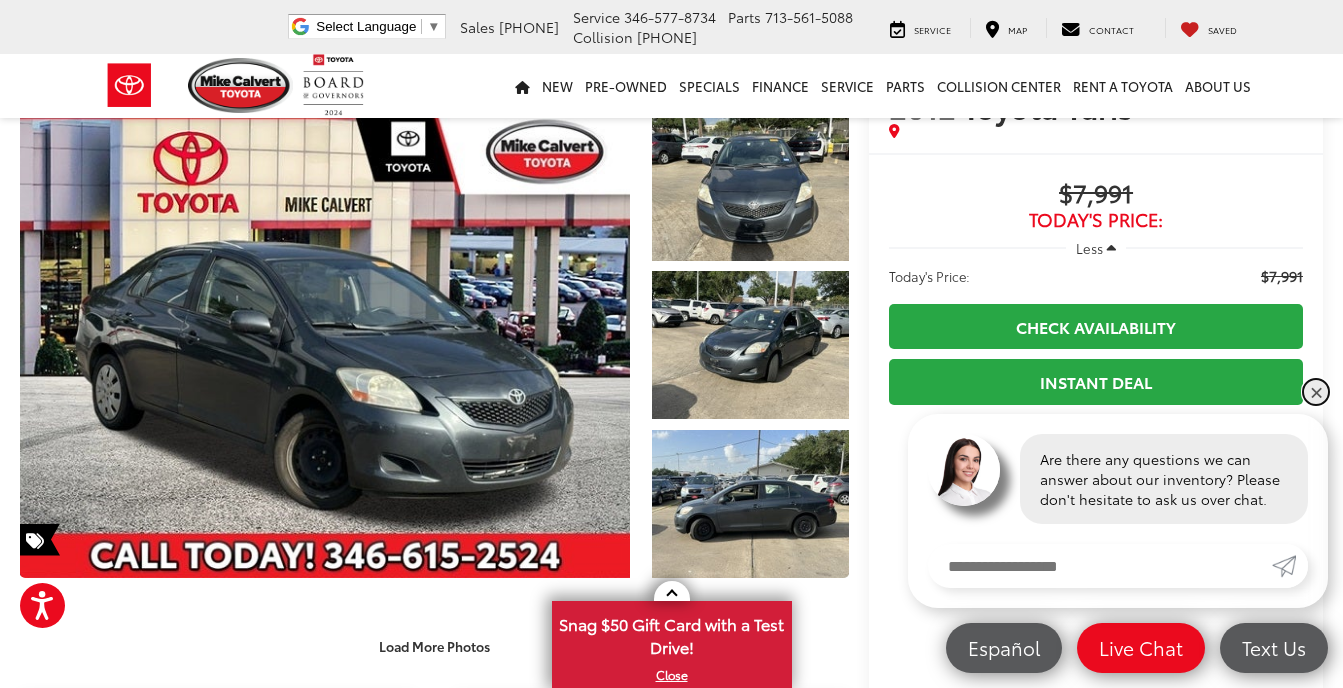 click on "✕" at bounding box center (1316, 392) 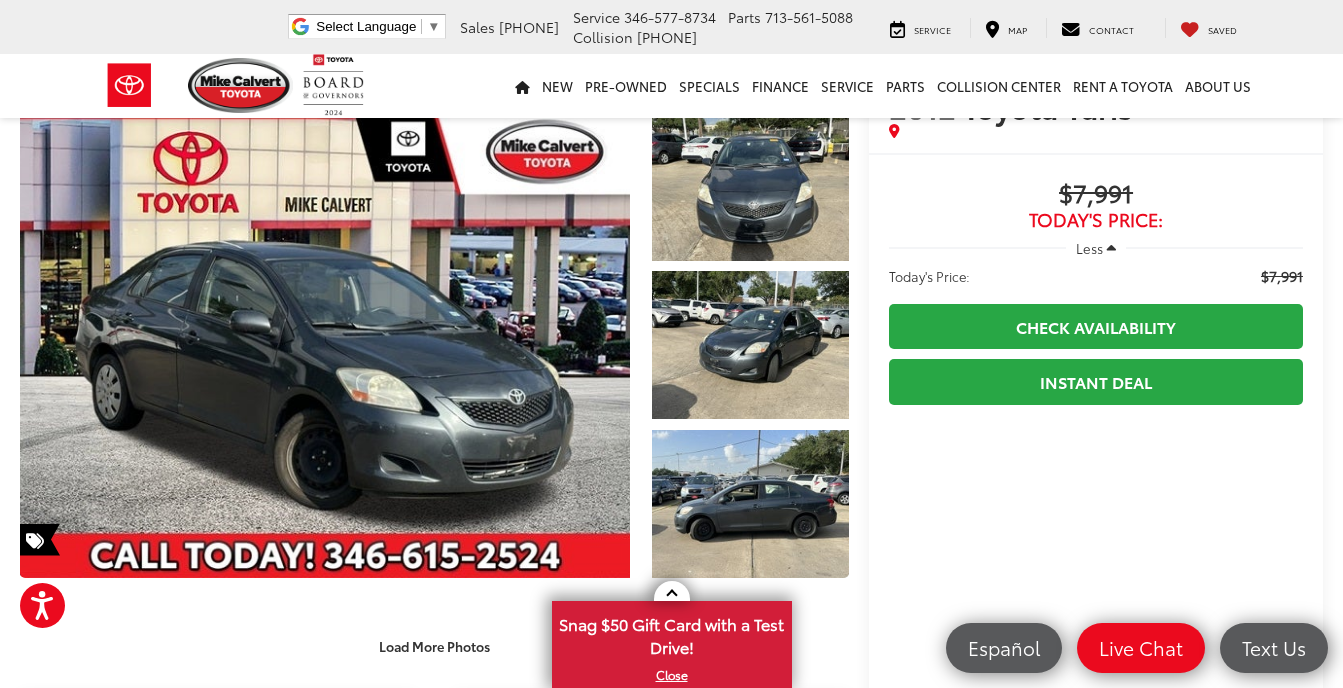 scroll, scrollTop: 200, scrollLeft: 0, axis: vertical 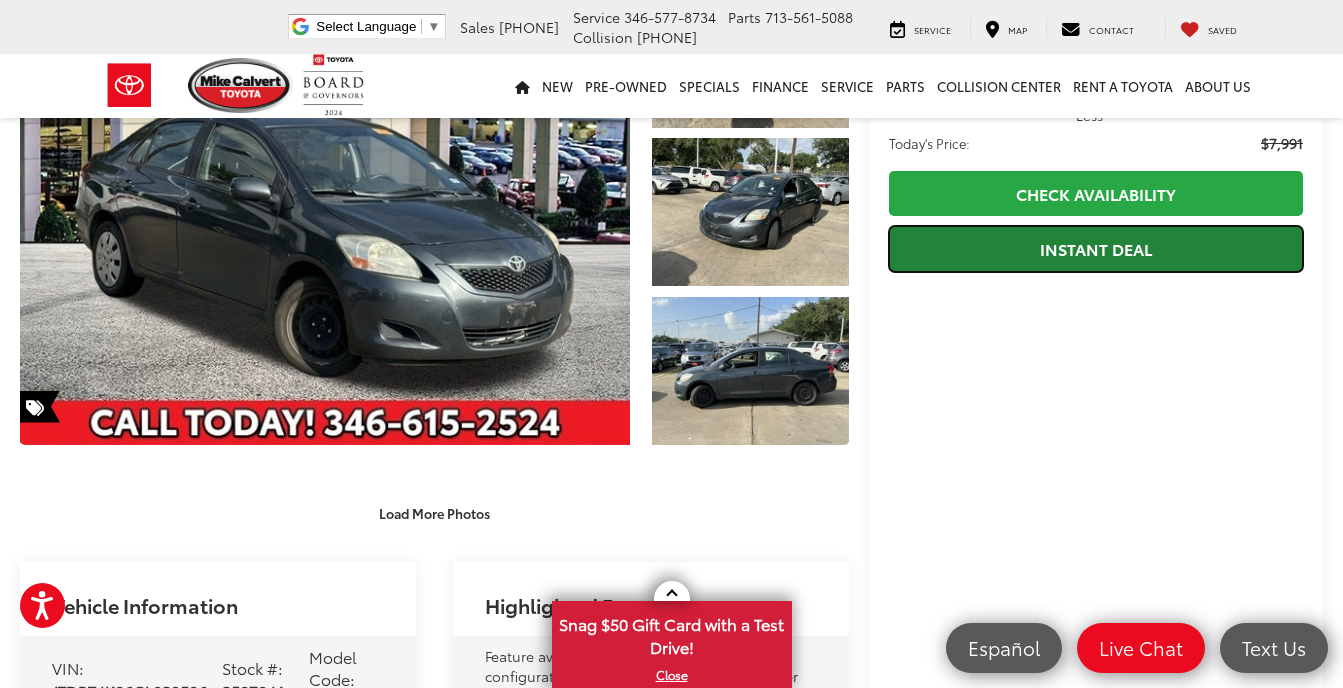 click on "Instant Deal" at bounding box center [1096, 248] 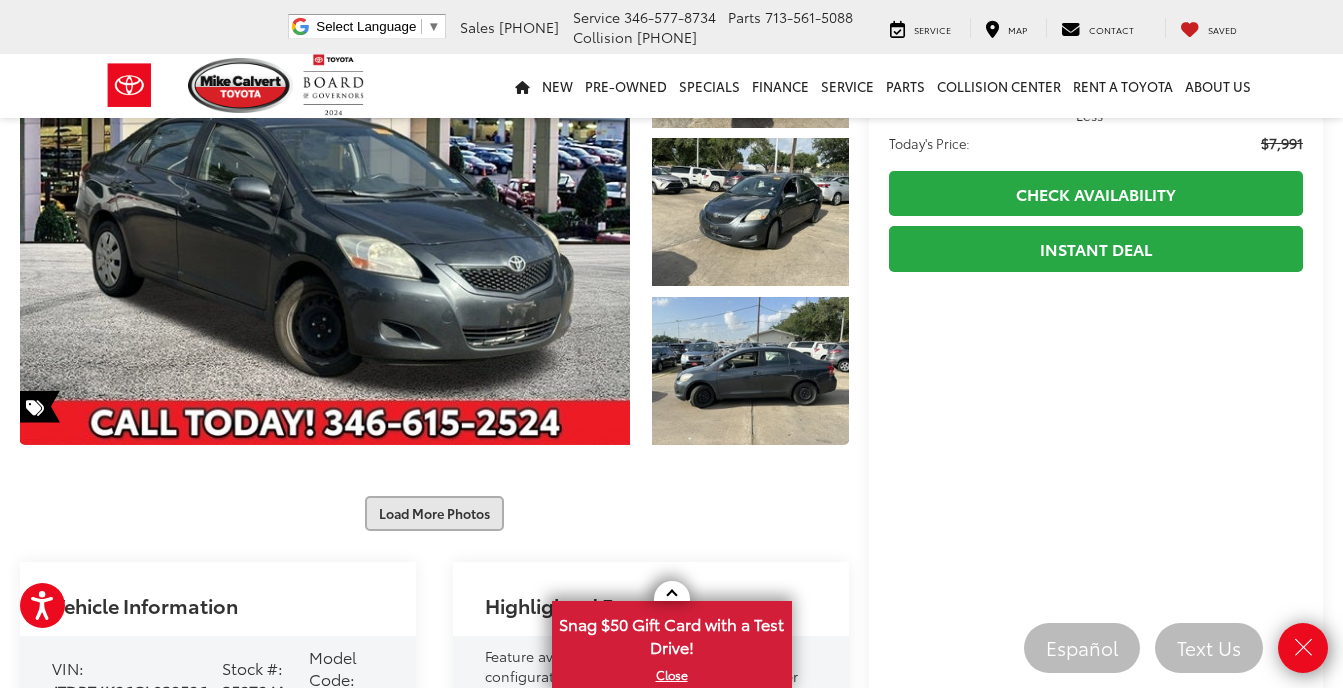 scroll, scrollTop: 0, scrollLeft: 0, axis: both 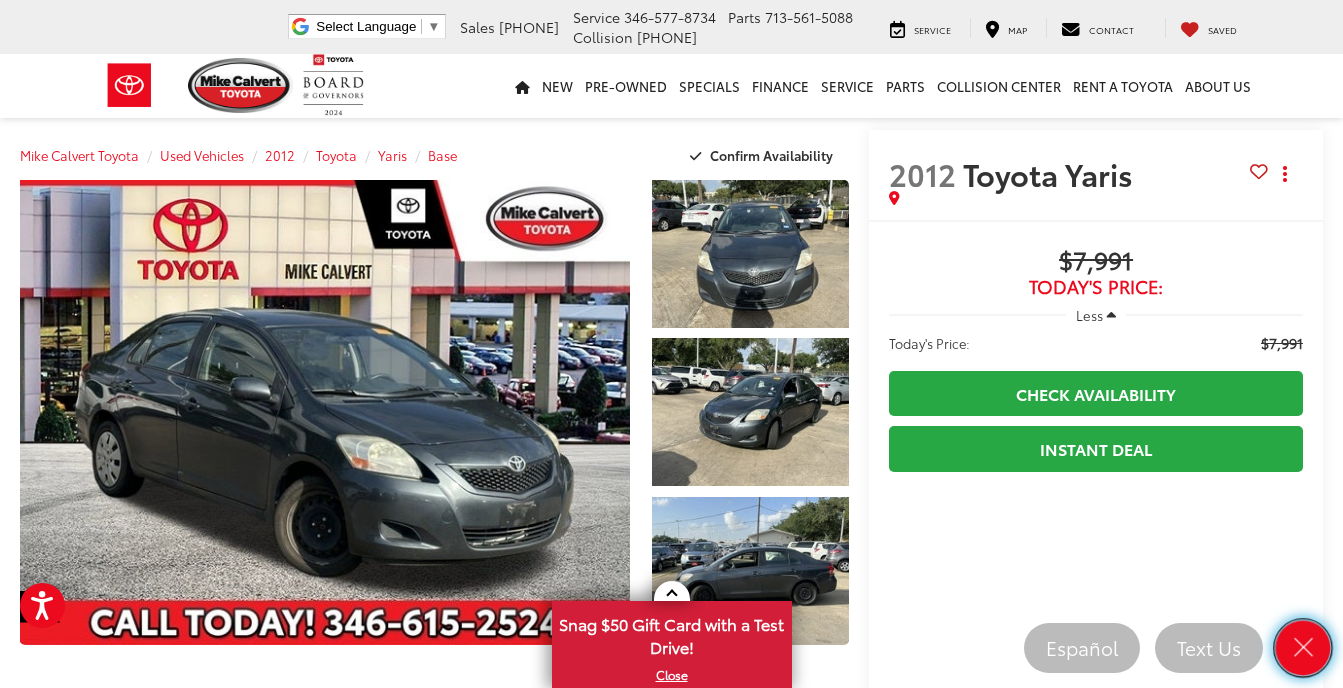 click at bounding box center (1303, 648) 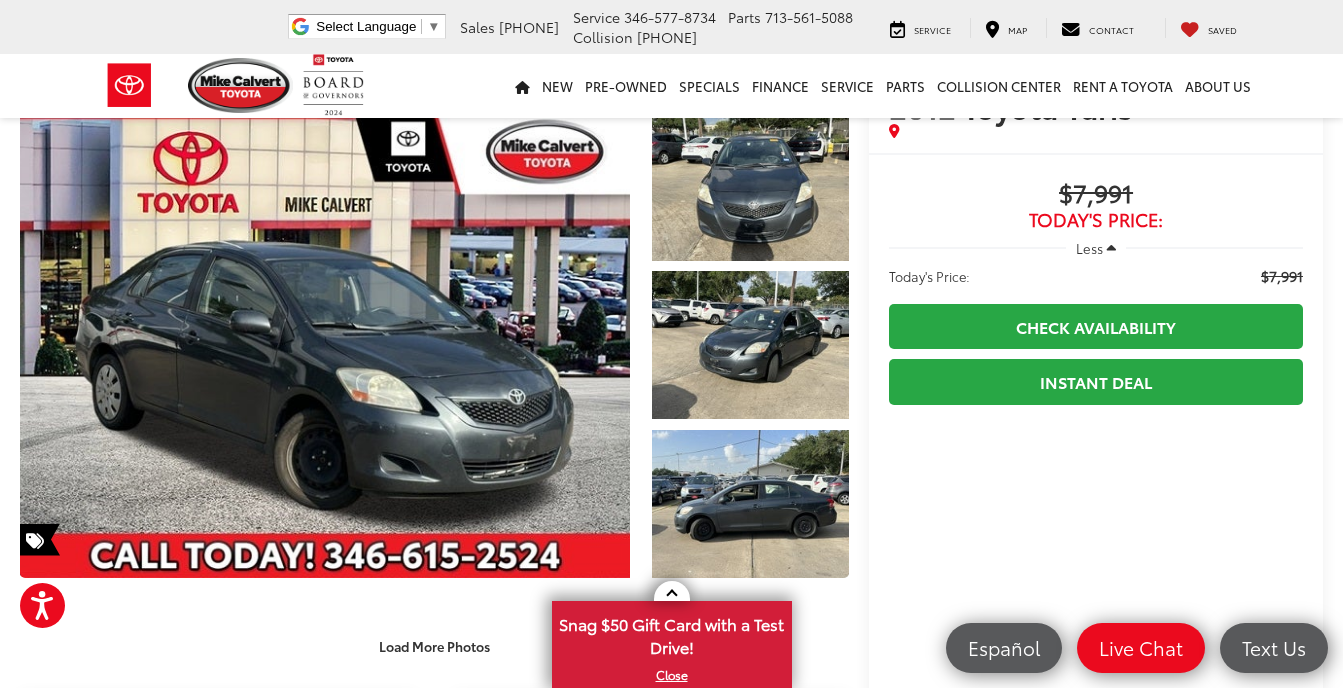 scroll, scrollTop: 133, scrollLeft: 0, axis: vertical 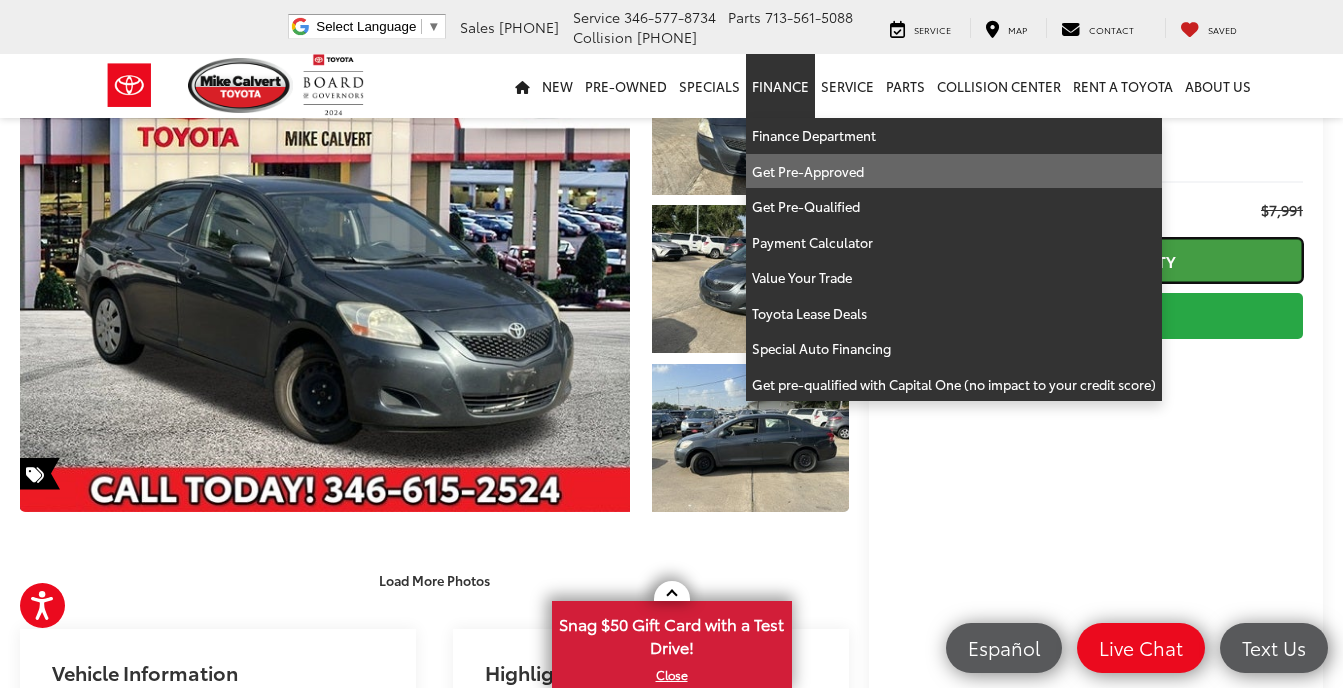 drag, startPoint x: 923, startPoint y: 275, endPoint x: 804, endPoint y: 164, distance: 162.73291 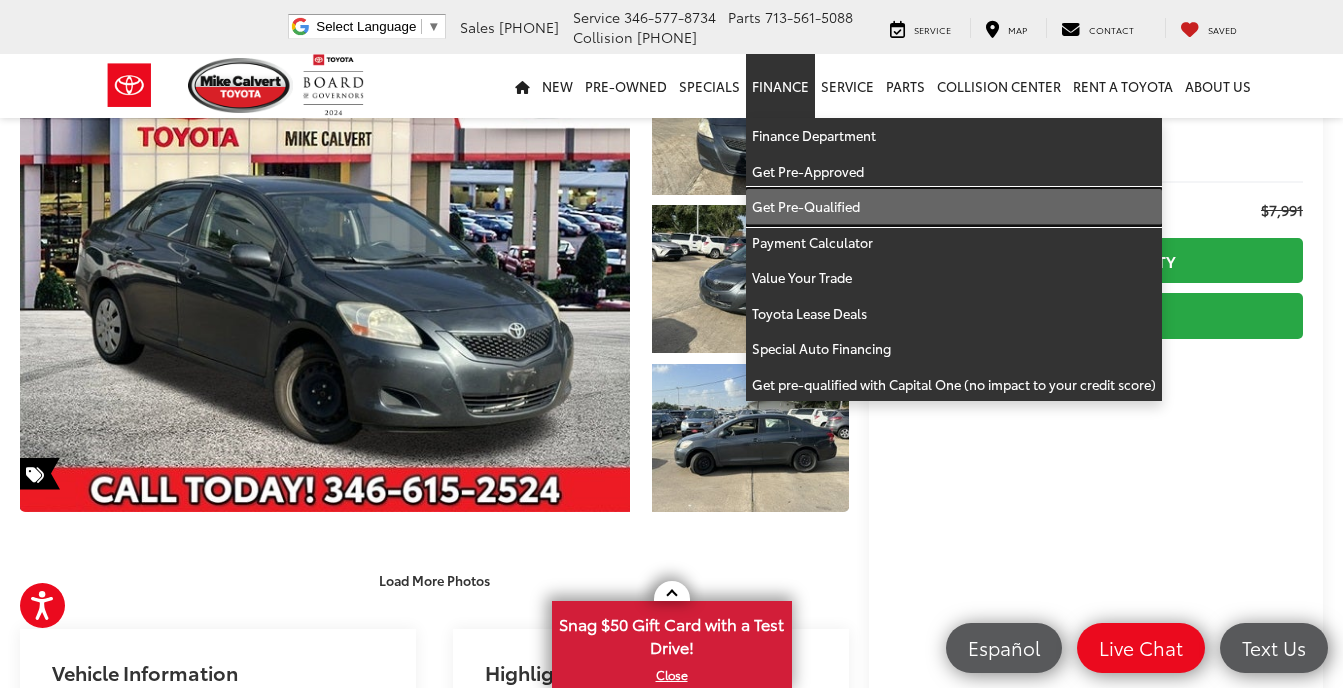 drag, startPoint x: 804, startPoint y: 164, endPoint x: 766, endPoint y: 199, distance: 51.662365 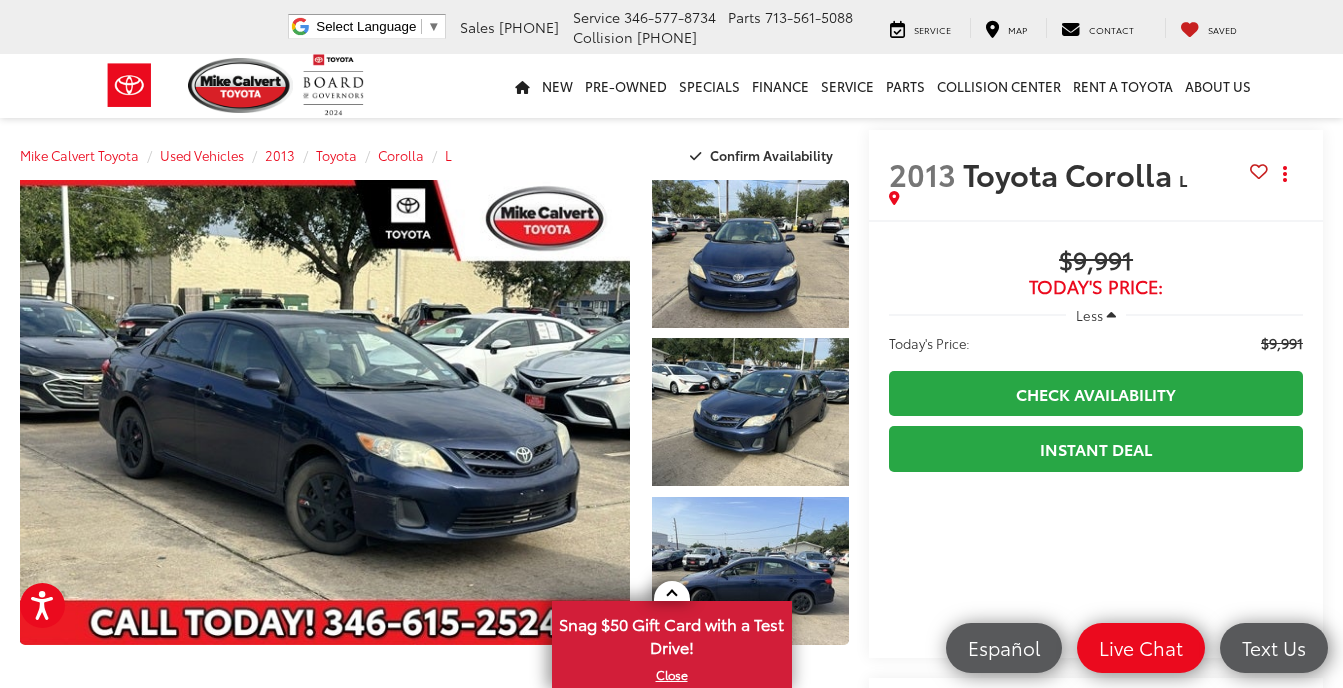 scroll, scrollTop: 67, scrollLeft: 0, axis: vertical 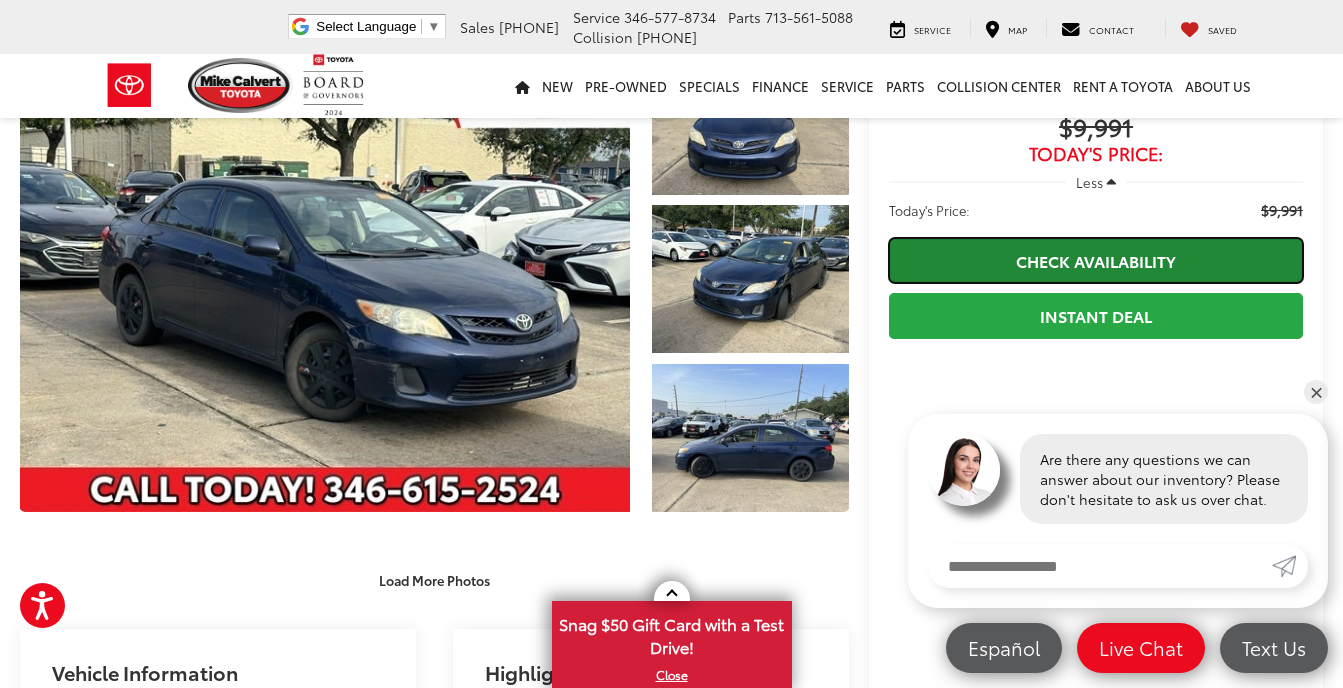 click on "Check Availability" at bounding box center [1096, 260] 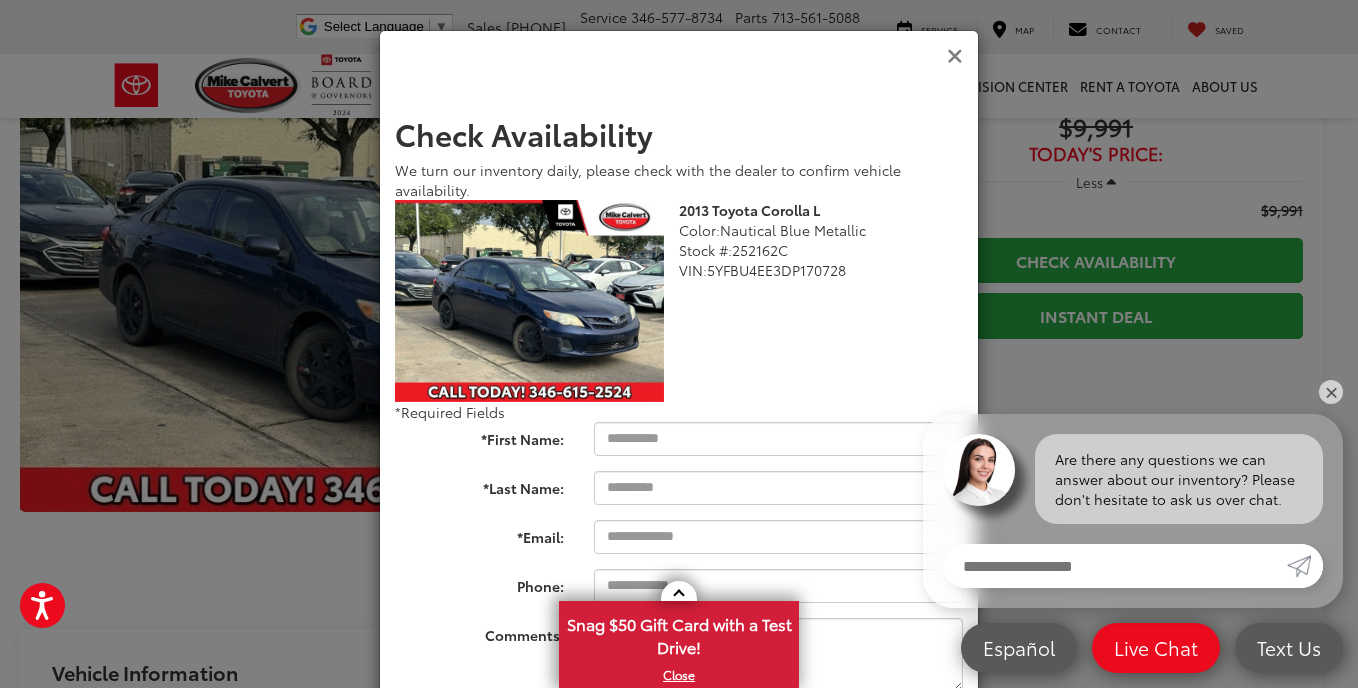 click at bounding box center (955, 56) 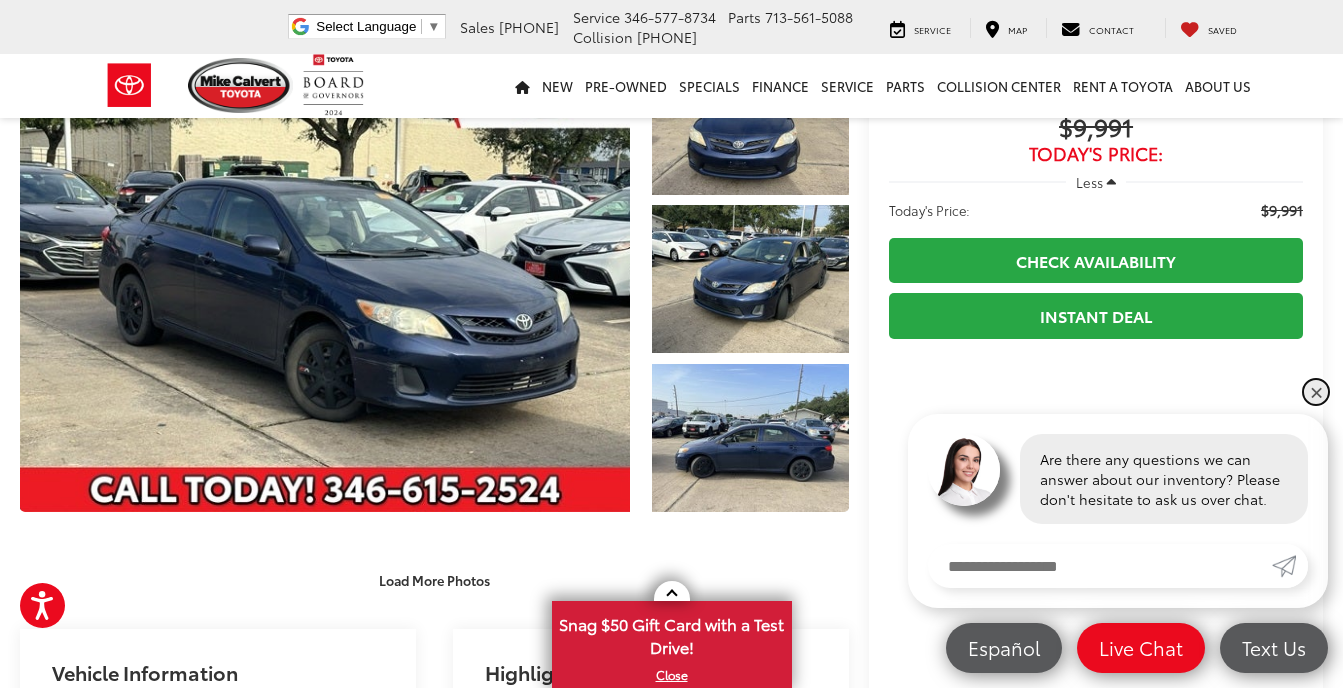 click on "✕" at bounding box center (1316, 392) 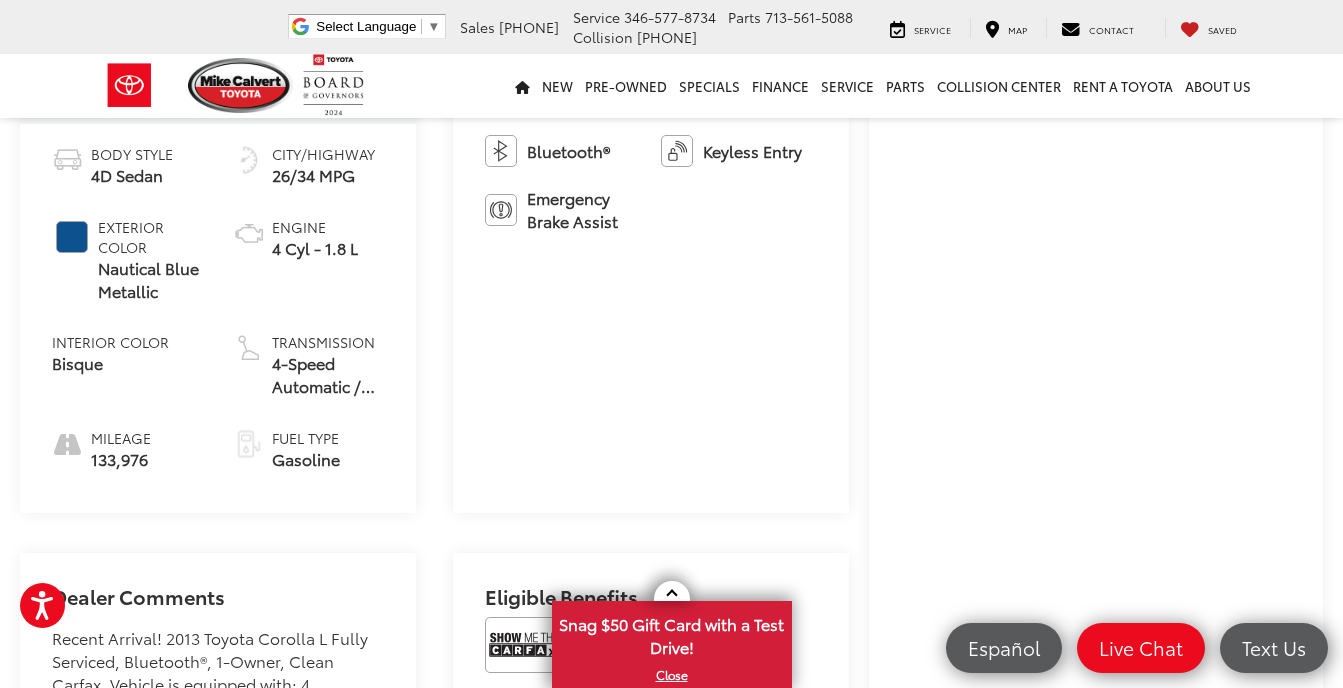 scroll, scrollTop: 1067, scrollLeft: 0, axis: vertical 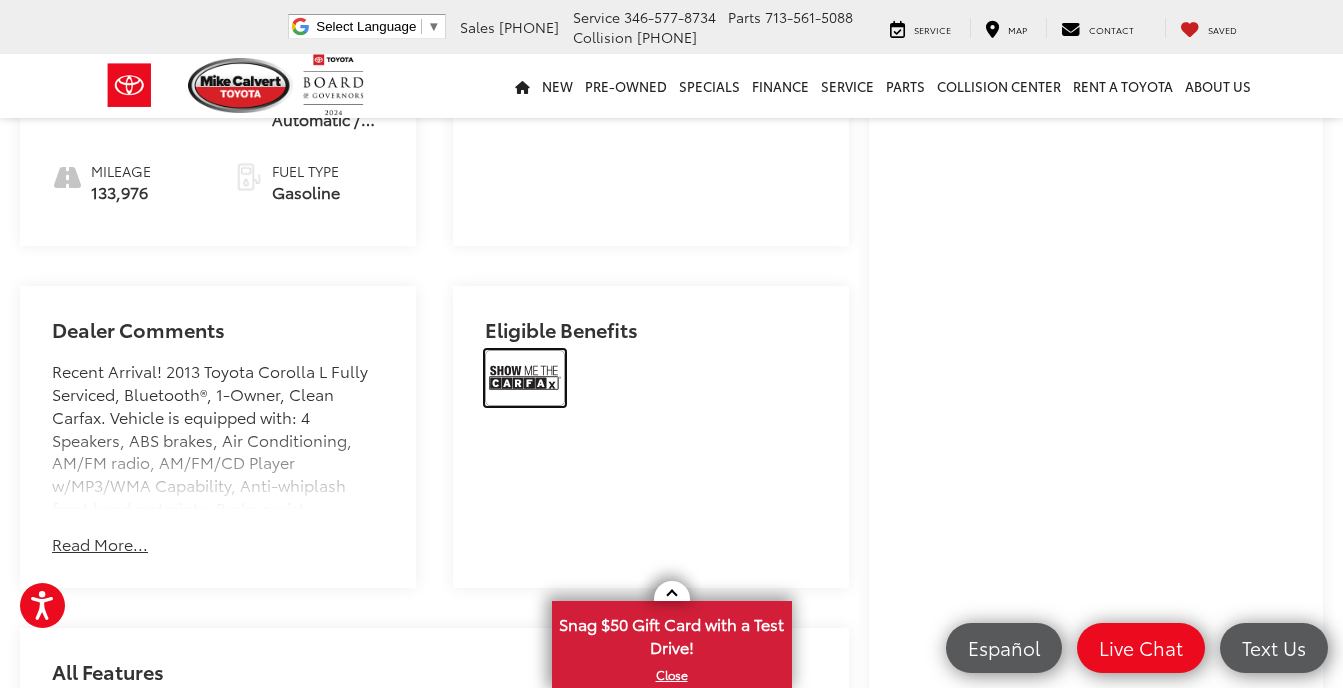 click at bounding box center [525, 378] 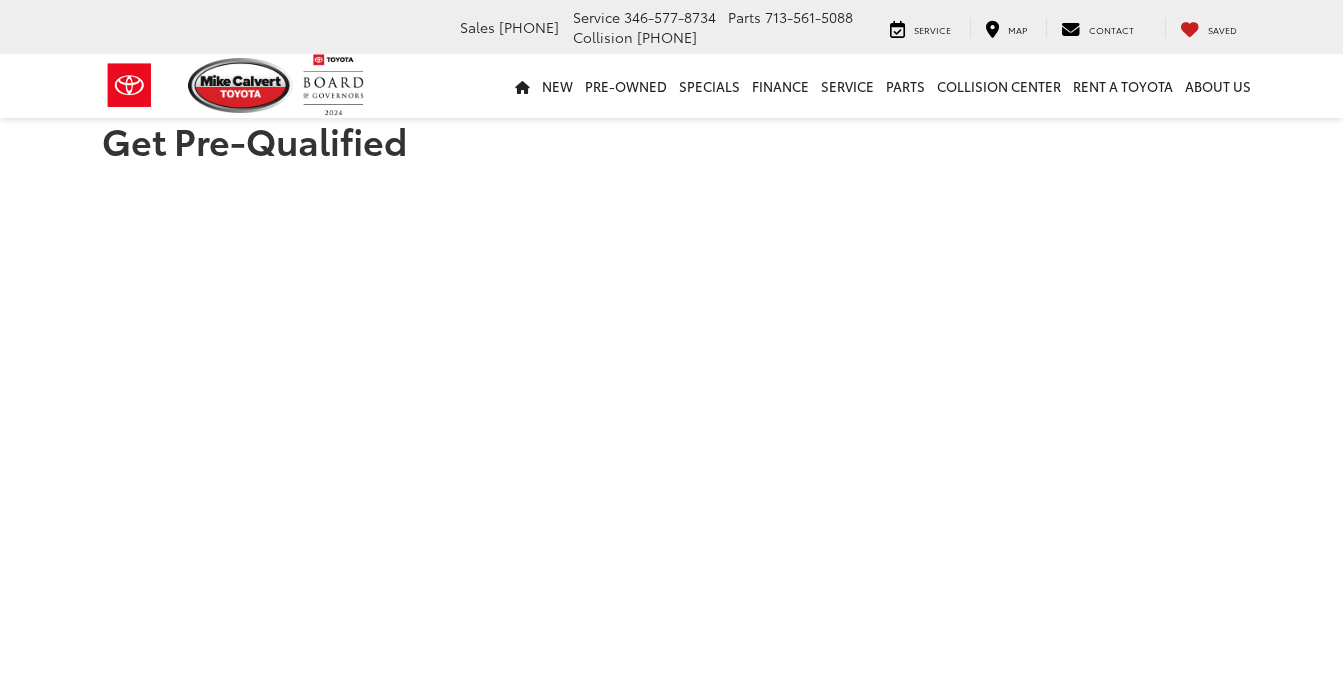 scroll, scrollTop: 0, scrollLeft: 0, axis: both 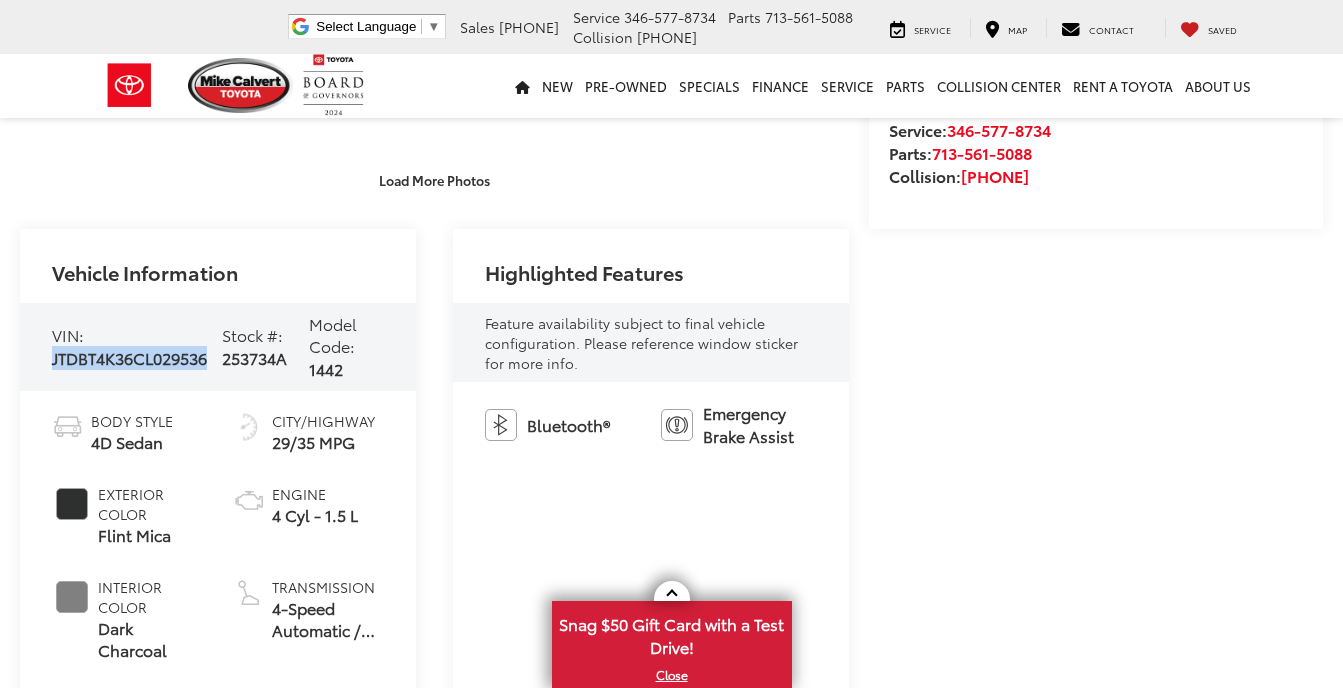 drag, startPoint x: 54, startPoint y: 353, endPoint x: 208, endPoint y: 359, distance: 154.11684 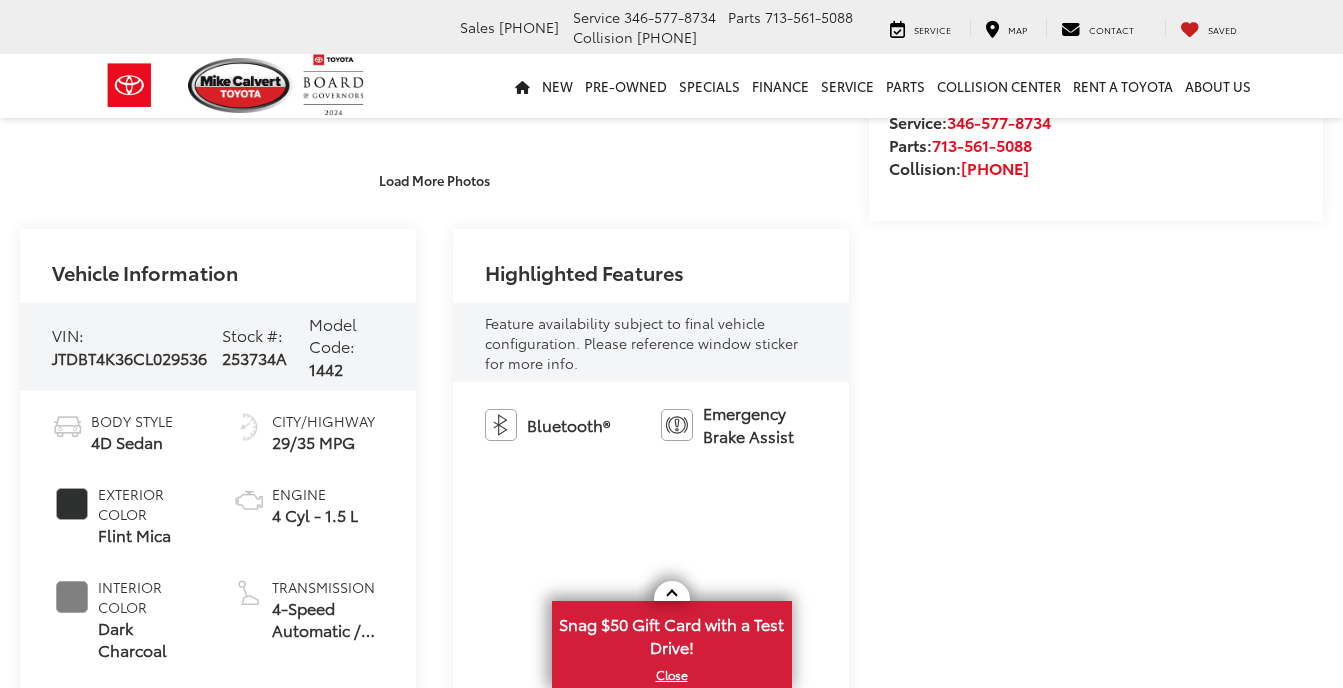 scroll, scrollTop: 533, scrollLeft: 0, axis: vertical 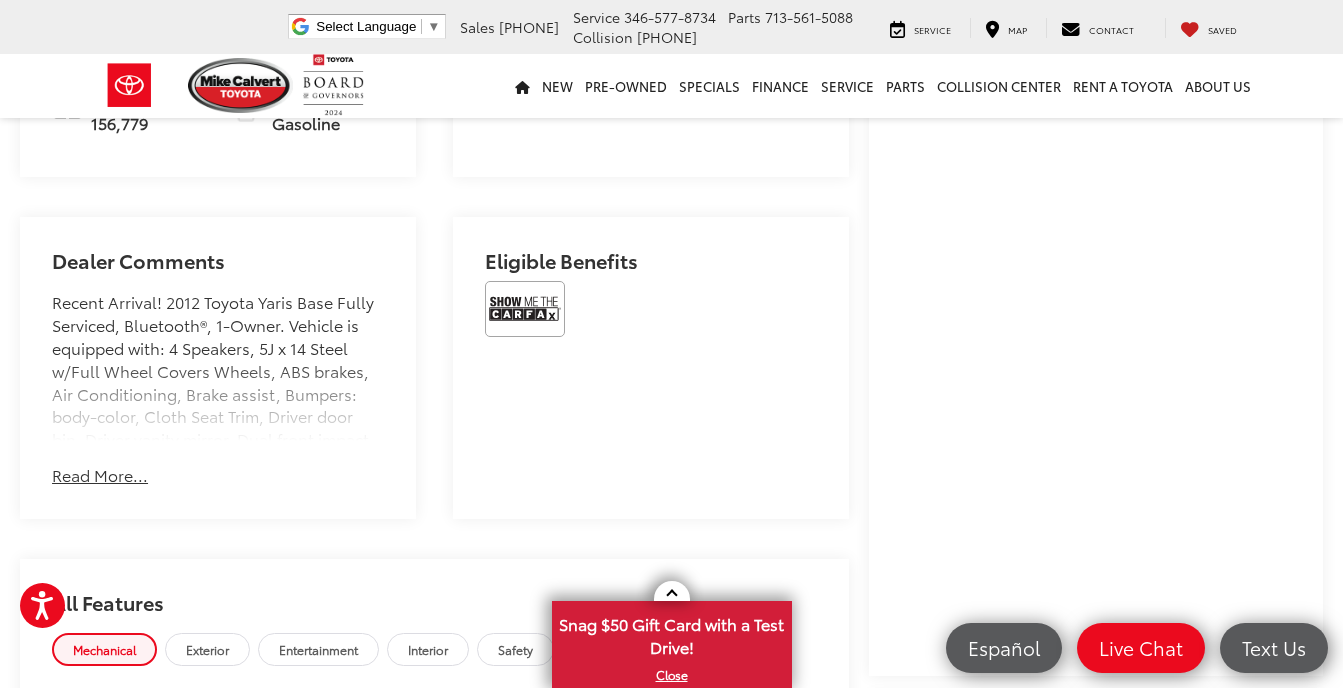 click on "Read More..." at bounding box center (100, 475) 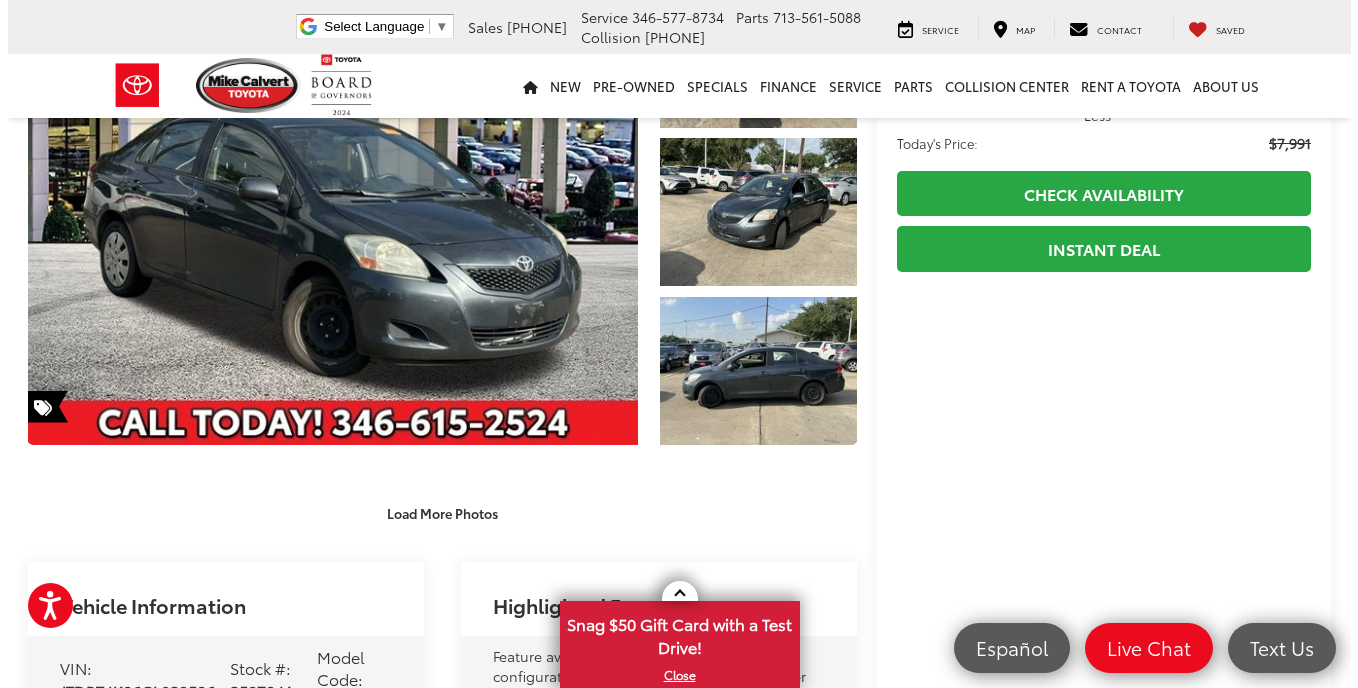 scroll, scrollTop: 66, scrollLeft: 0, axis: vertical 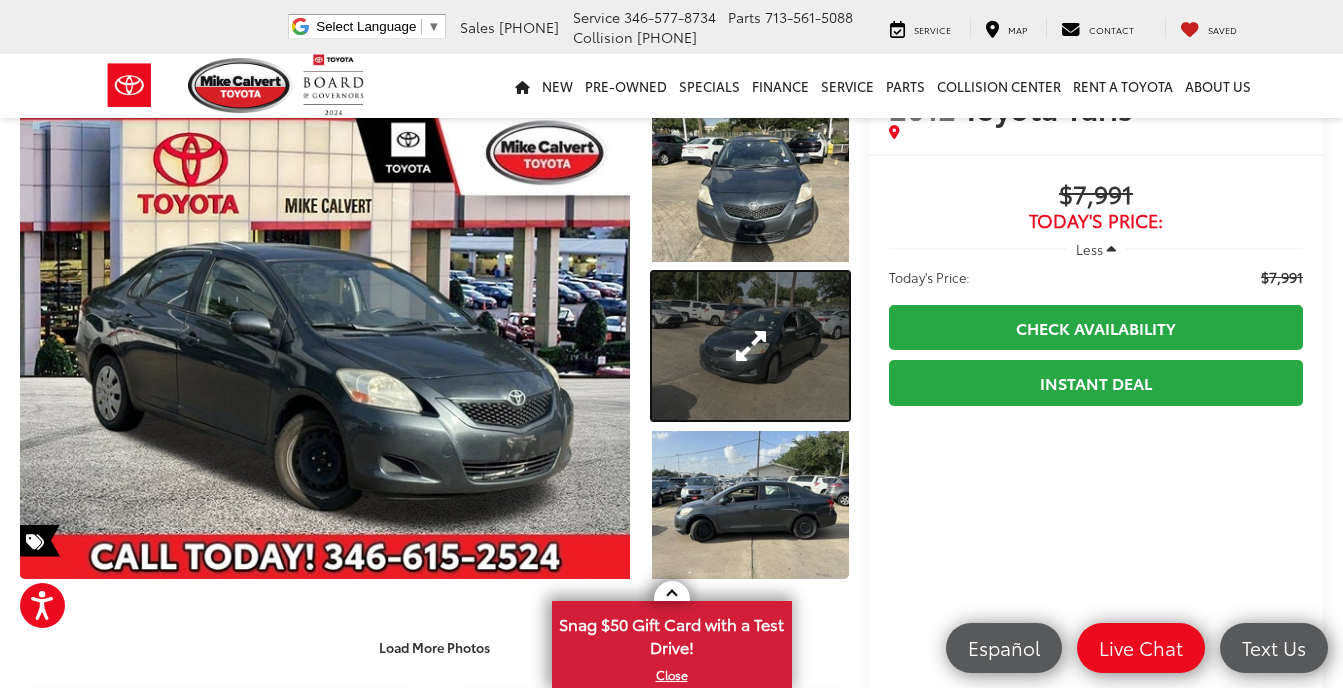 click at bounding box center (750, 346) 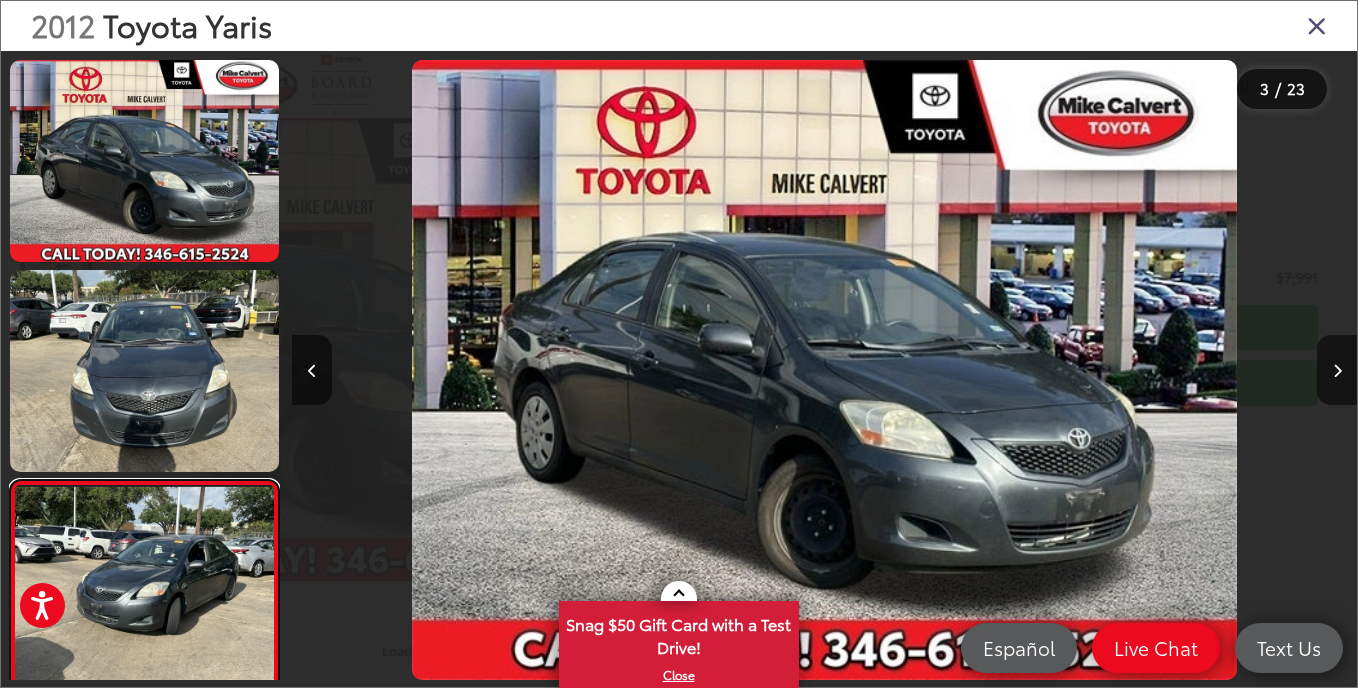 scroll, scrollTop: 274, scrollLeft: 0, axis: vertical 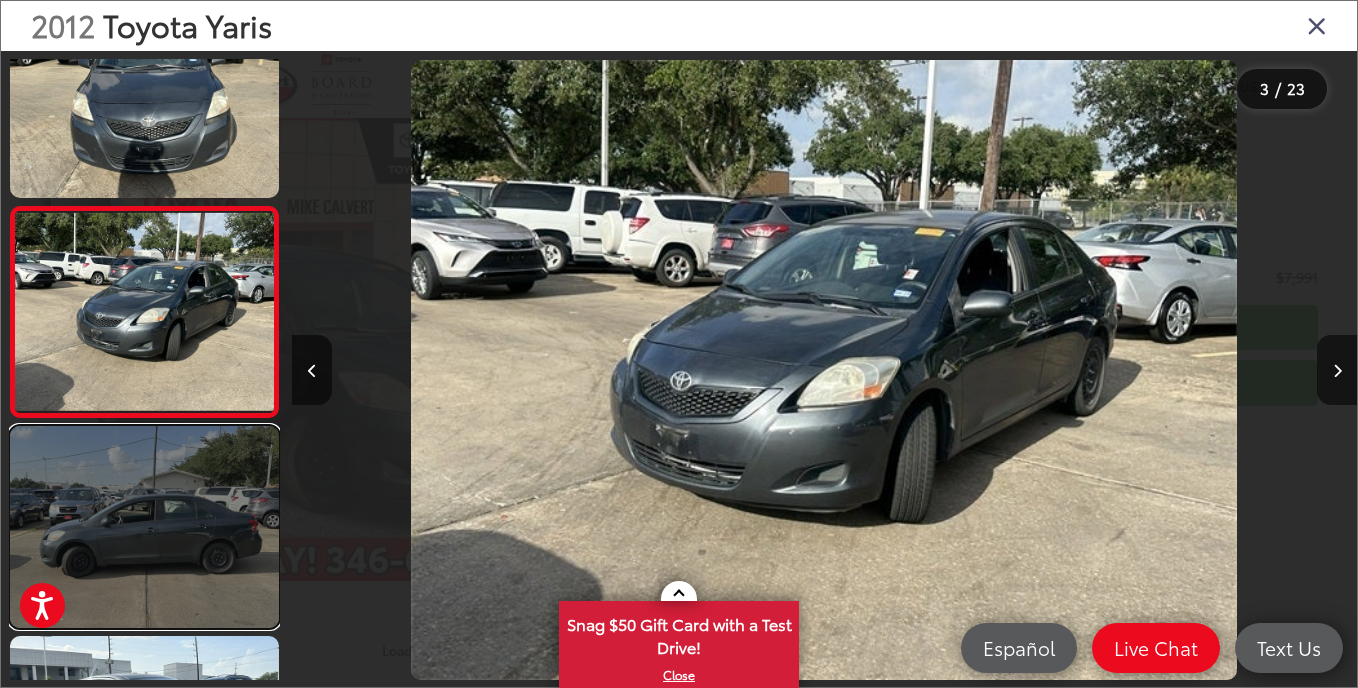 click at bounding box center [144, 527] 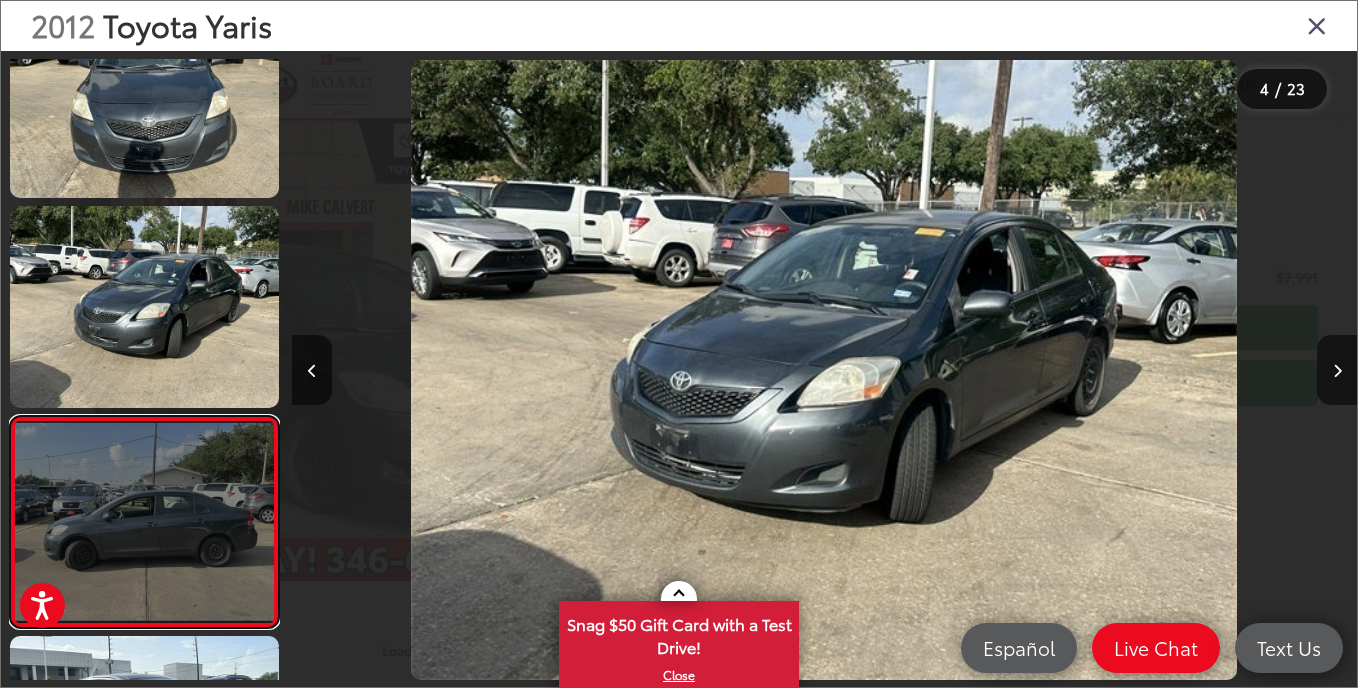 scroll, scrollTop: 0, scrollLeft: 3194, axis: horizontal 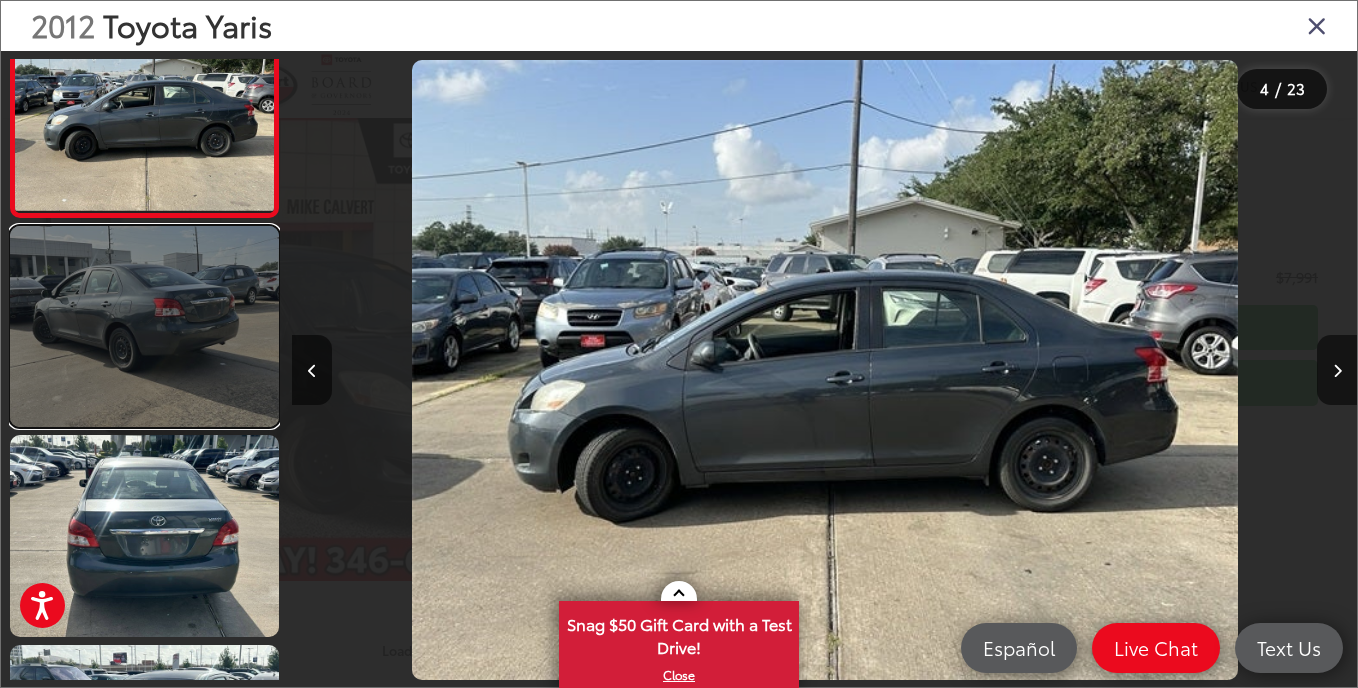 click at bounding box center (144, 327) 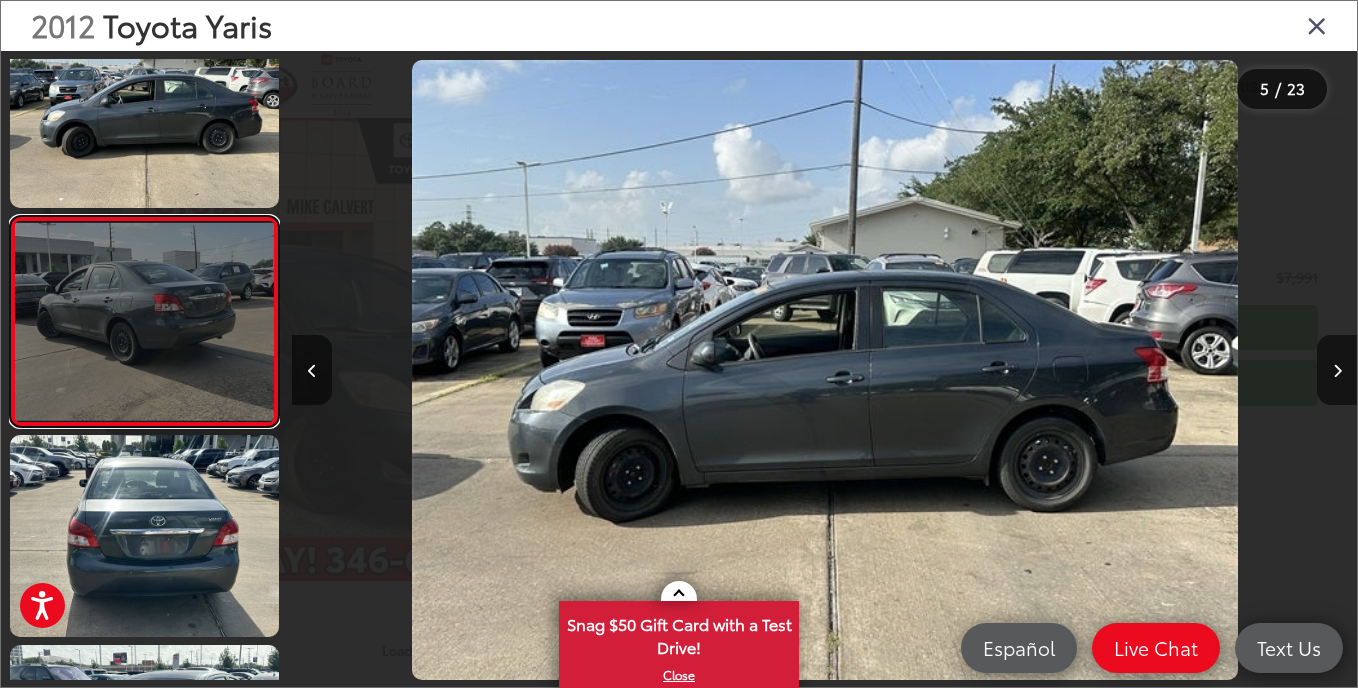 scroll, scrollTop: 694, scrollLeft: 0, axis: vertical 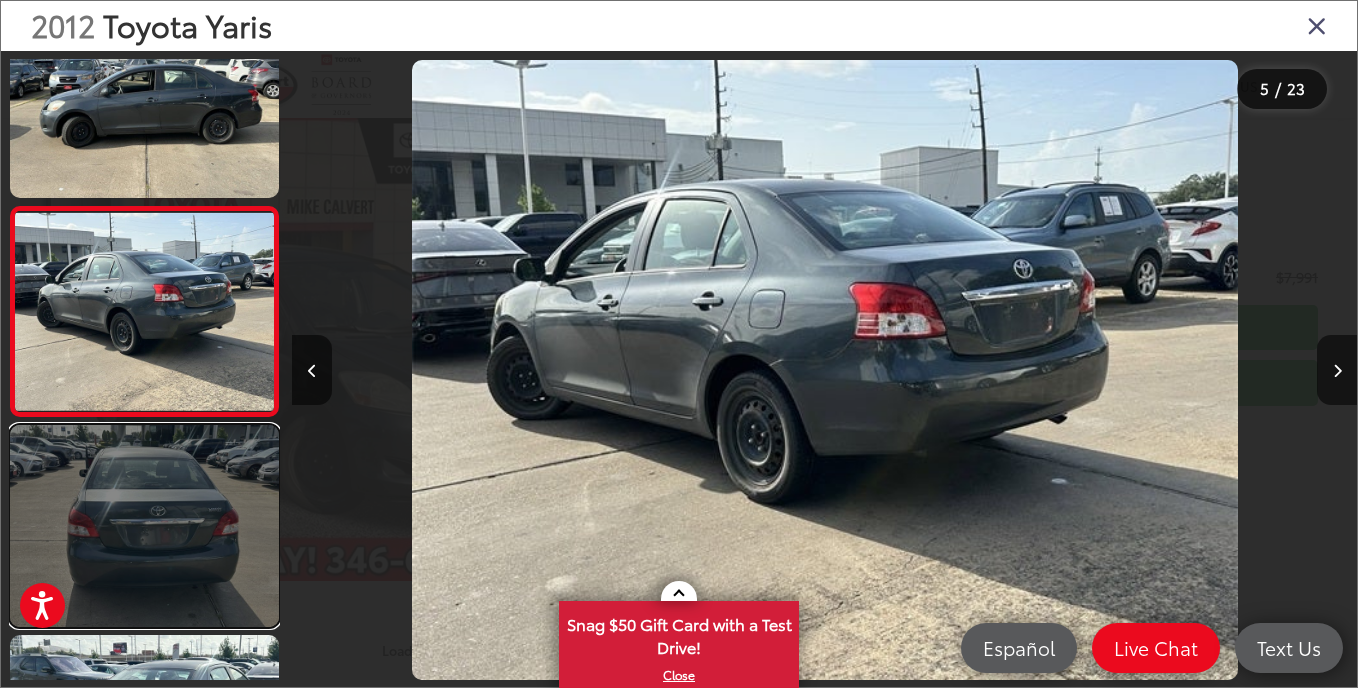 click at bounding box center (144, 526) 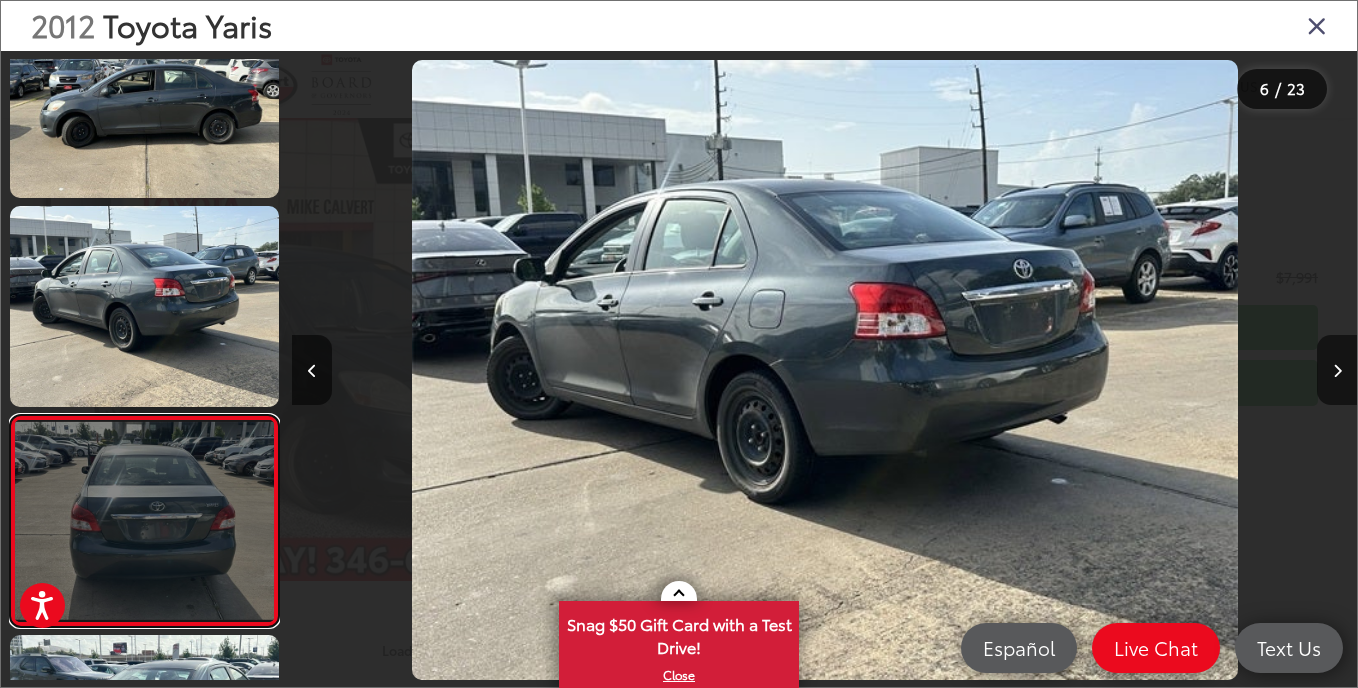 scroll, scrollTop: 0, scrollLeft: 5324, axis: horizontal 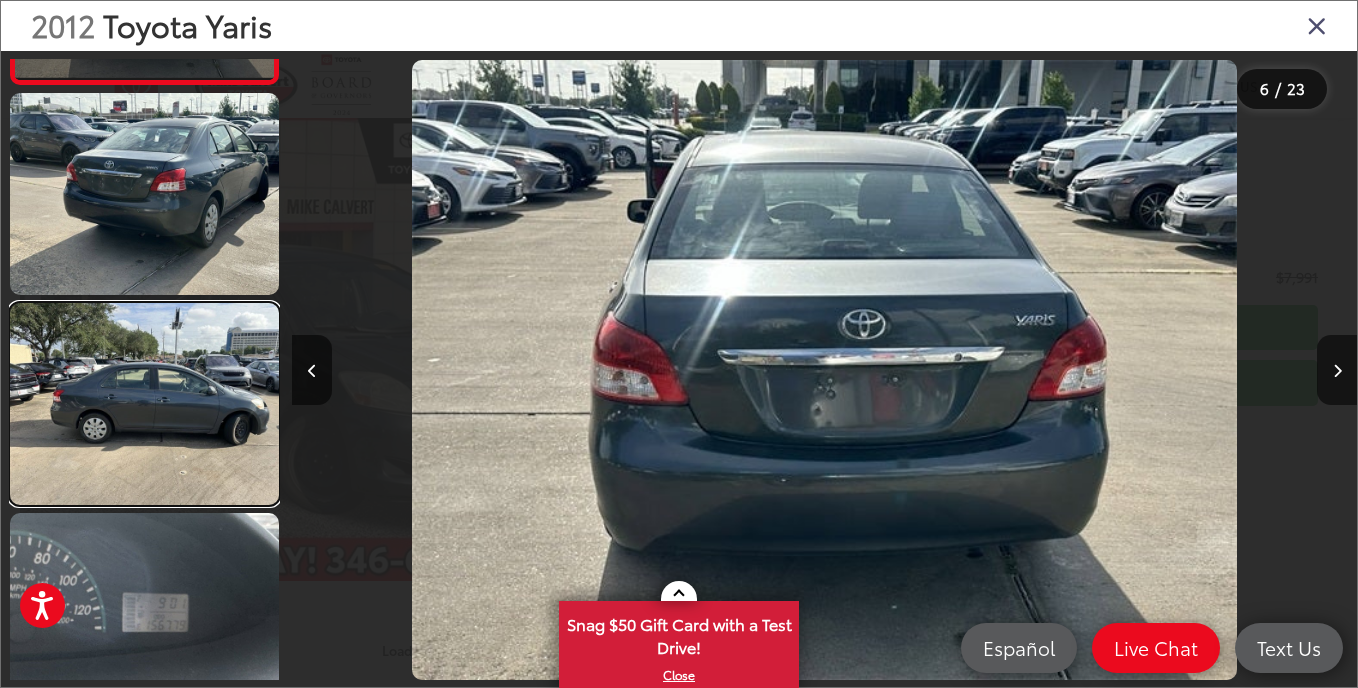 click at bounding box center [144, 404] 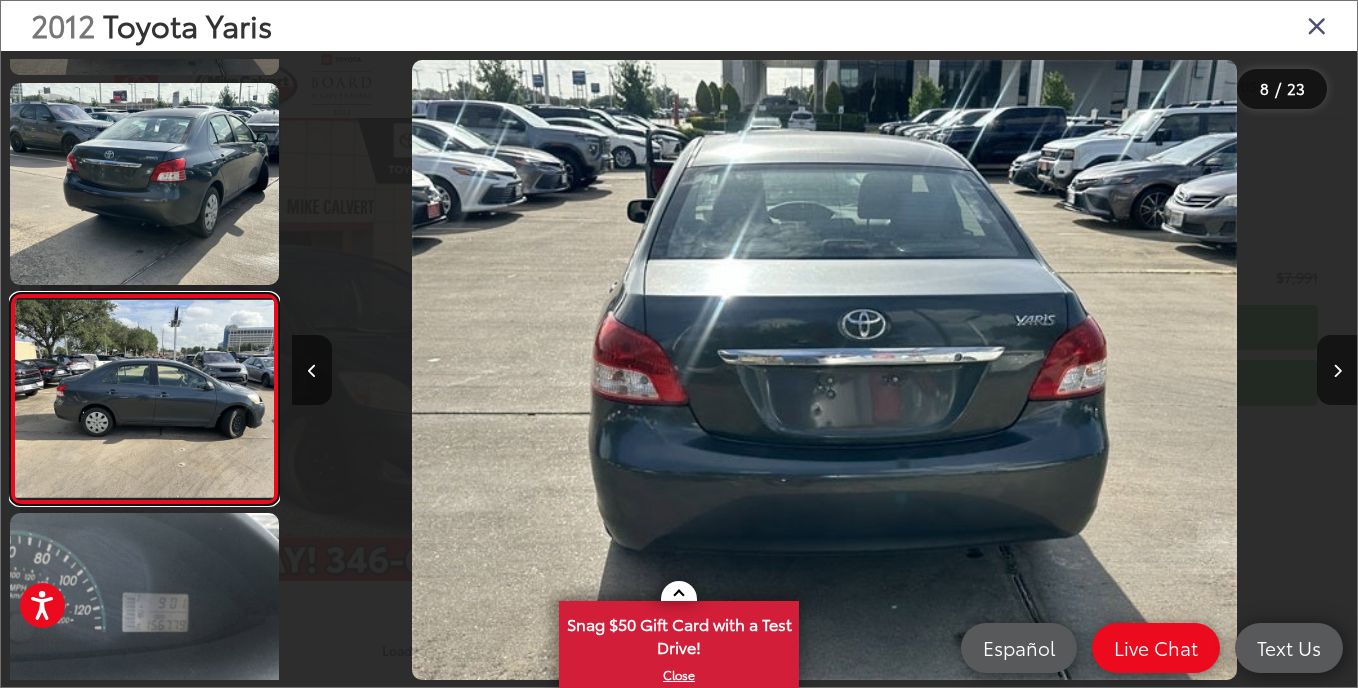 scroll, scrollTop: 1323, scrollLeft: 0, axis: vertical 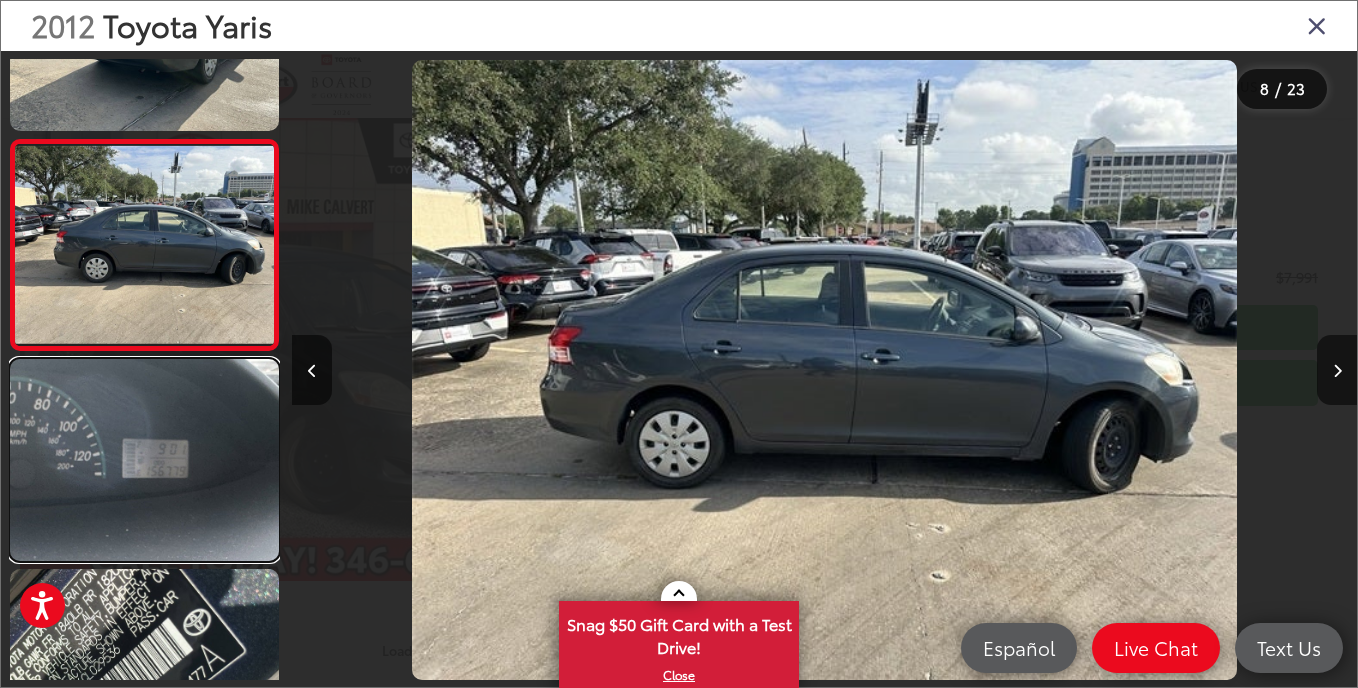 click at bounding box center [144, 460] 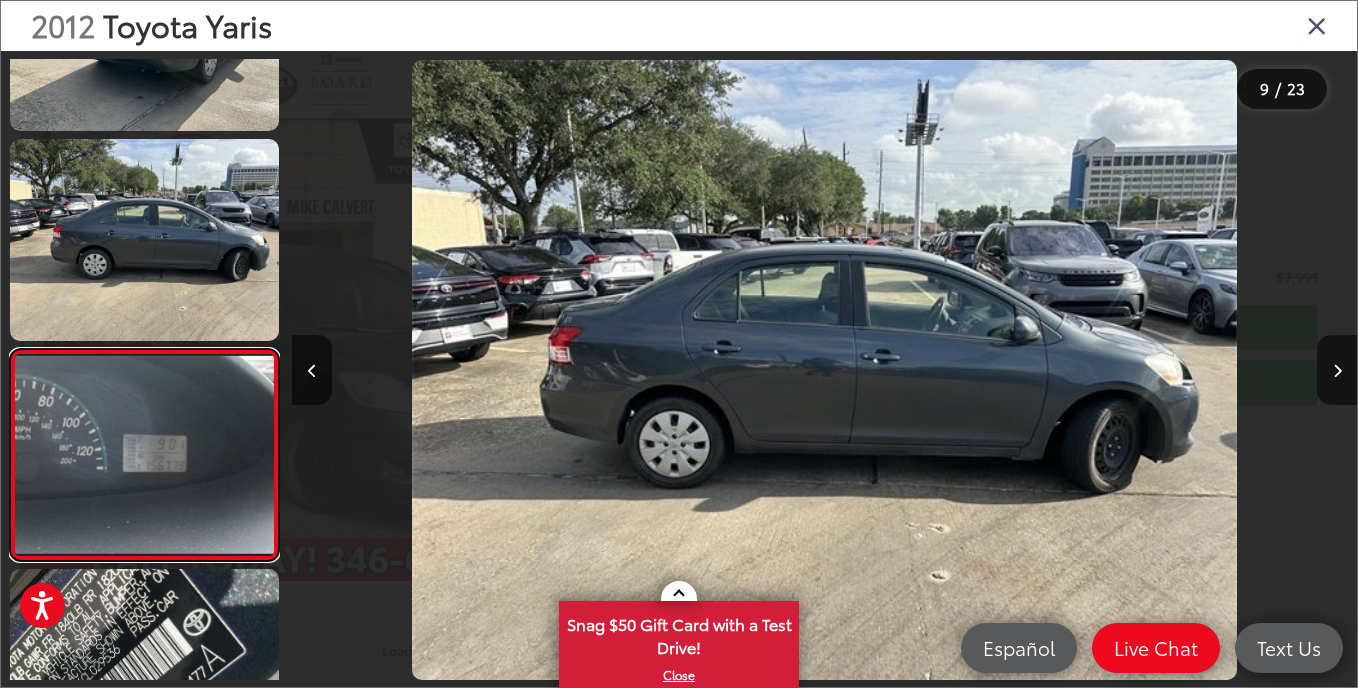 scroll, scrollTop: 0, scrollLeft: 8519, axis: horizontal 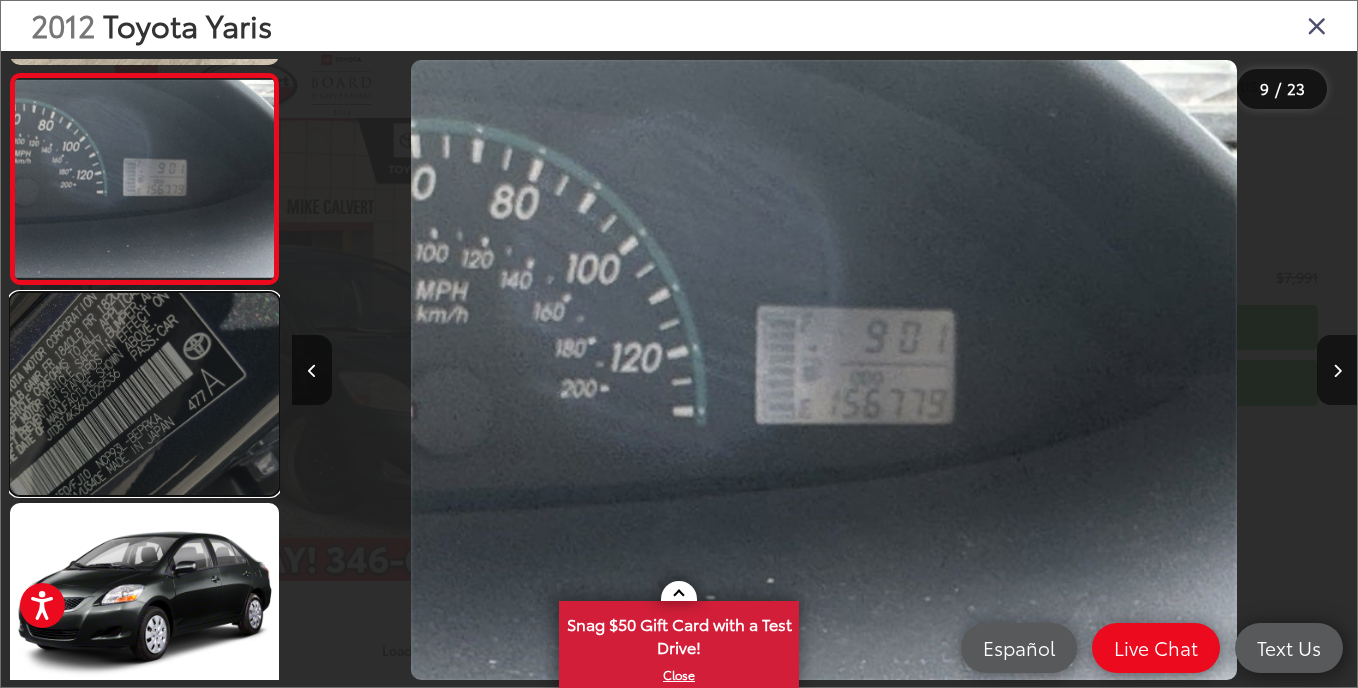 click at bounding box center (144, 394) 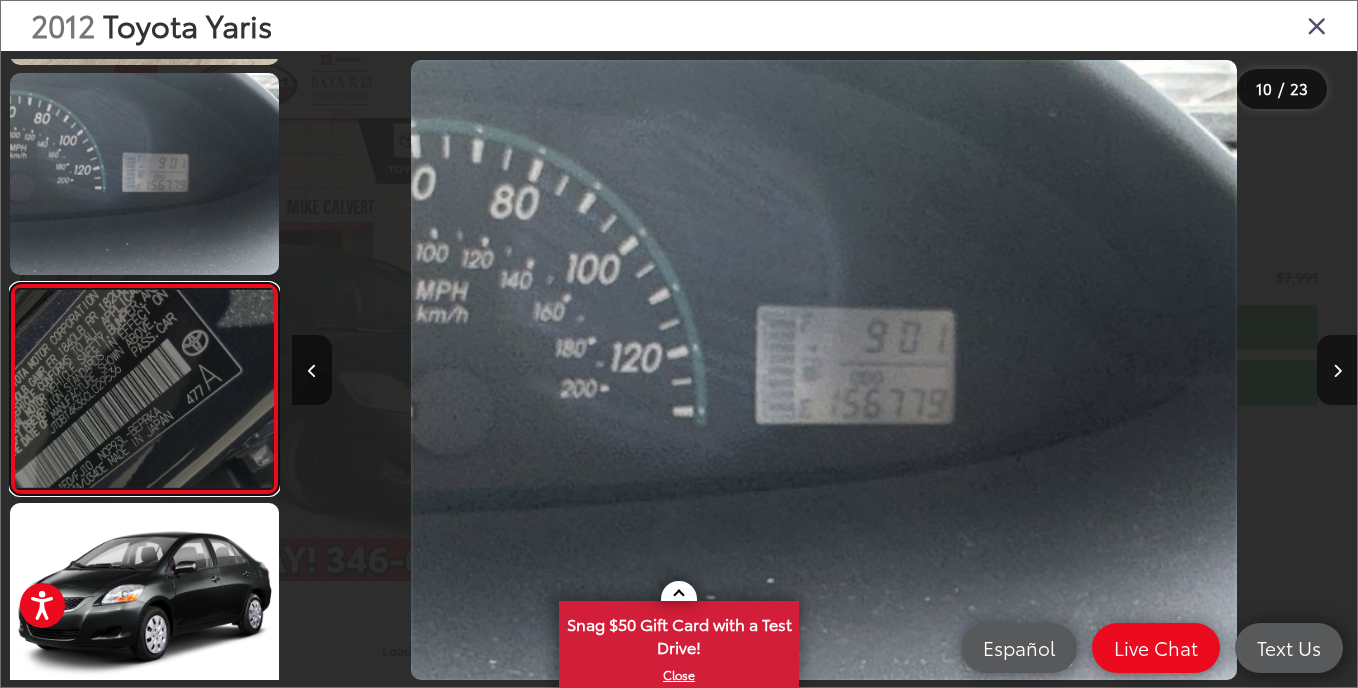 scroll, scrollTop: 0, scrollLeft: 9583, axis: horizontal 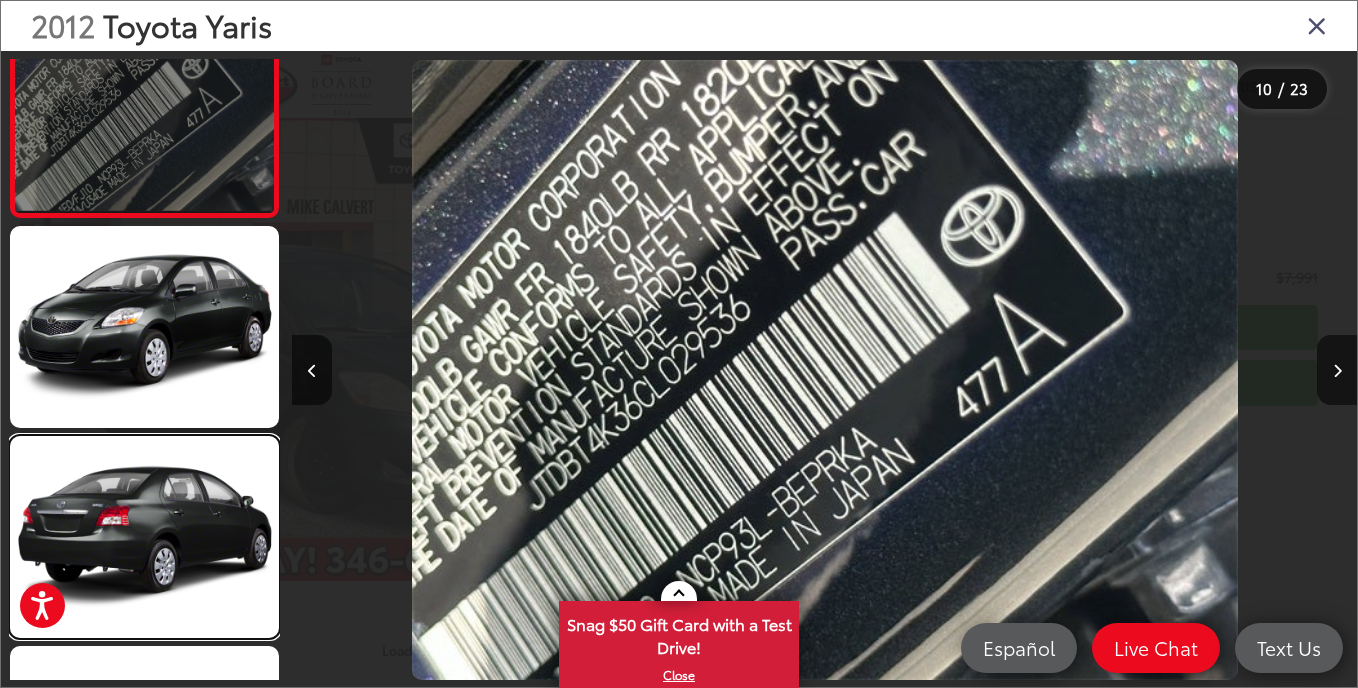 click at bounding box center [144, 537] 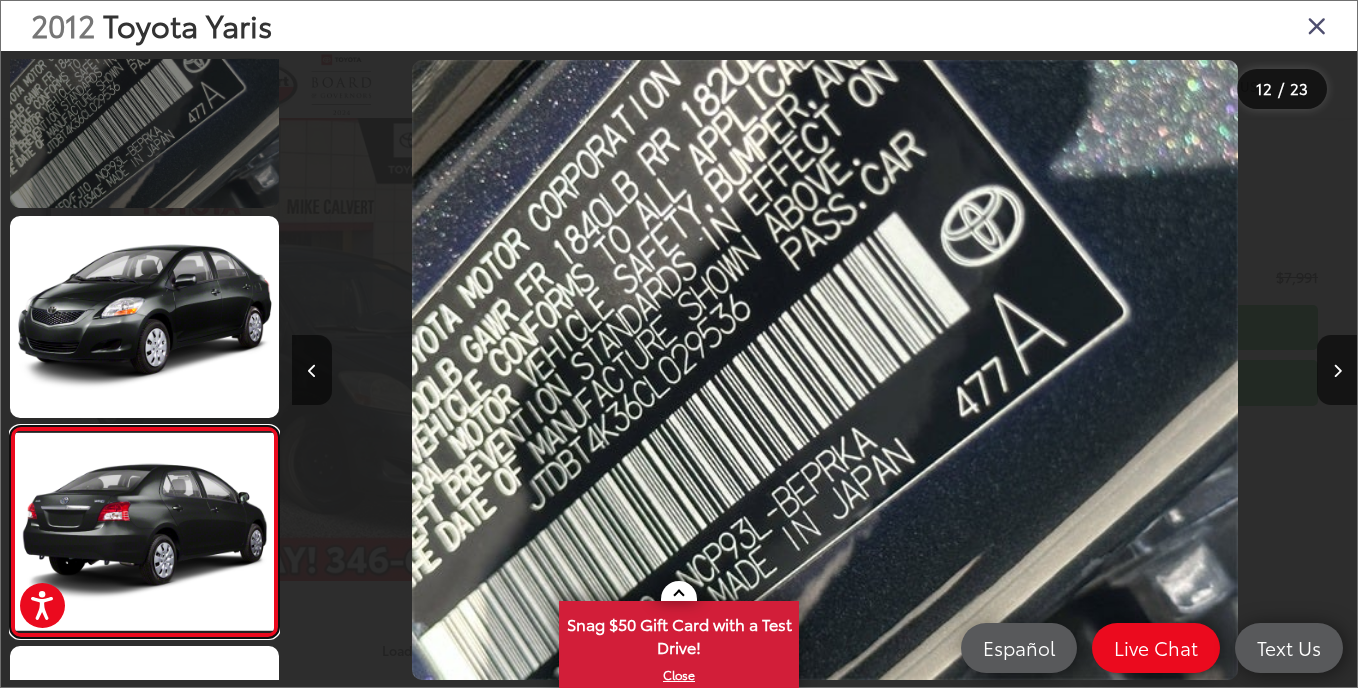 scroll, scrollTop: 2163, scrollLeft: 0, axis: vertical 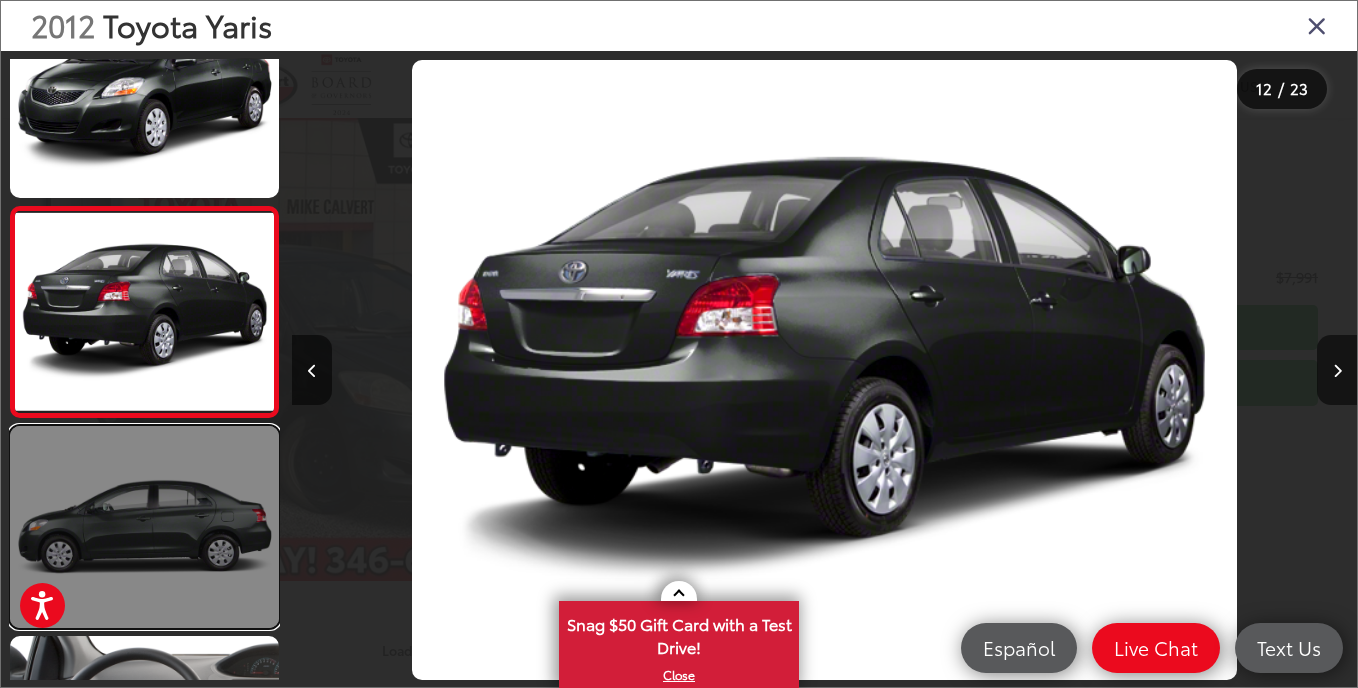 click at bounding box center (144, 527) 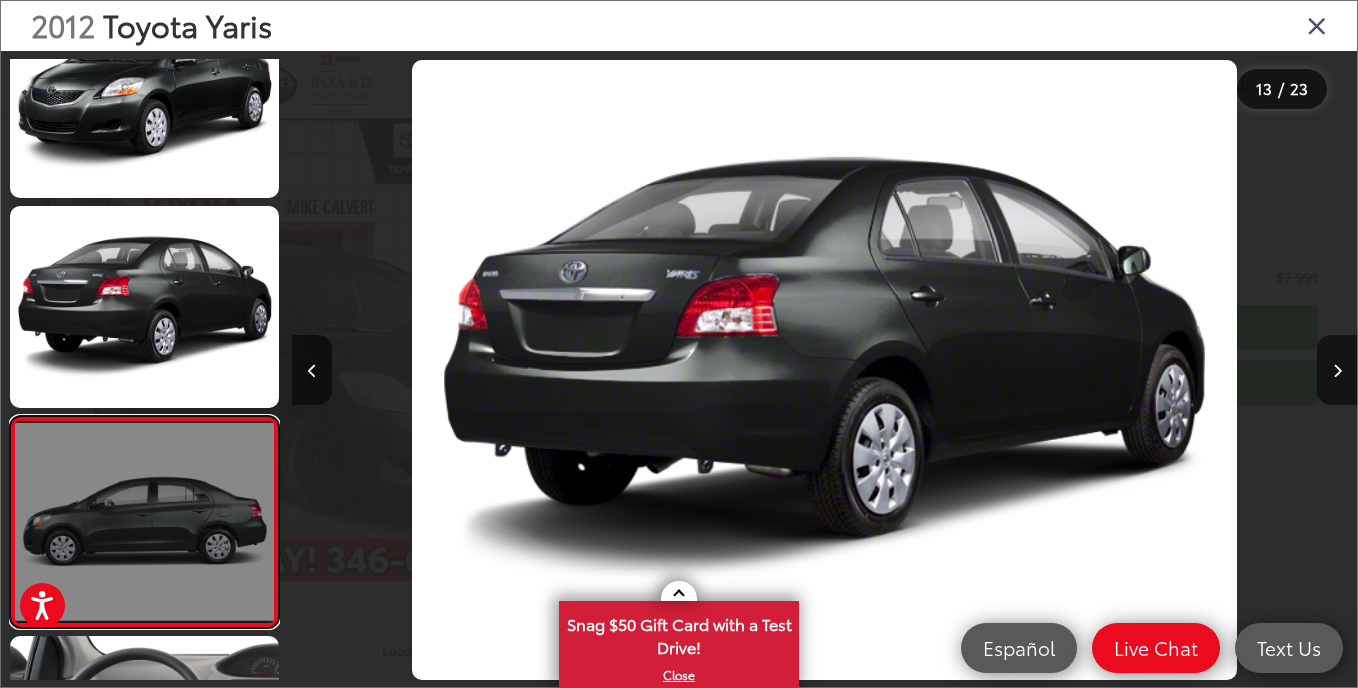 scroll, scrollTop: 0, scrollLeft: 12778, axis: horizontal 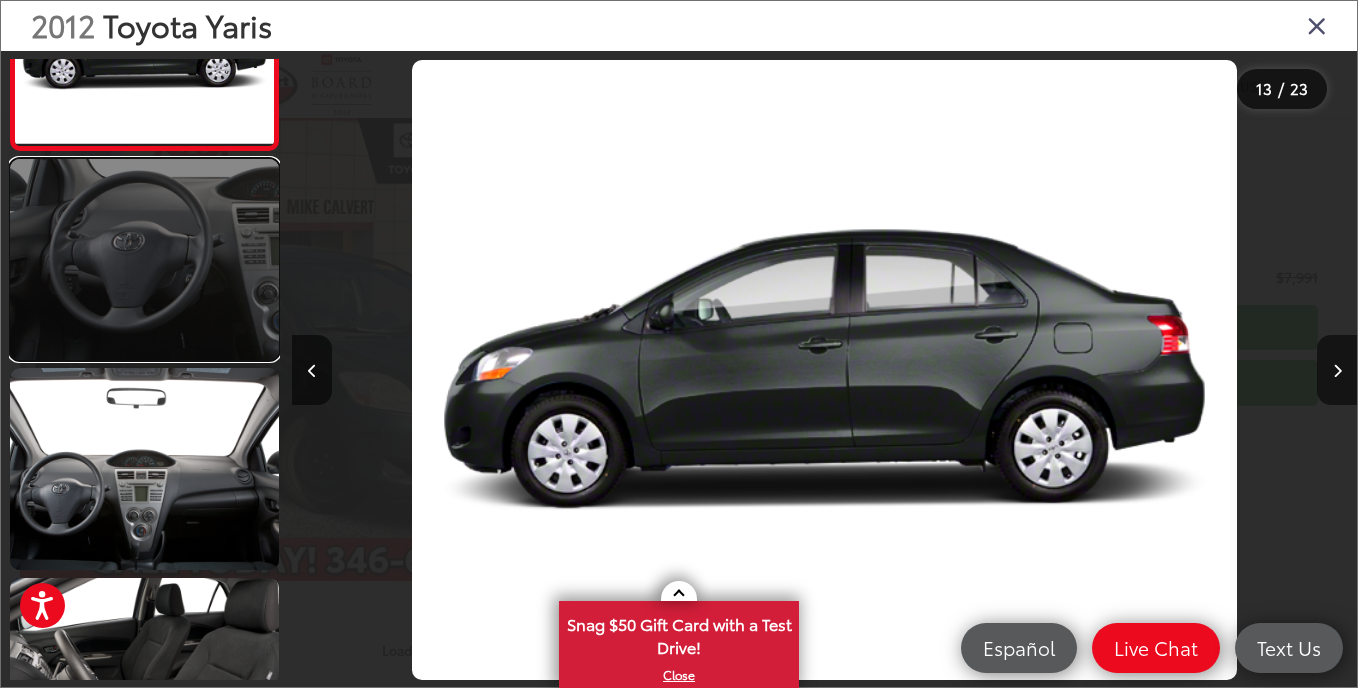 click at bounding box center (144, 260) 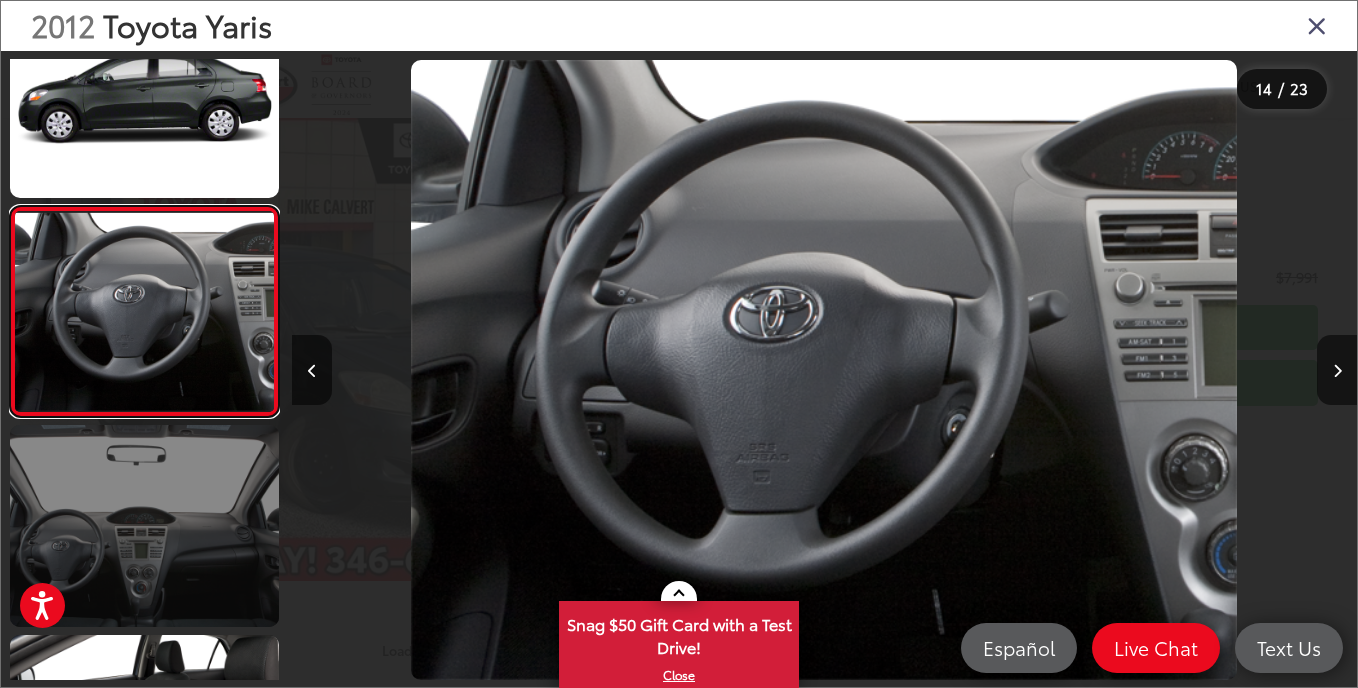 scroll, scrollTop: 2783, scrollLeft: 0, axis: vertical 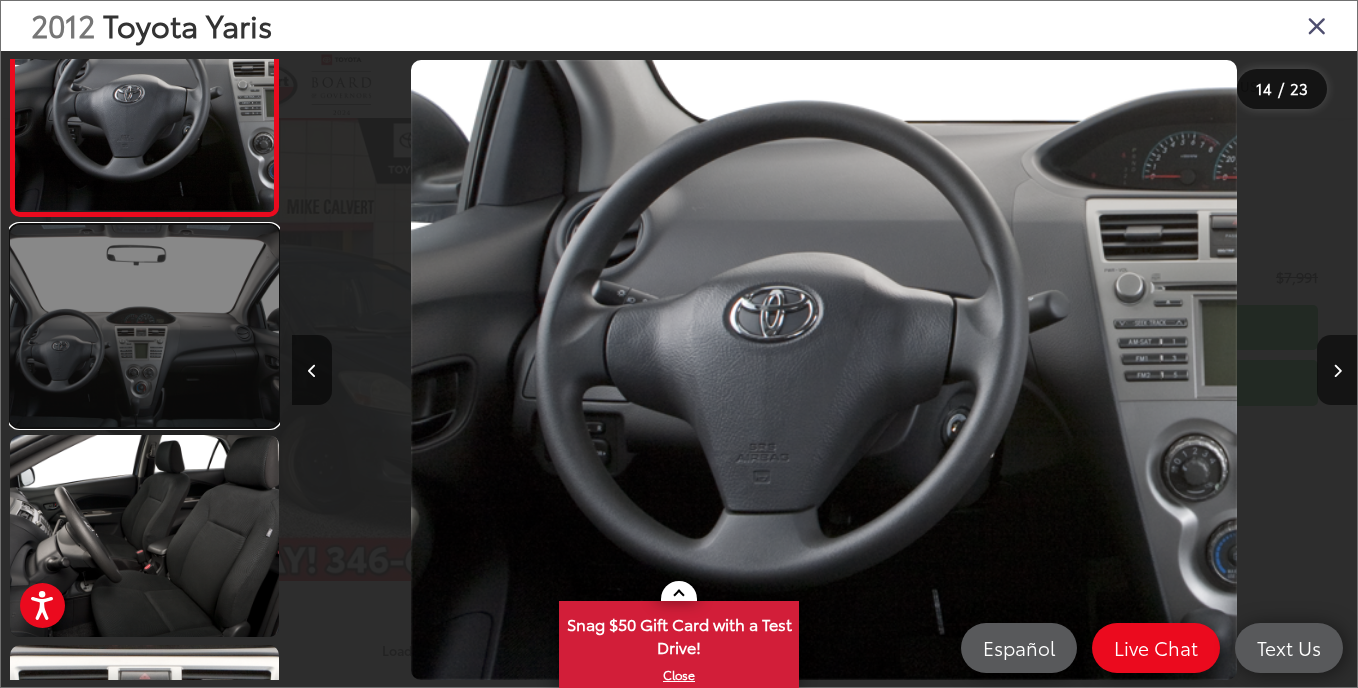 click at bounding box center (144, 326) 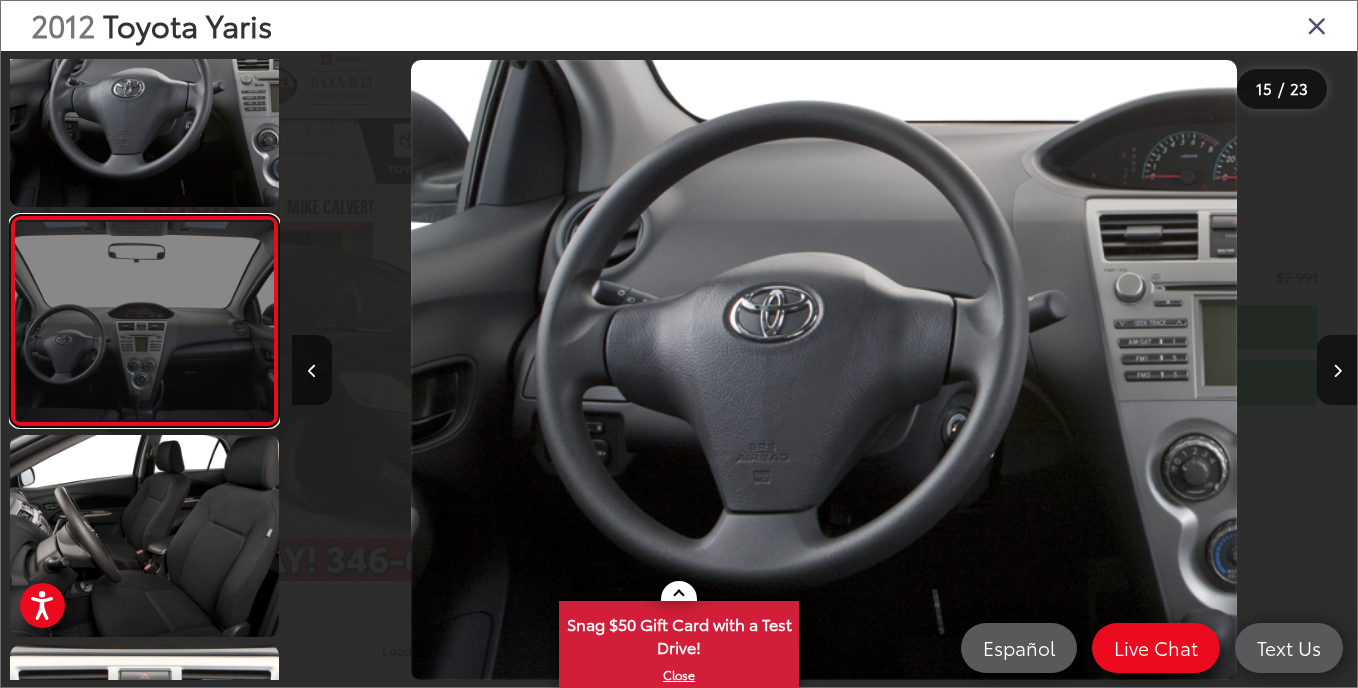 scroll, scrollTop: 2792, scrollLeft: 0, axis: vertical 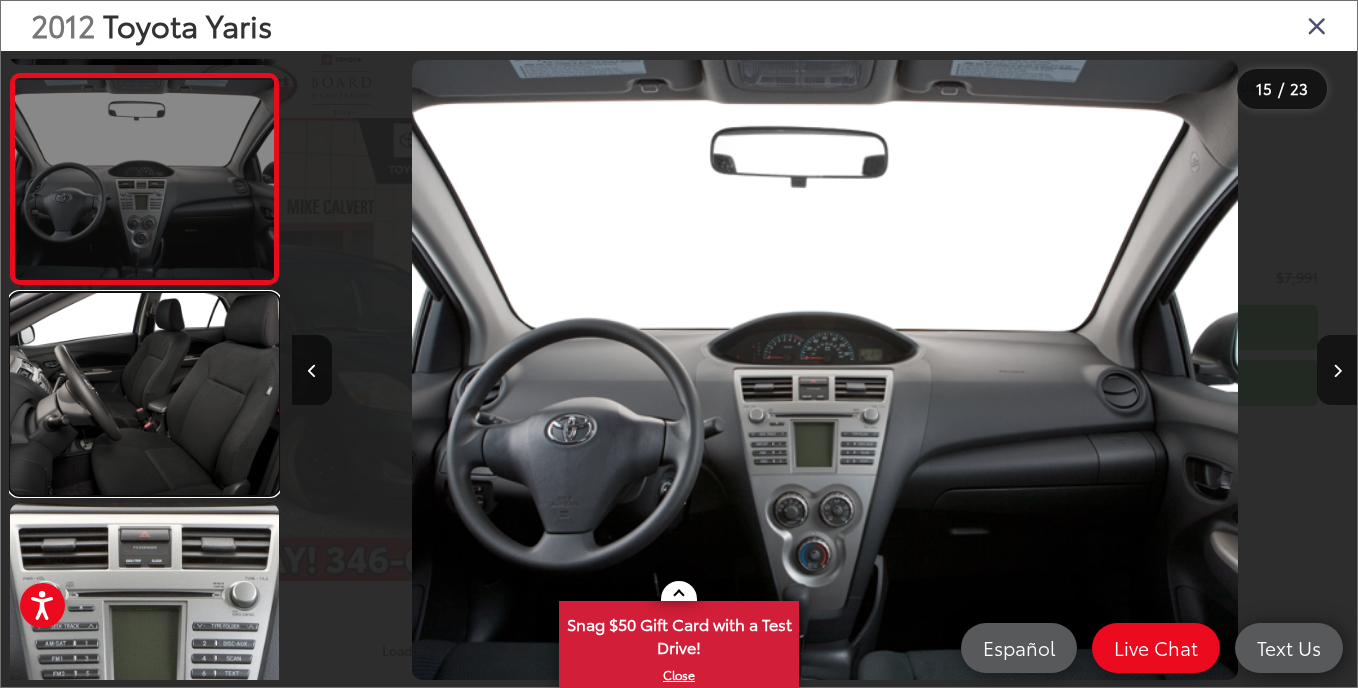 click at bounding box center (144, 394) 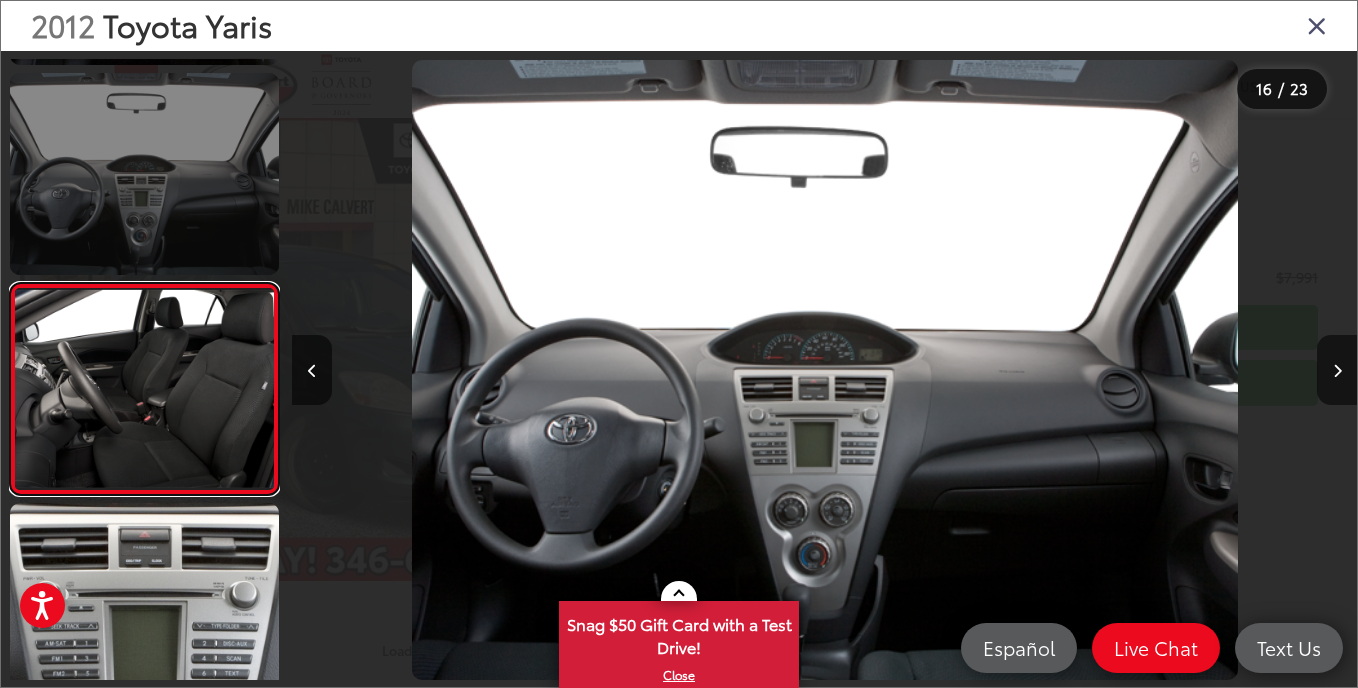 scroll, scrollTop: 0, scrollLeft: 15972, axis: horizontal 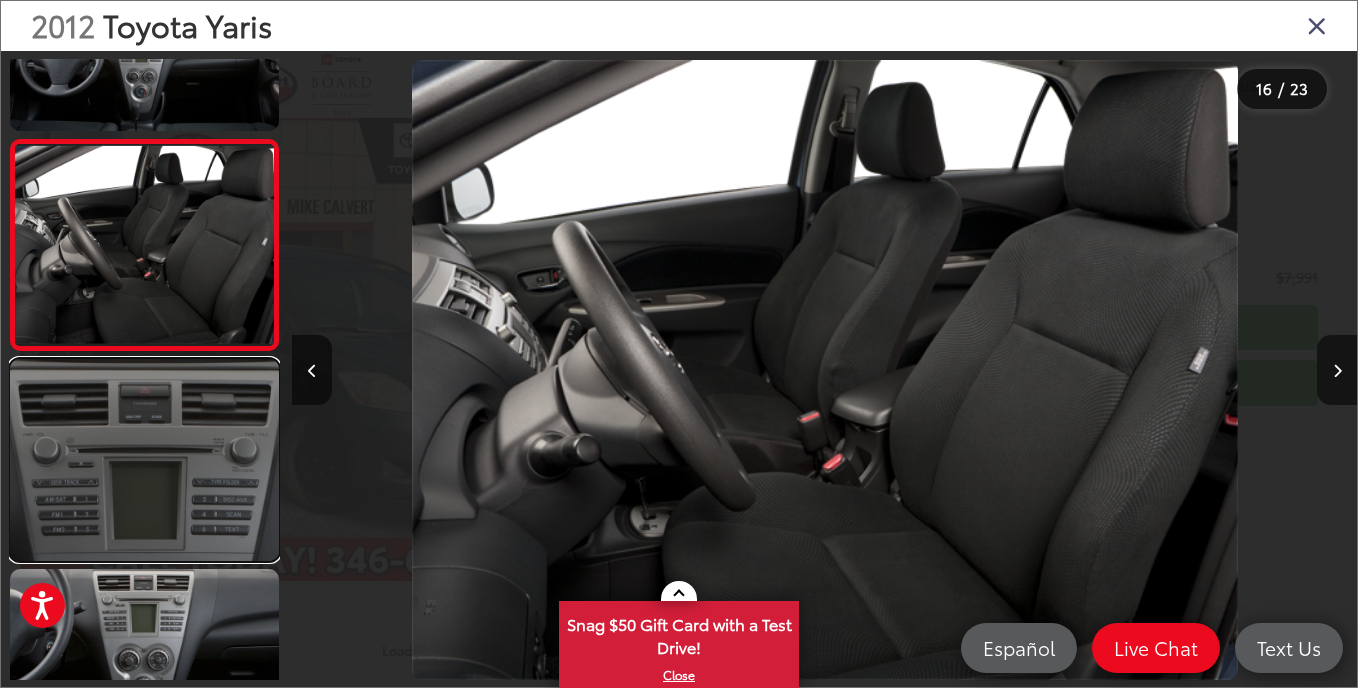 click at bounding box center [144, 460] 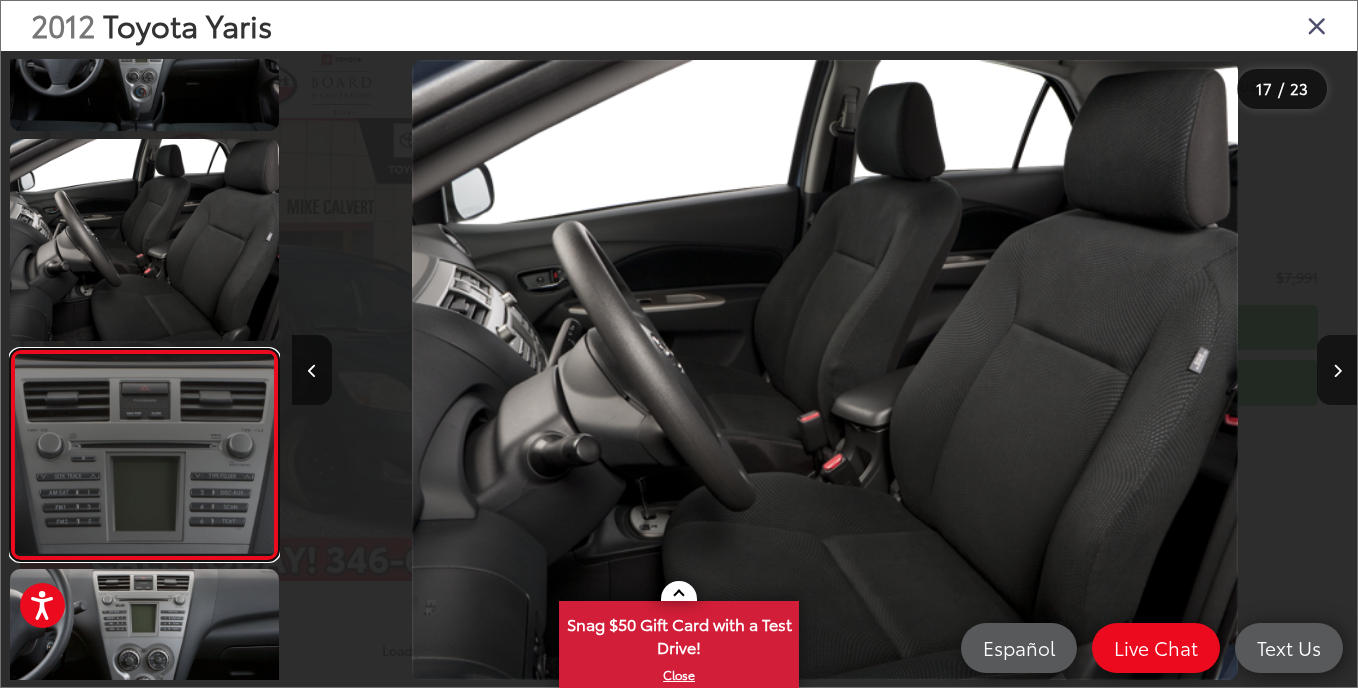 scroll, scrollTop: 0, scrollLeft: 17037, axis: horizontal 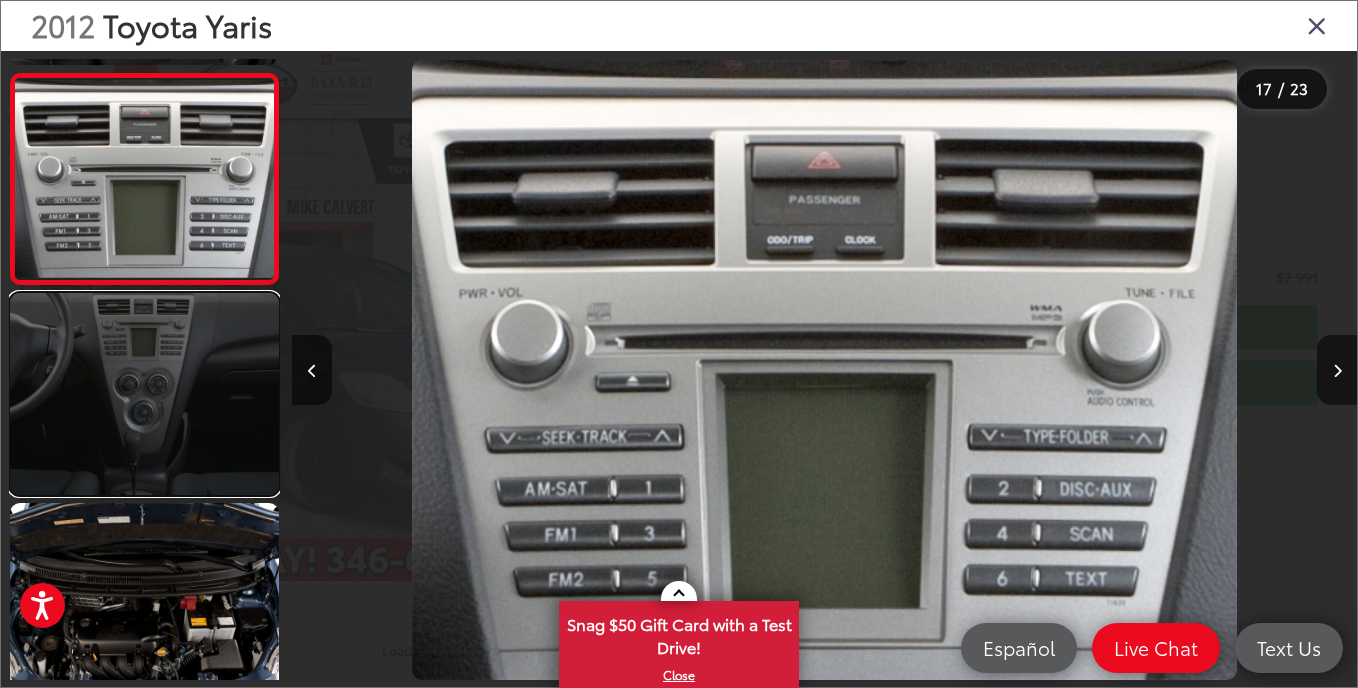click at bounding box center [144, 394] 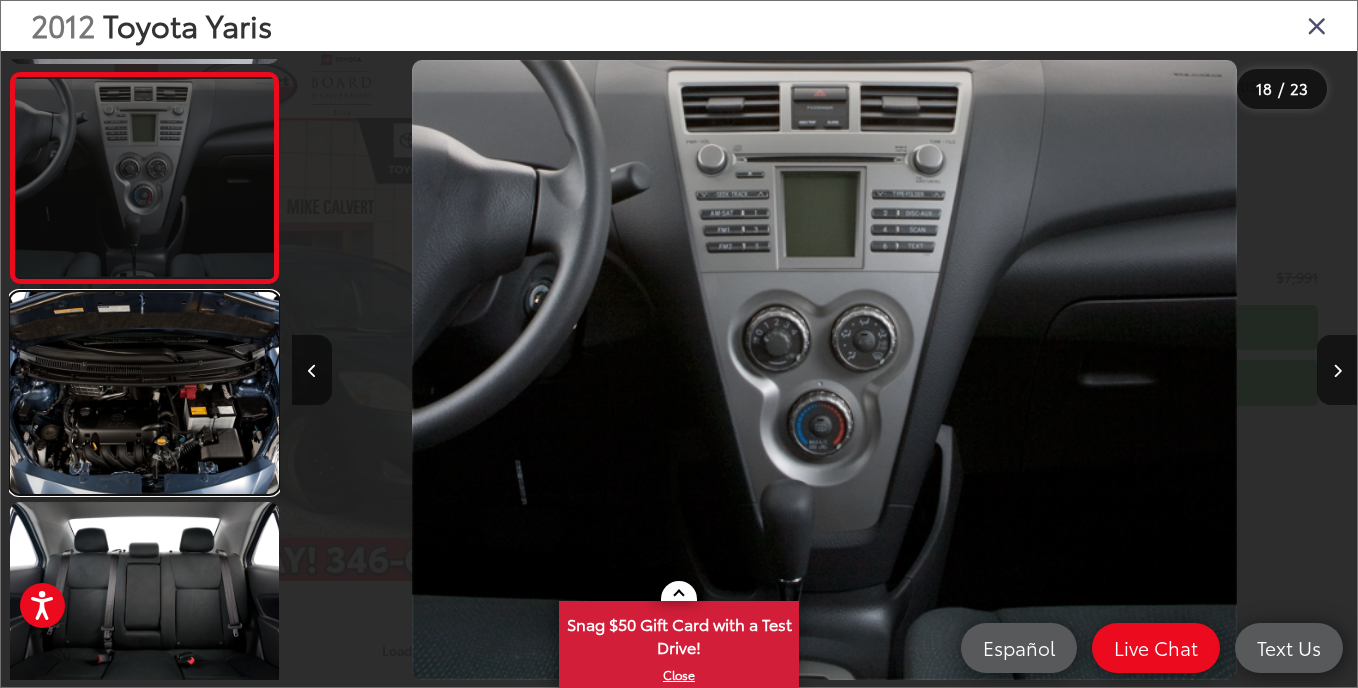 click at bounding box center (144, 393) 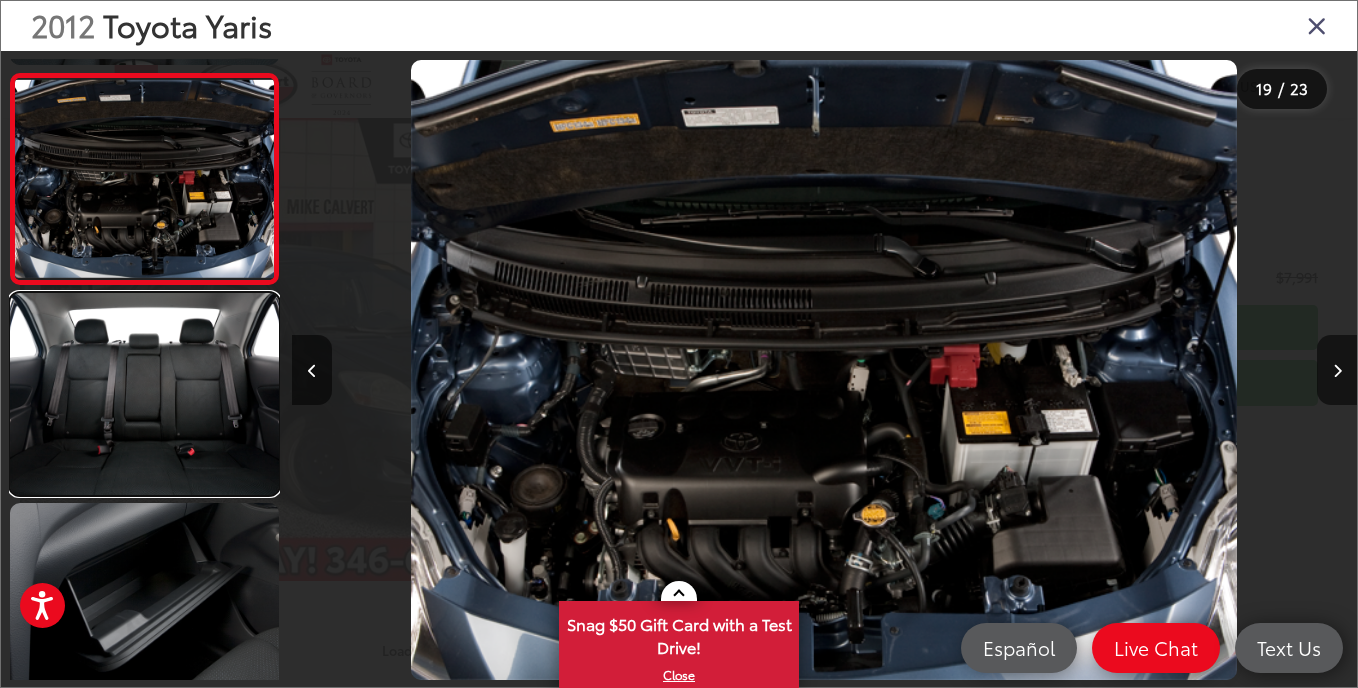 click at bounding box center [144, 394] 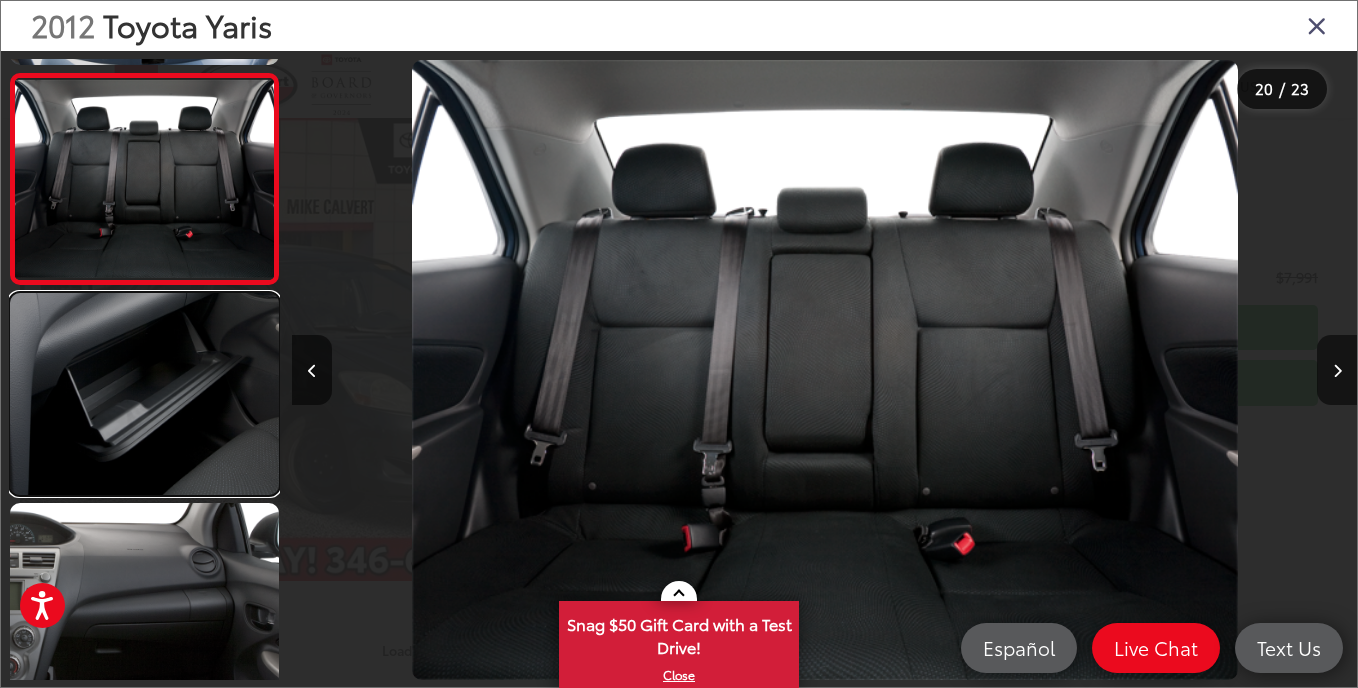 click at bounding box center [144, 394] 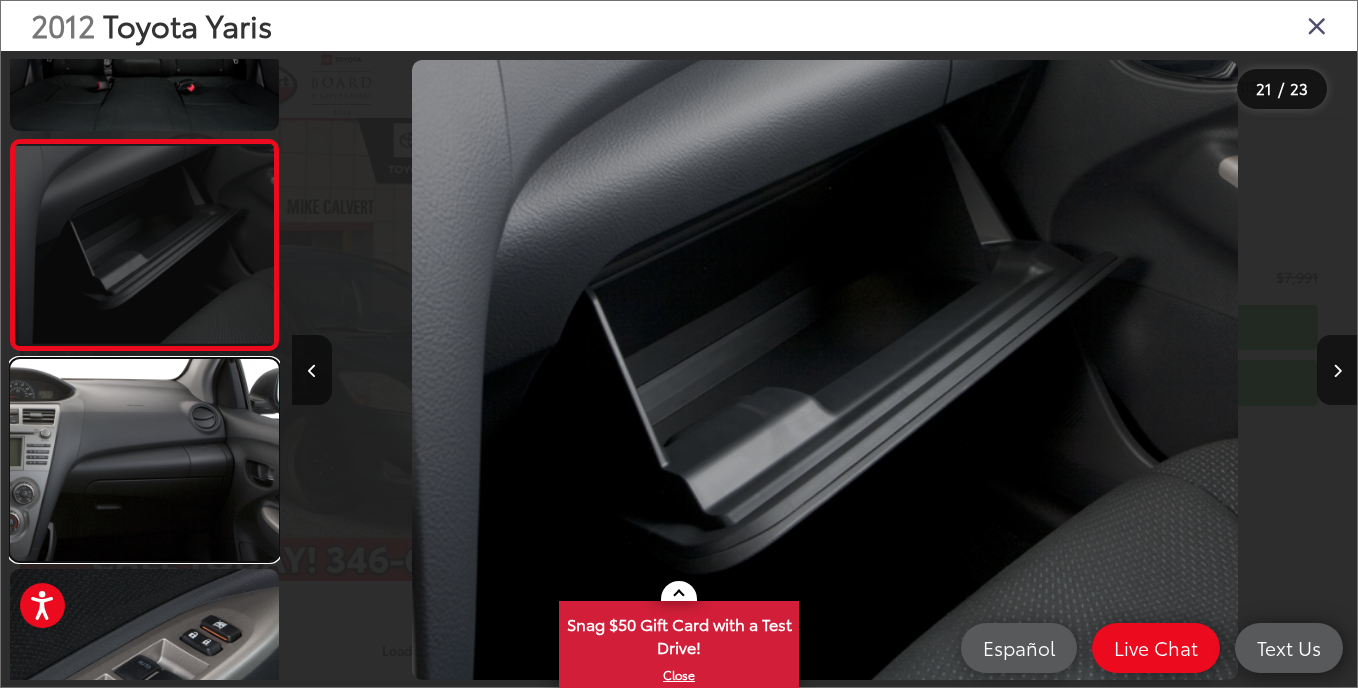 click at bounding box center (144, 460) 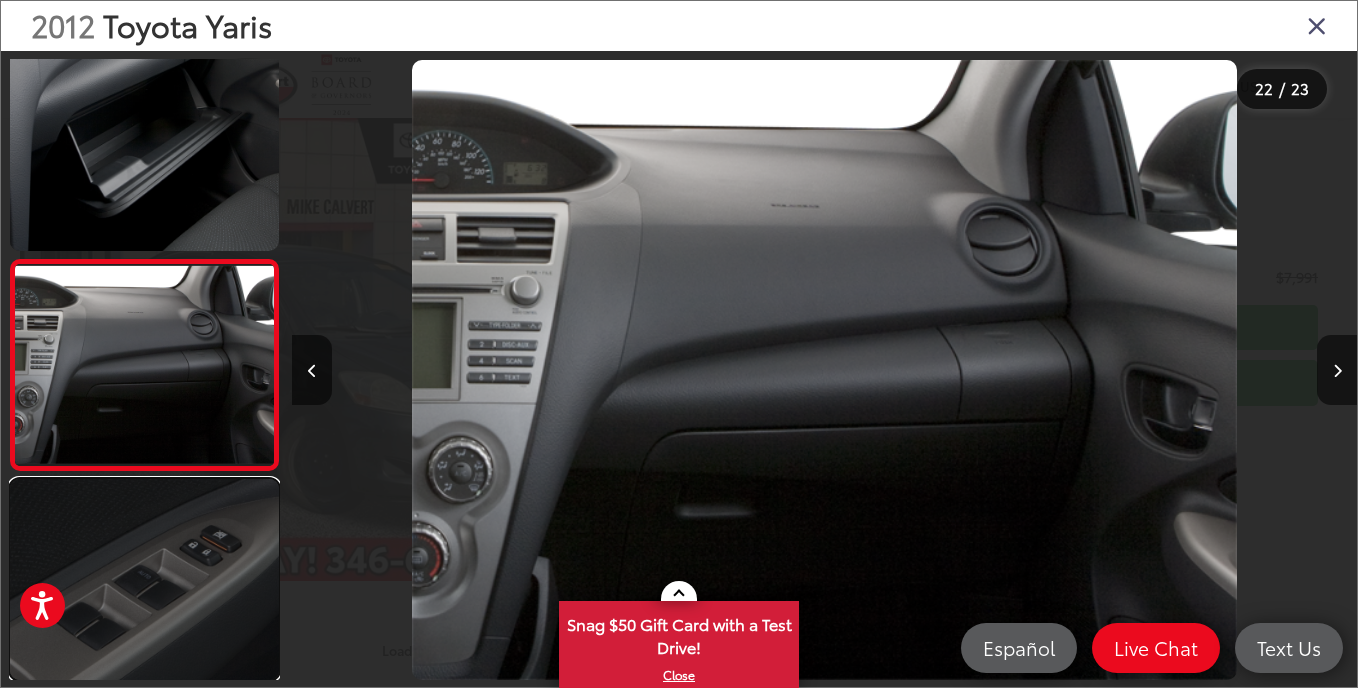 click at bounding box center [144, 580] 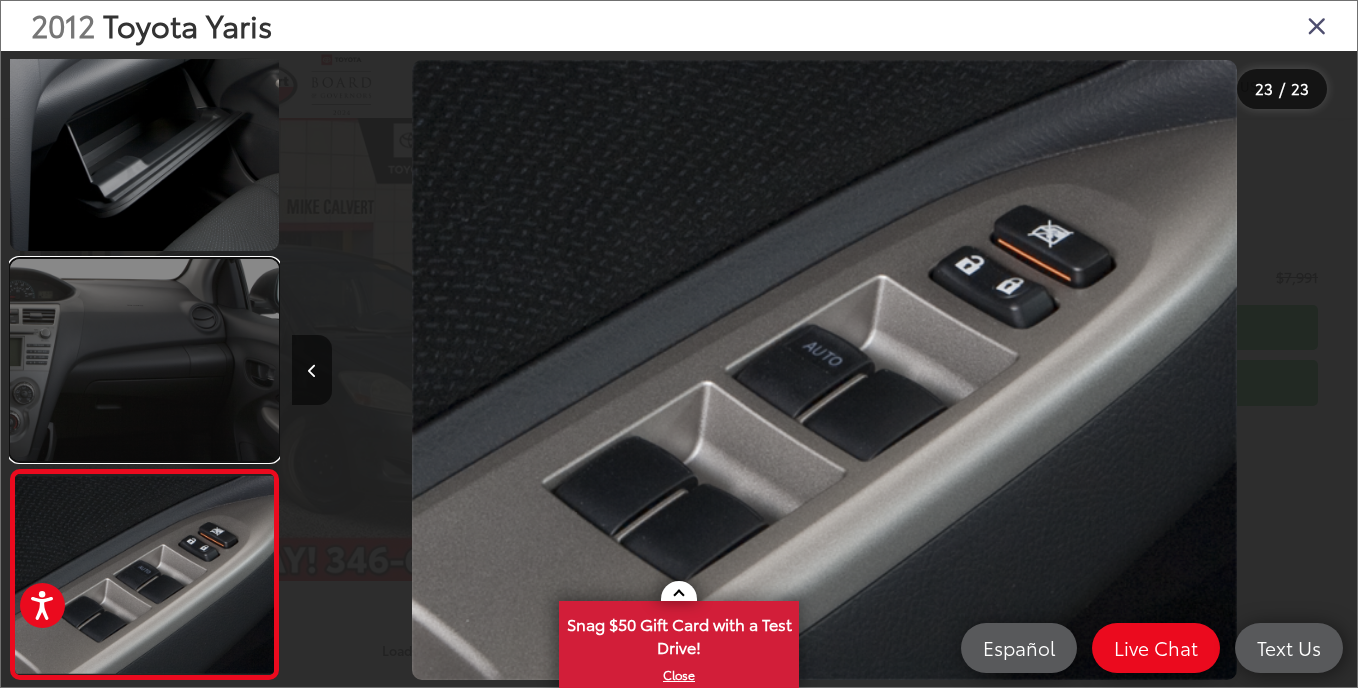 click at bounding box center [144, 360] 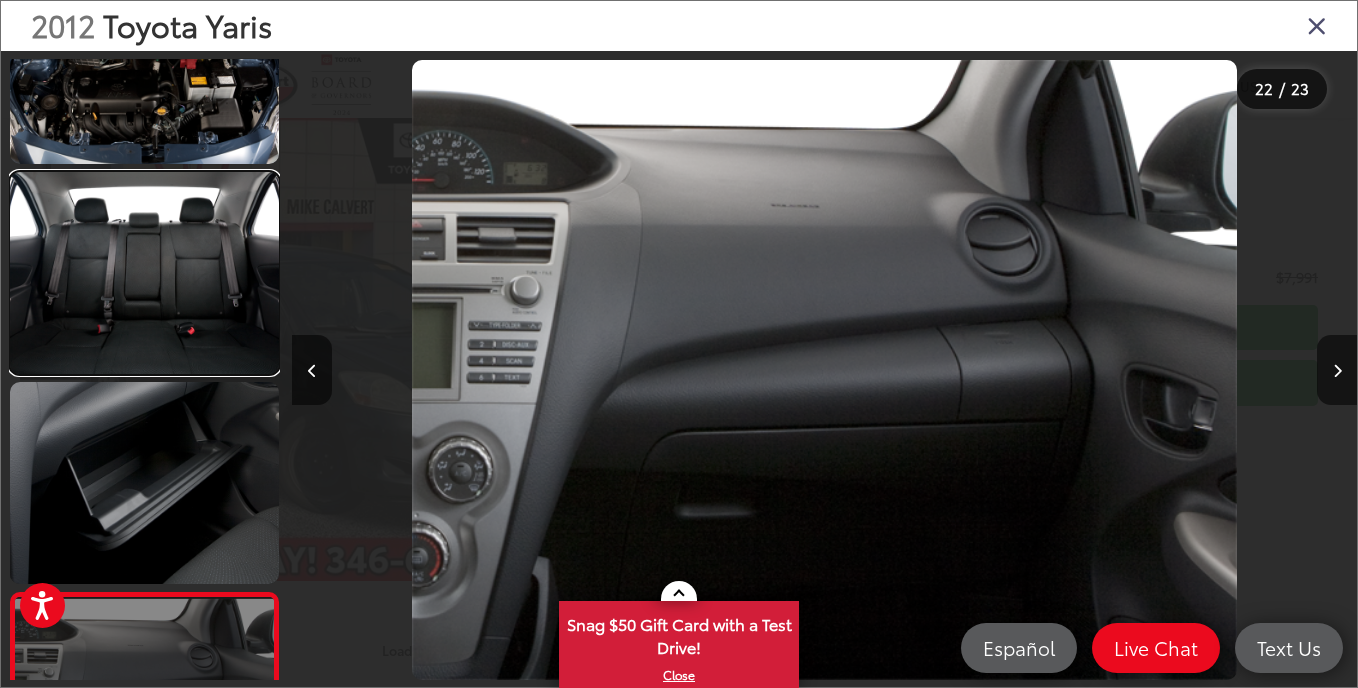 click at bounding box center [144, 273] 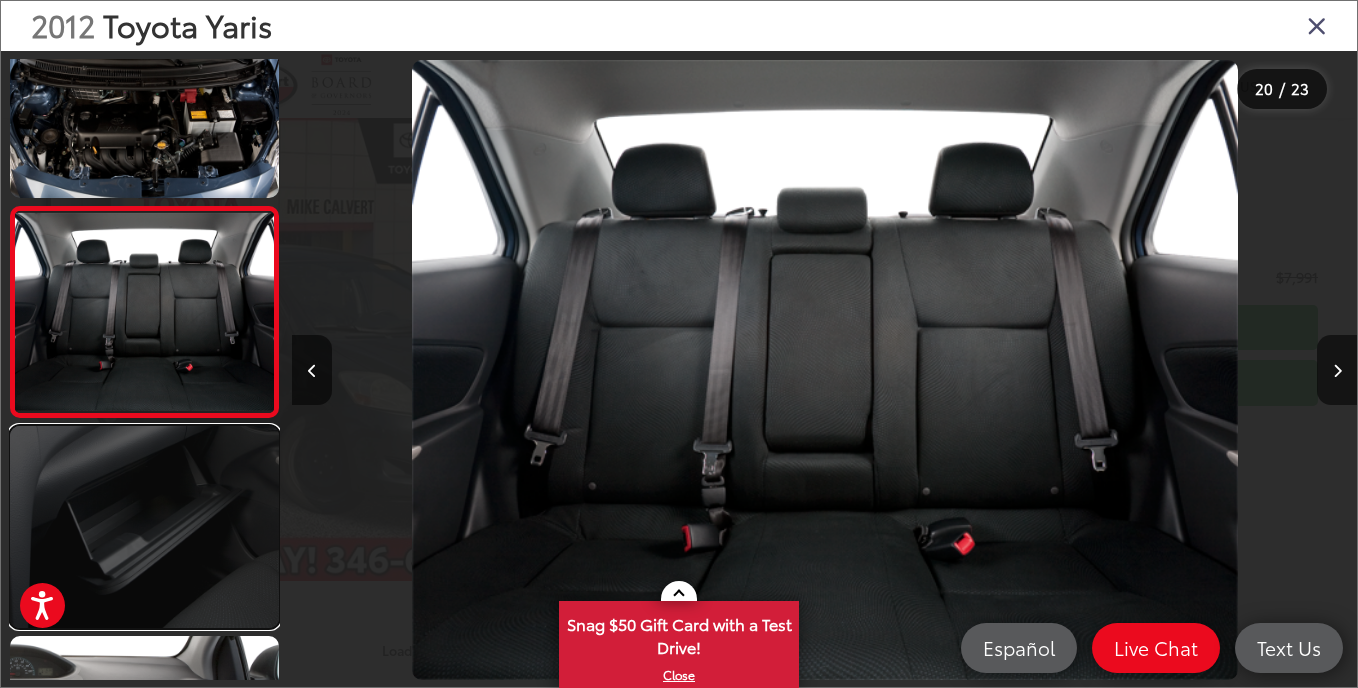 click at bounding box center (144, 527) 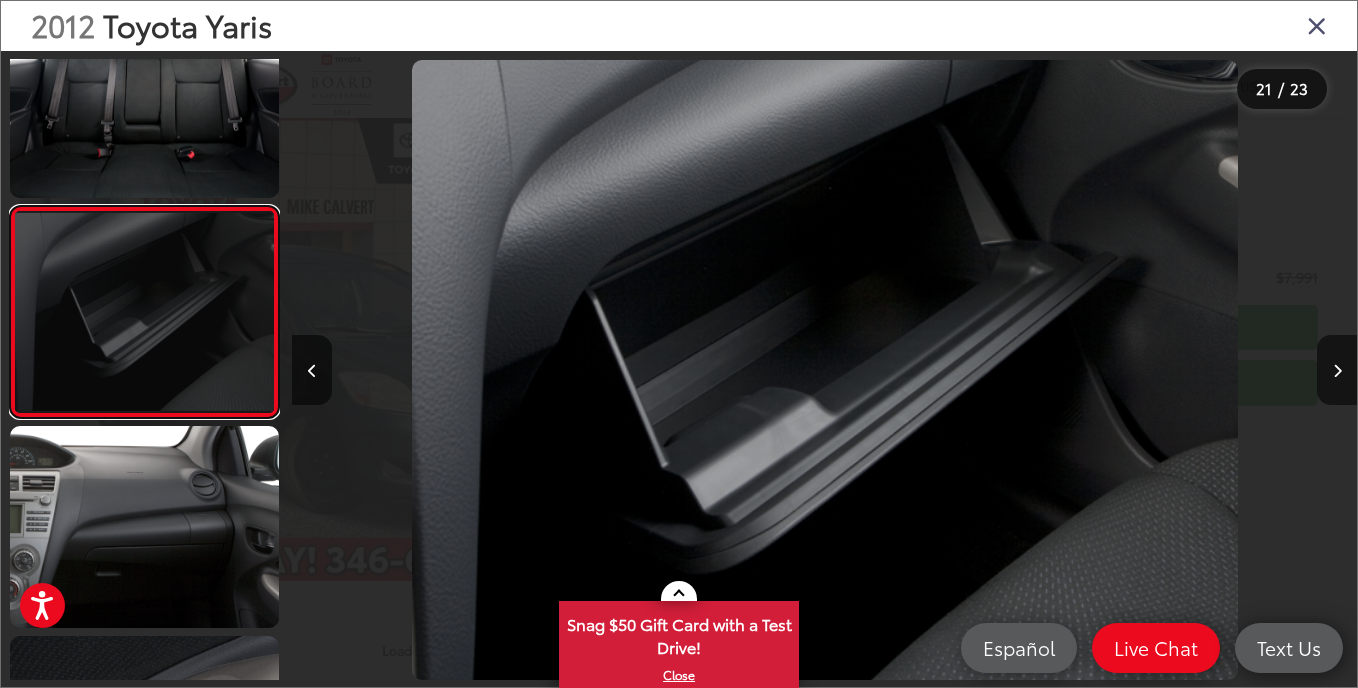 click at bounding box center [144, 312] 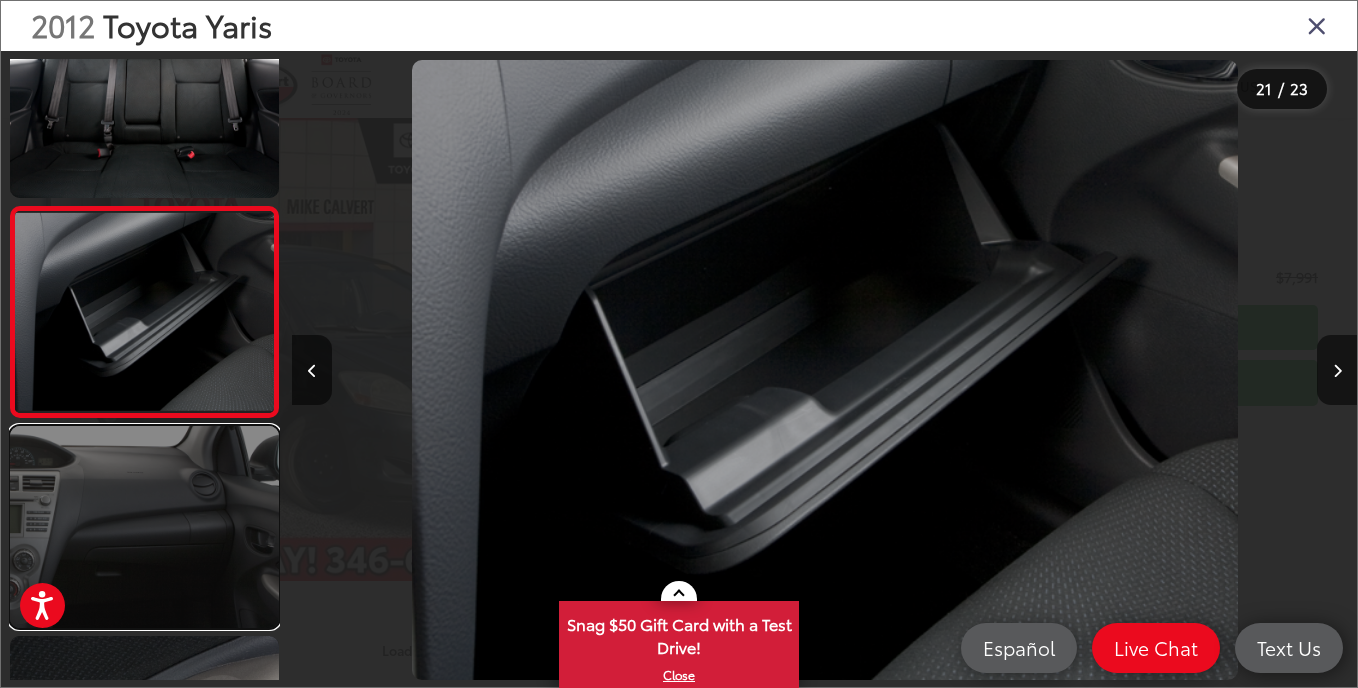 click at bounding box center [144, 527] 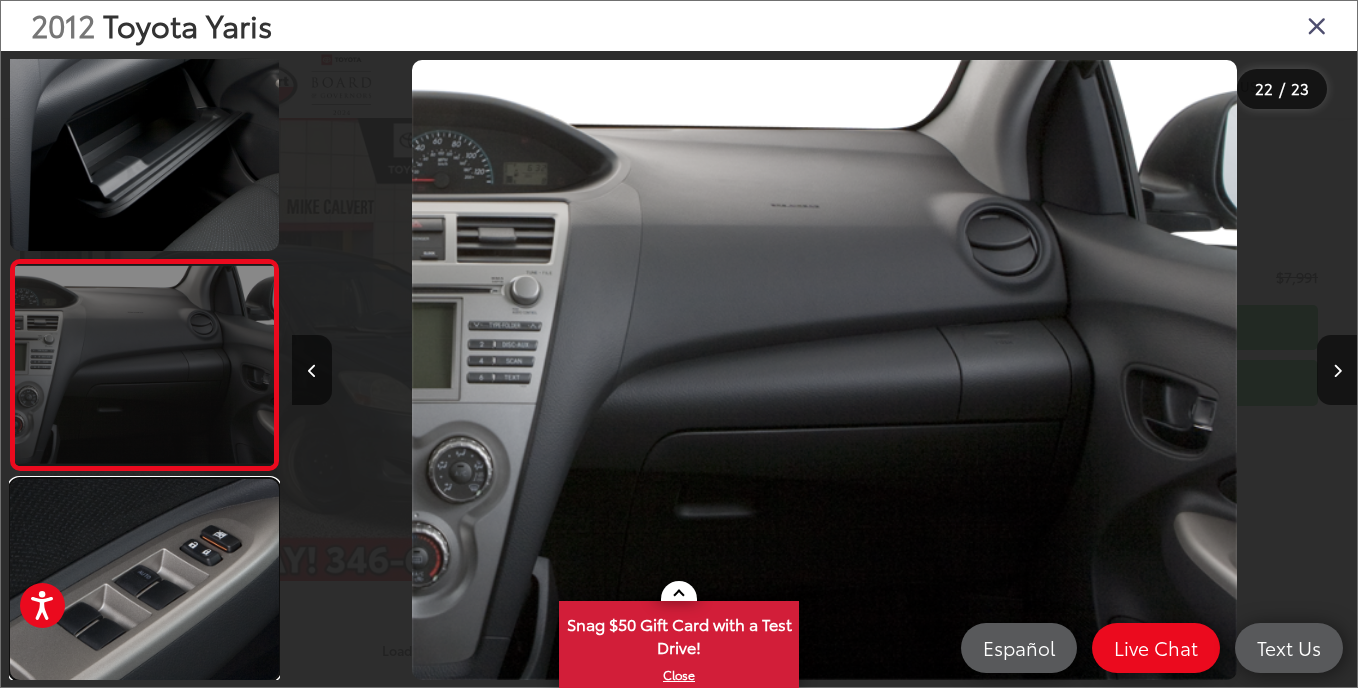 click at bounding box center [144, 580] 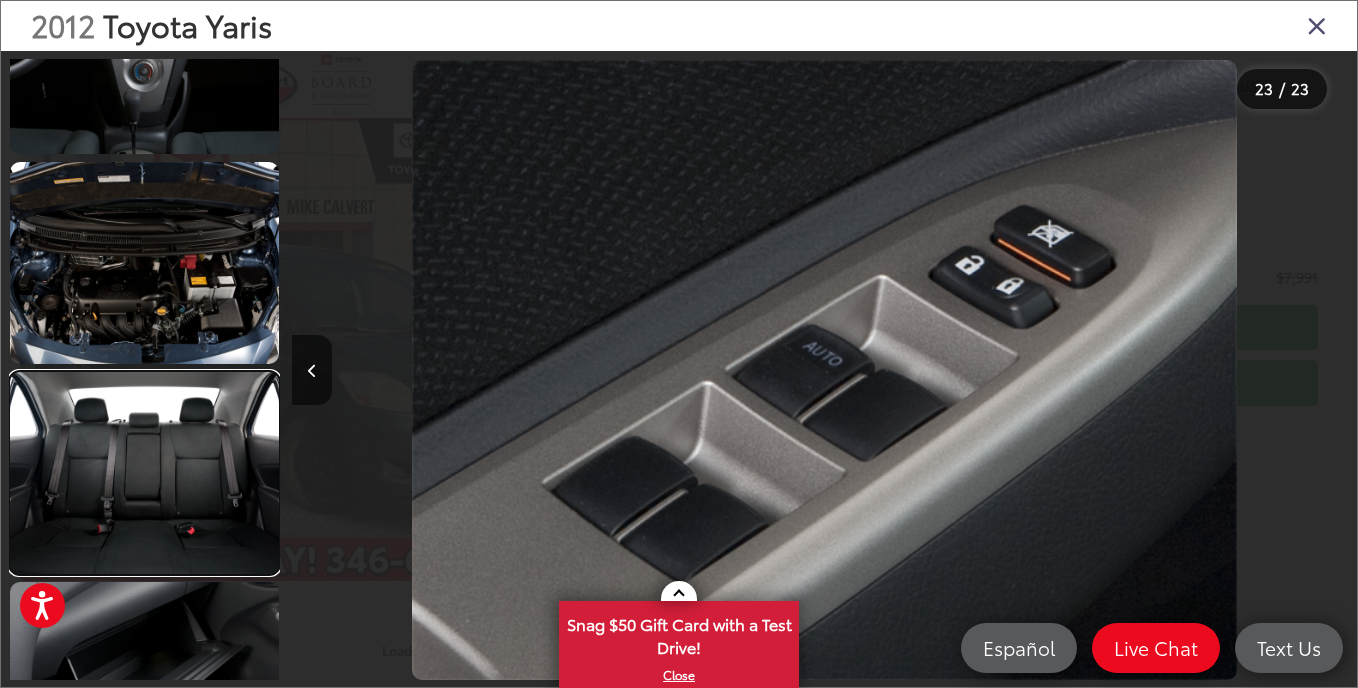 click at bounding box center (144, 473) 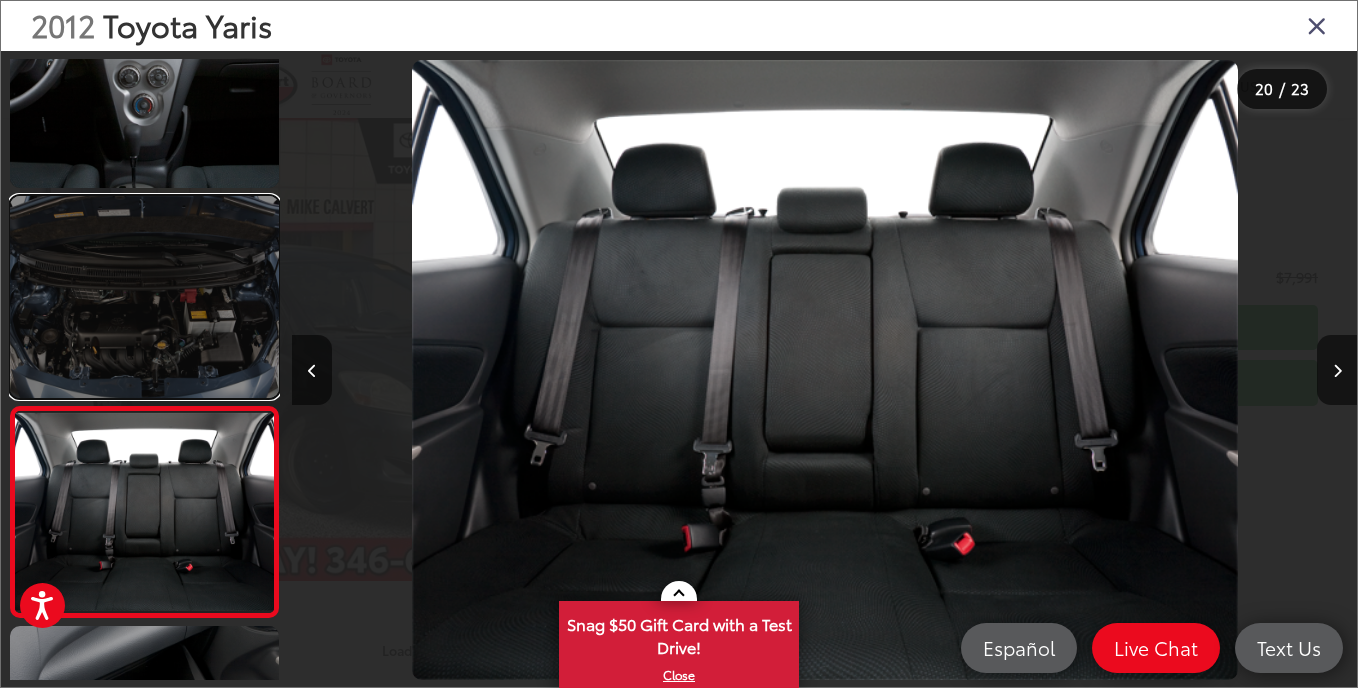 drag, startPoint x: 171, startPoint y: 492, endPoint x: 118, endPoint y: 358, distance: 144.10066 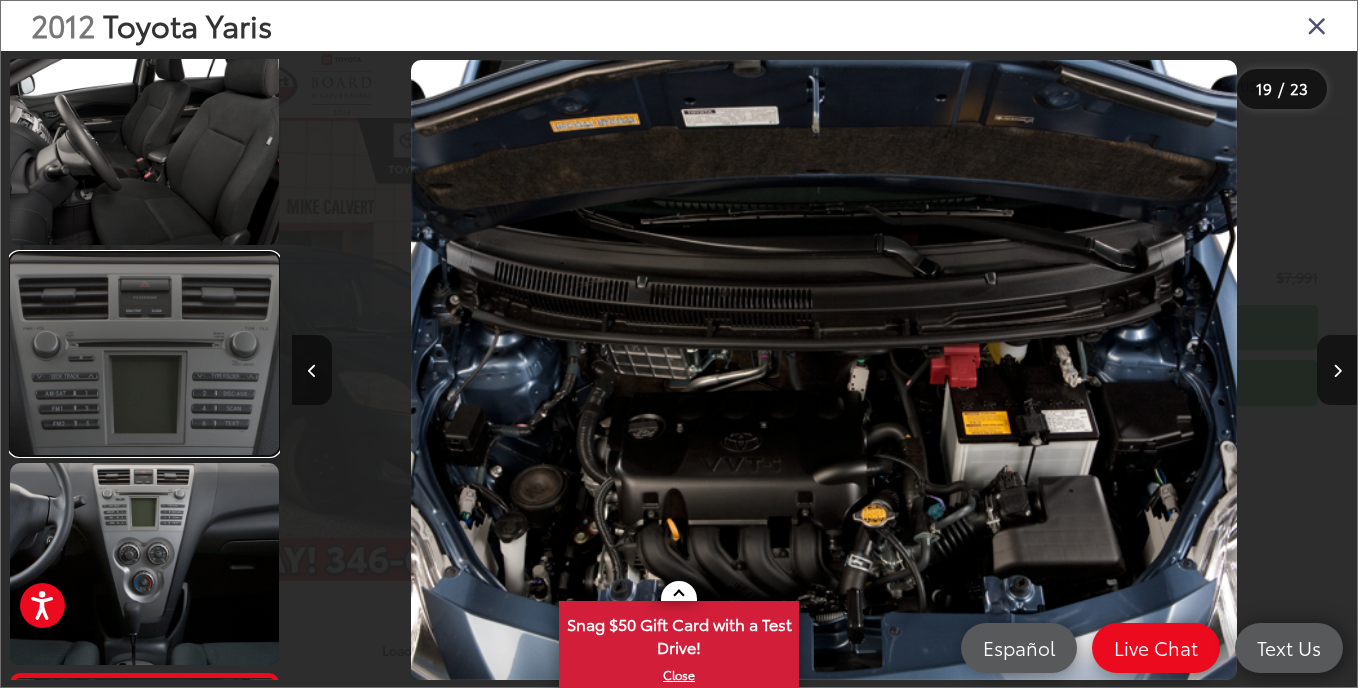 drag, startPoint x: 118, startPoint y: 358, endPoint x: 44, endPoint y: 271, distance: 114.21471 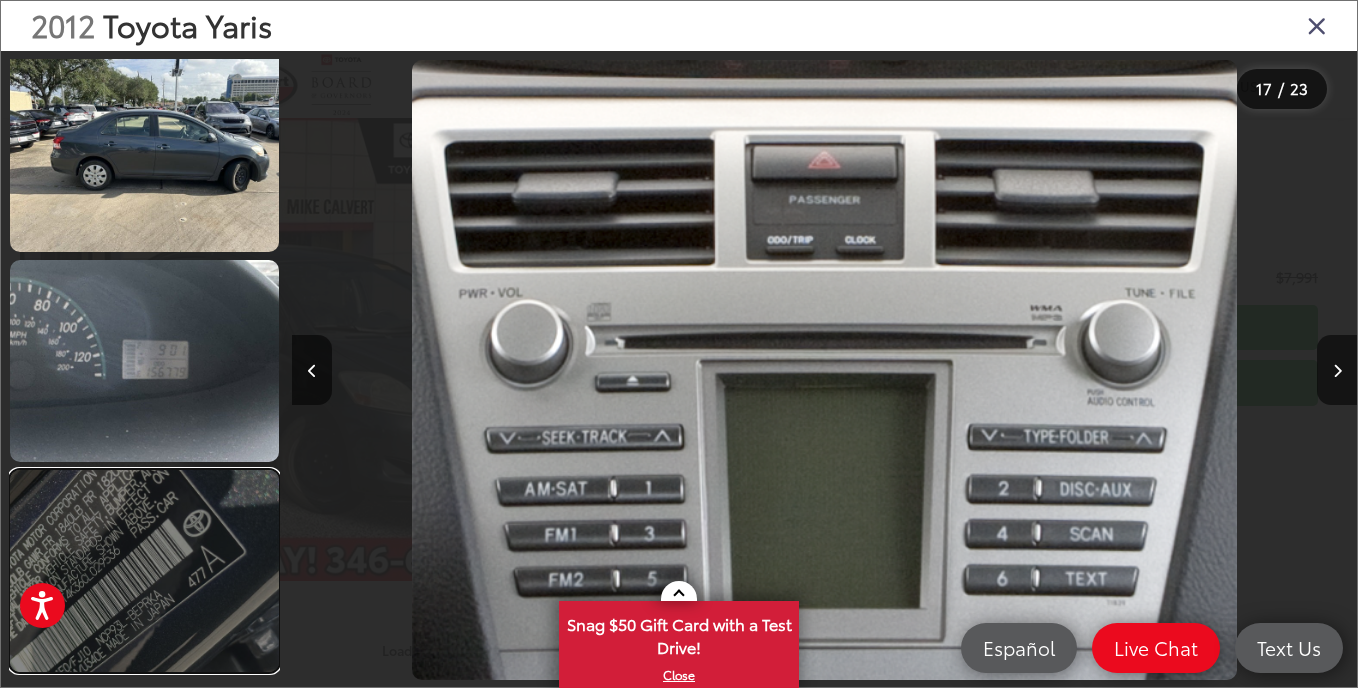 click at bounding box center (144, 571) 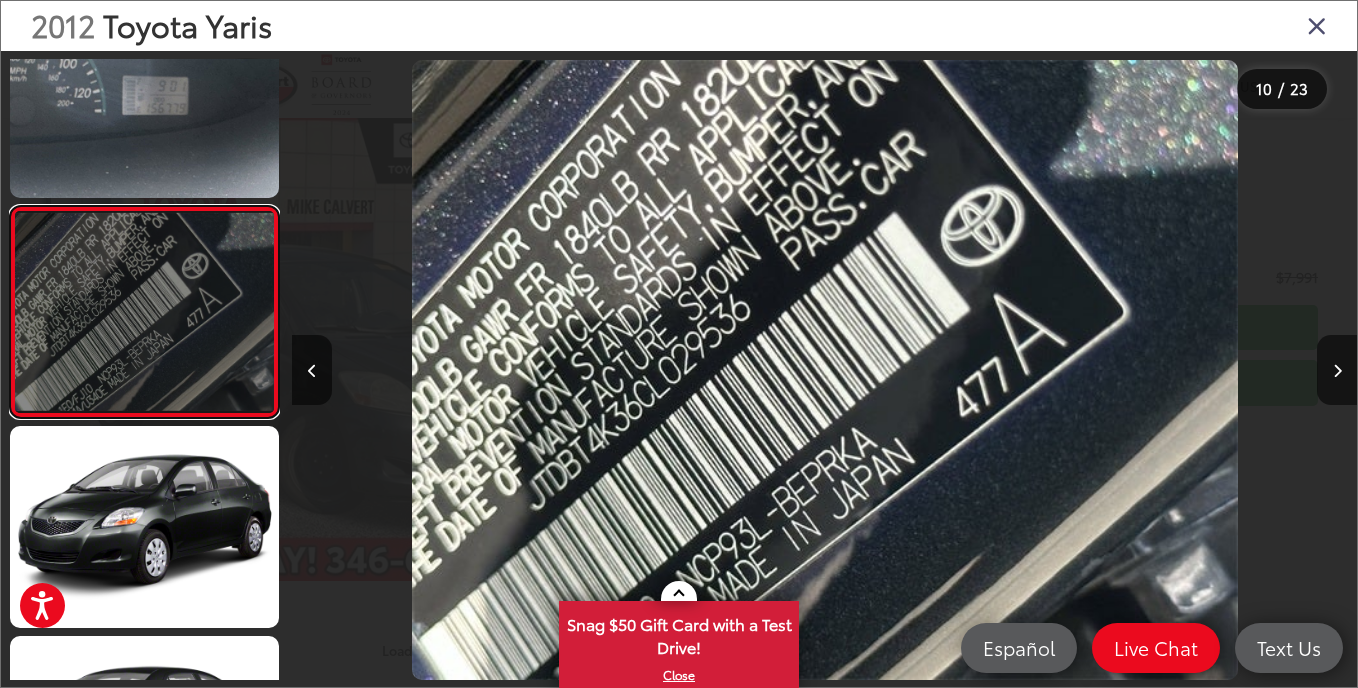 click at bounding box center [144, 312] 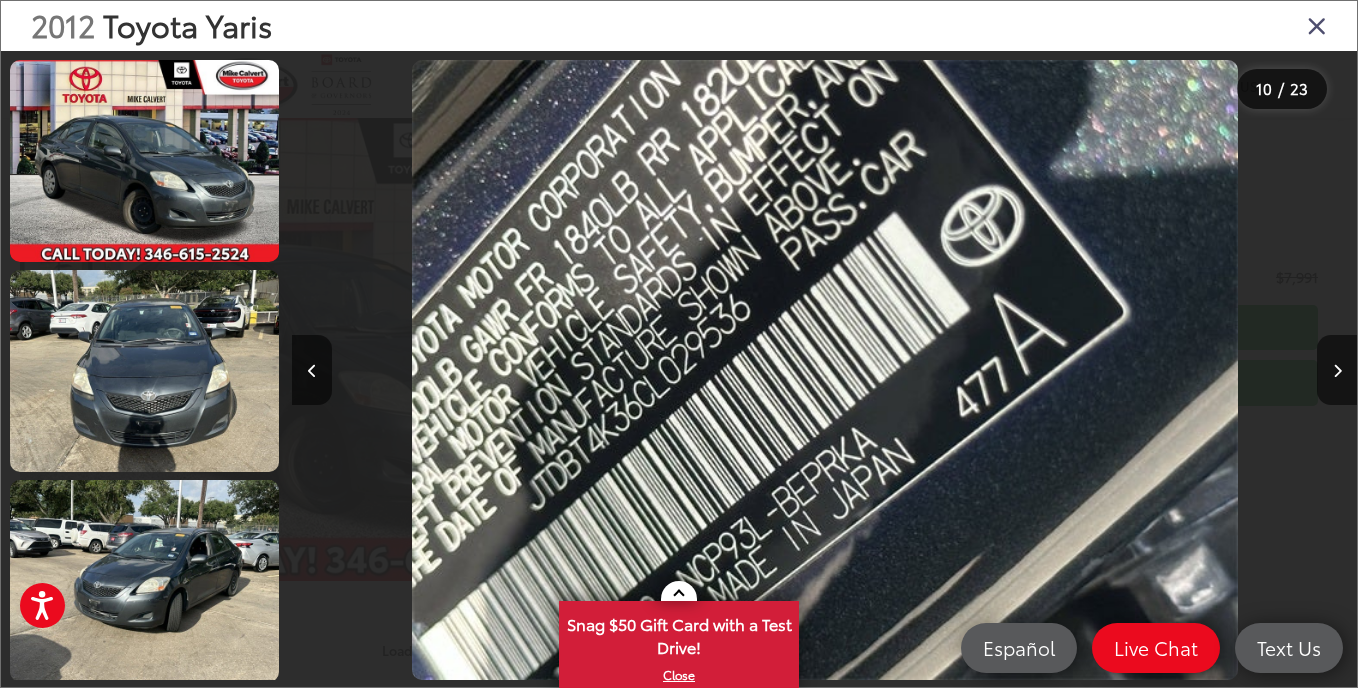 click at bounding box center (1317, 25) 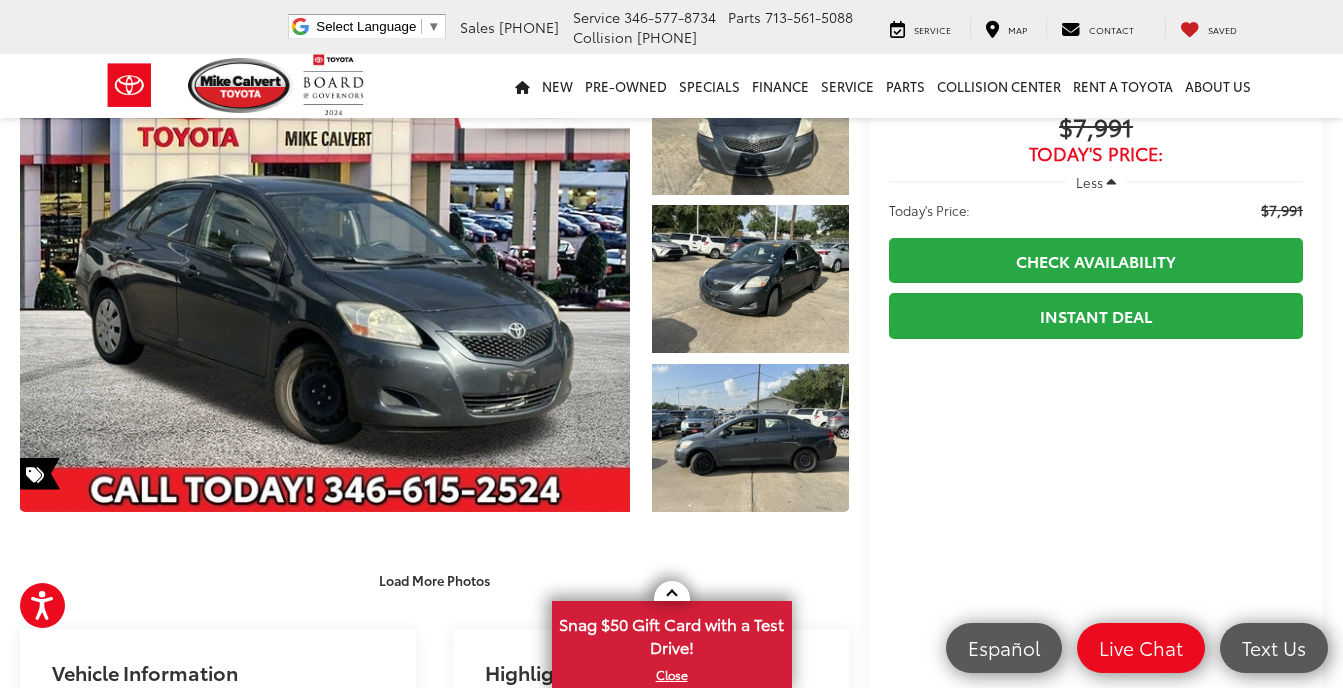 scroll, scrollTop: 200, scrollLeft: 0, axis: vertical 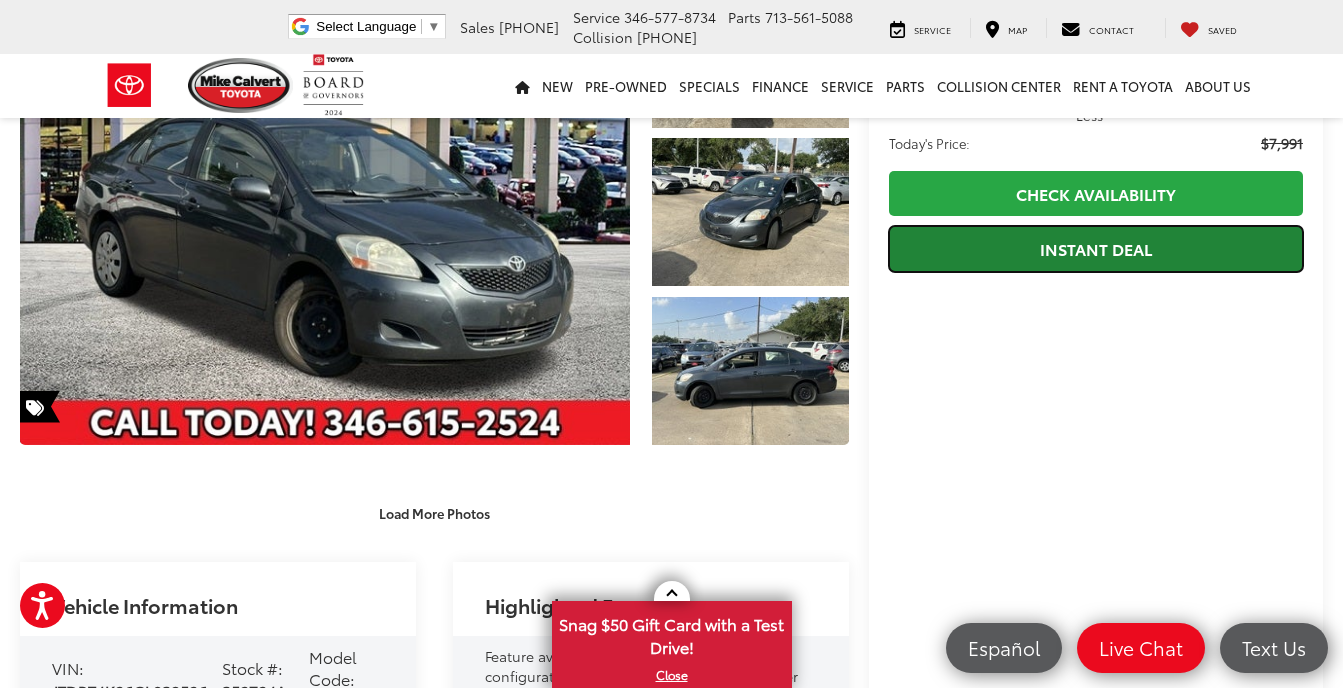 click on "Instant Deal" at bounding box center [1096, 248] 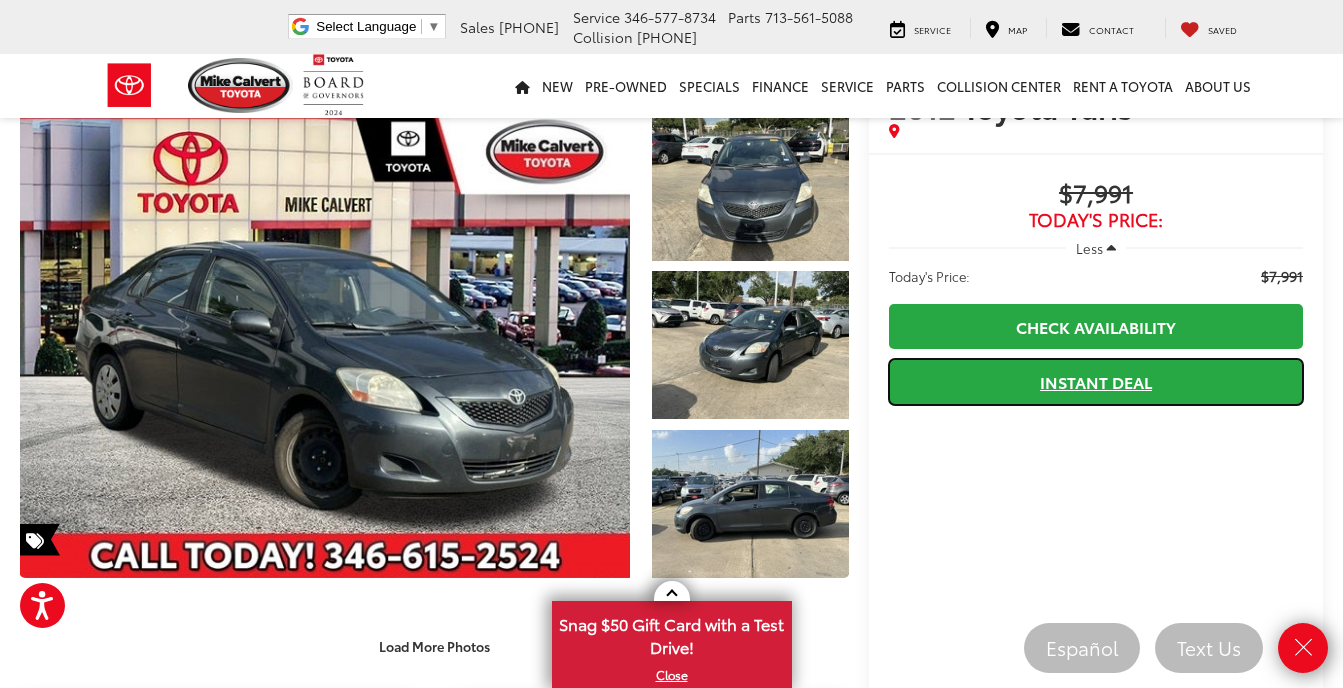scroll, scrollTop: 0, scrollLeft: 0, axis: both 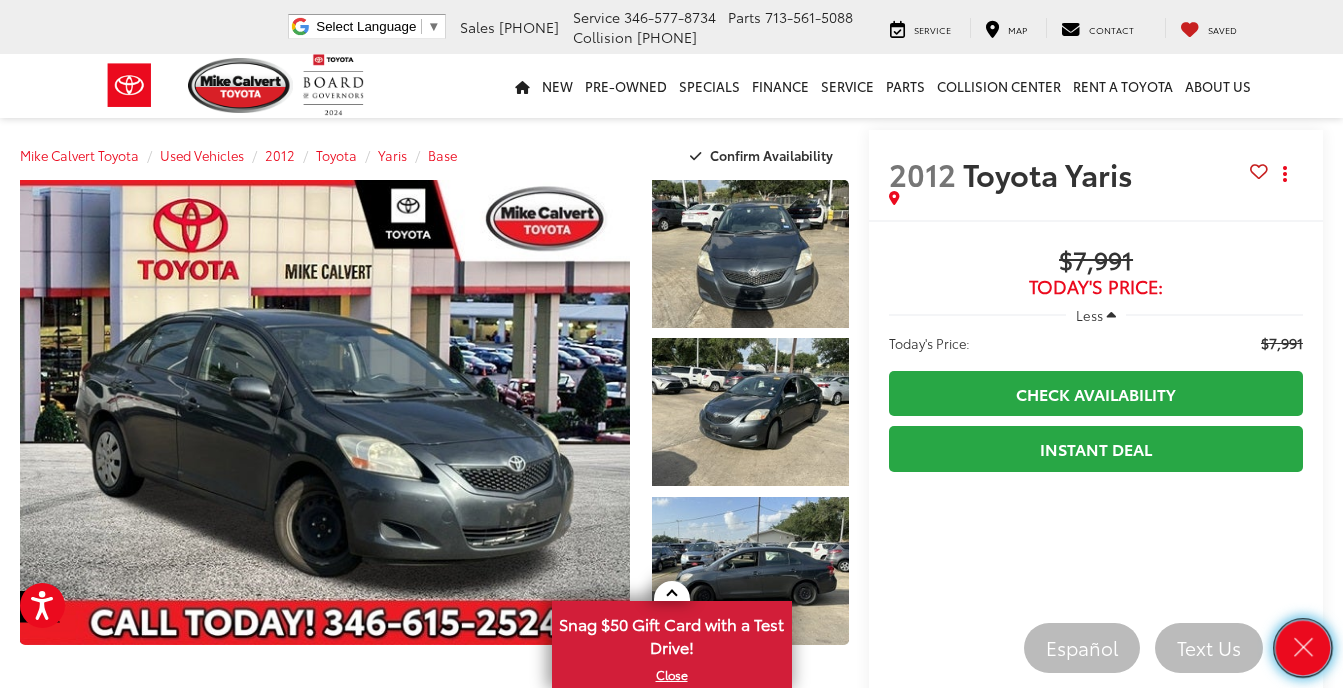 click at bounding box center [1303, 648] 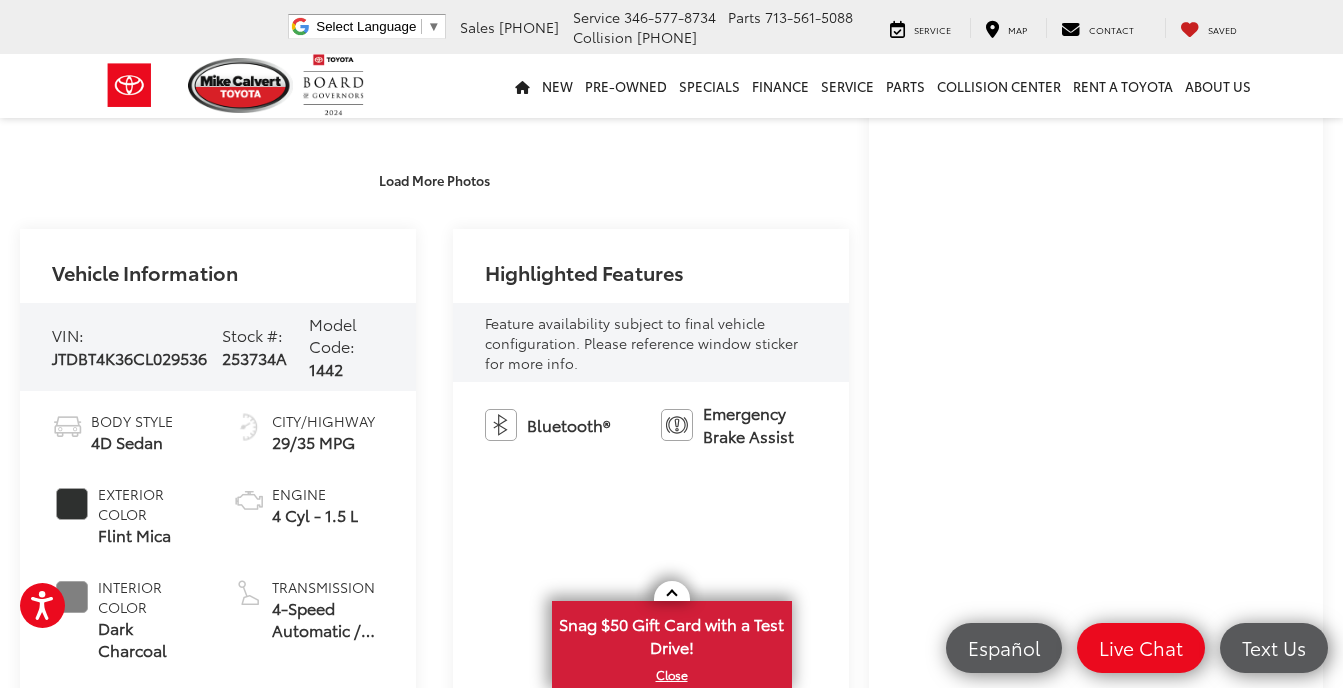 scroll, scrollTop: 600, scrollLeft: 0, axis: vertical 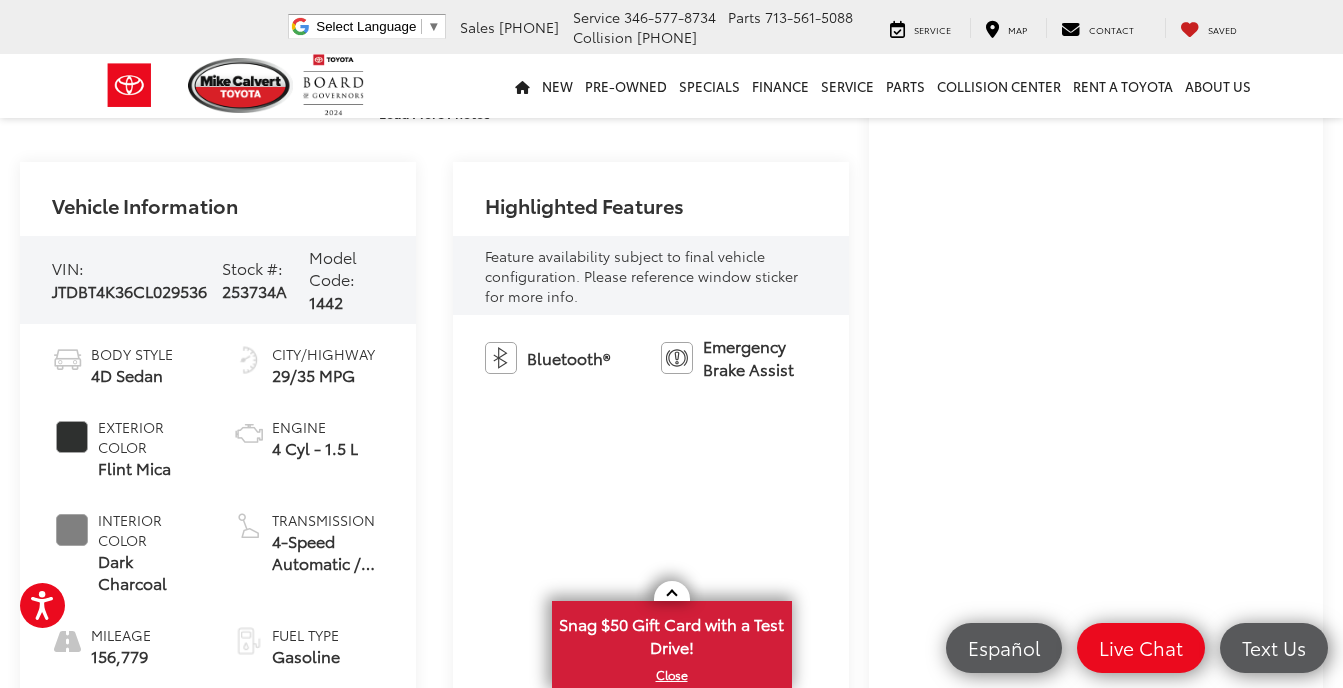 click on "JTDBT4K36CL029536" at bounding box center [129, 290] 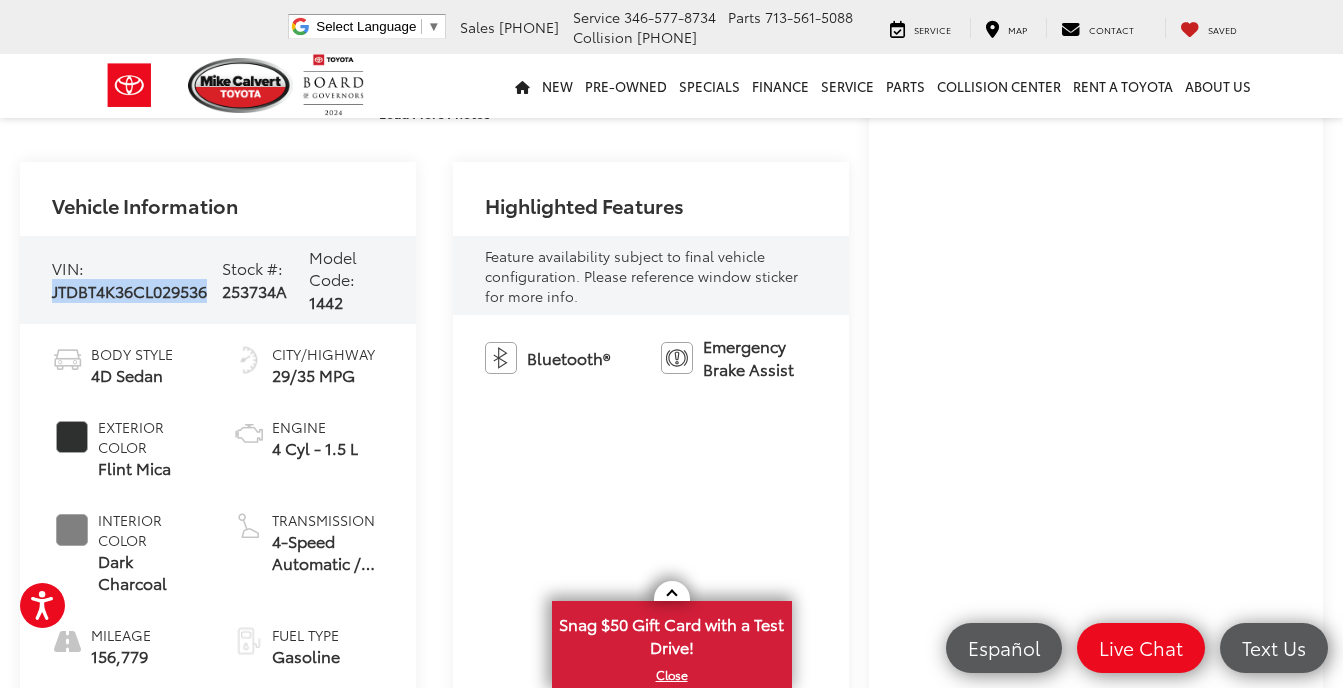 drag, startPoint x: 123, startPoint y: 293, endPoint x: 101, endPoint y: 306, distance: 25.553865 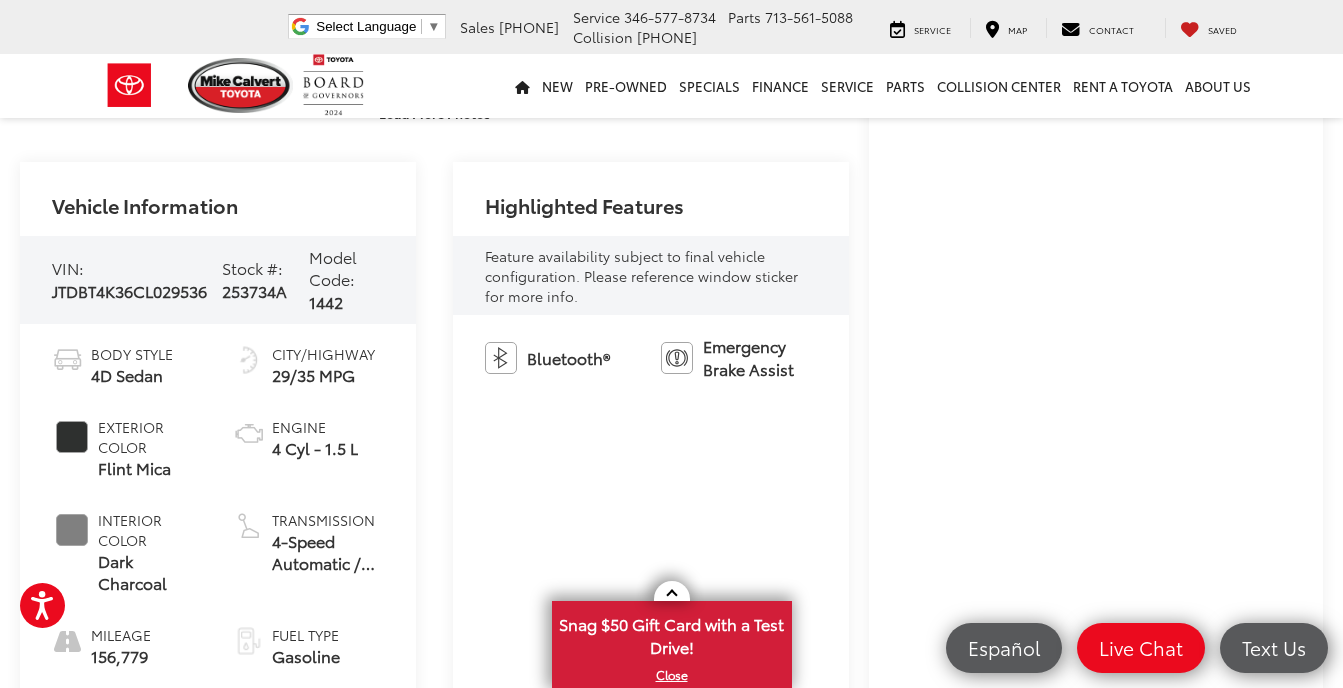 click on "VIN:
[VIN]
Stock #:
253734A
Model Code:
1442" at bounding box center [218, 280] 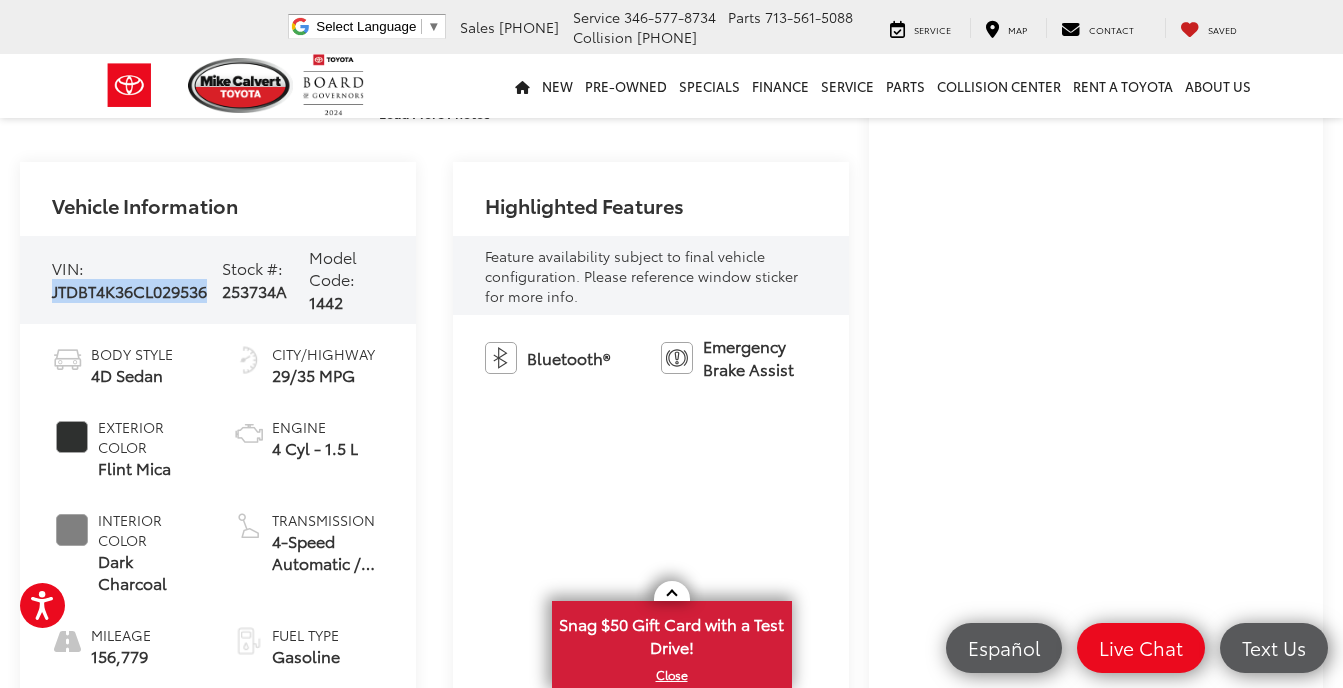 drag, startPoint x: 52, startPoint y: 294, endPoint x: 202, endPoint y: 327, distance: 153.58711 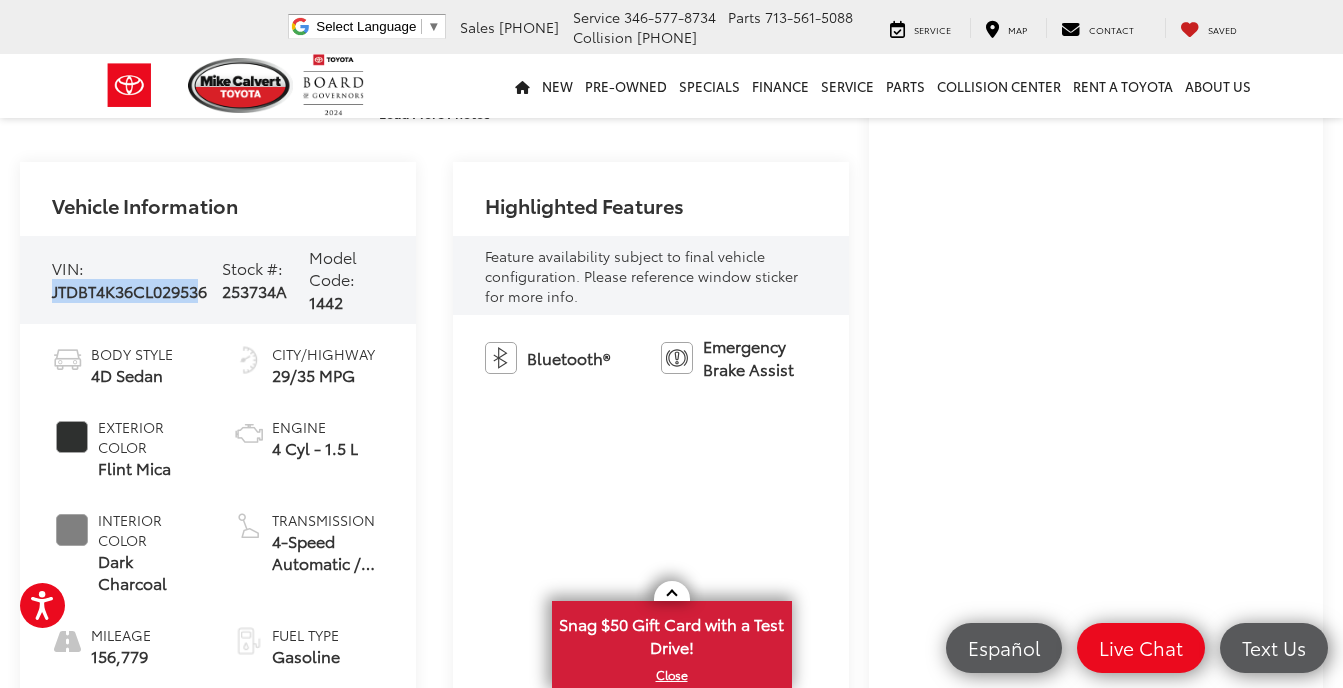 drag, startPoint x: 202, startPoint y: 327, endPoint x: 112, endPoint y: 291, distance: 96.93297 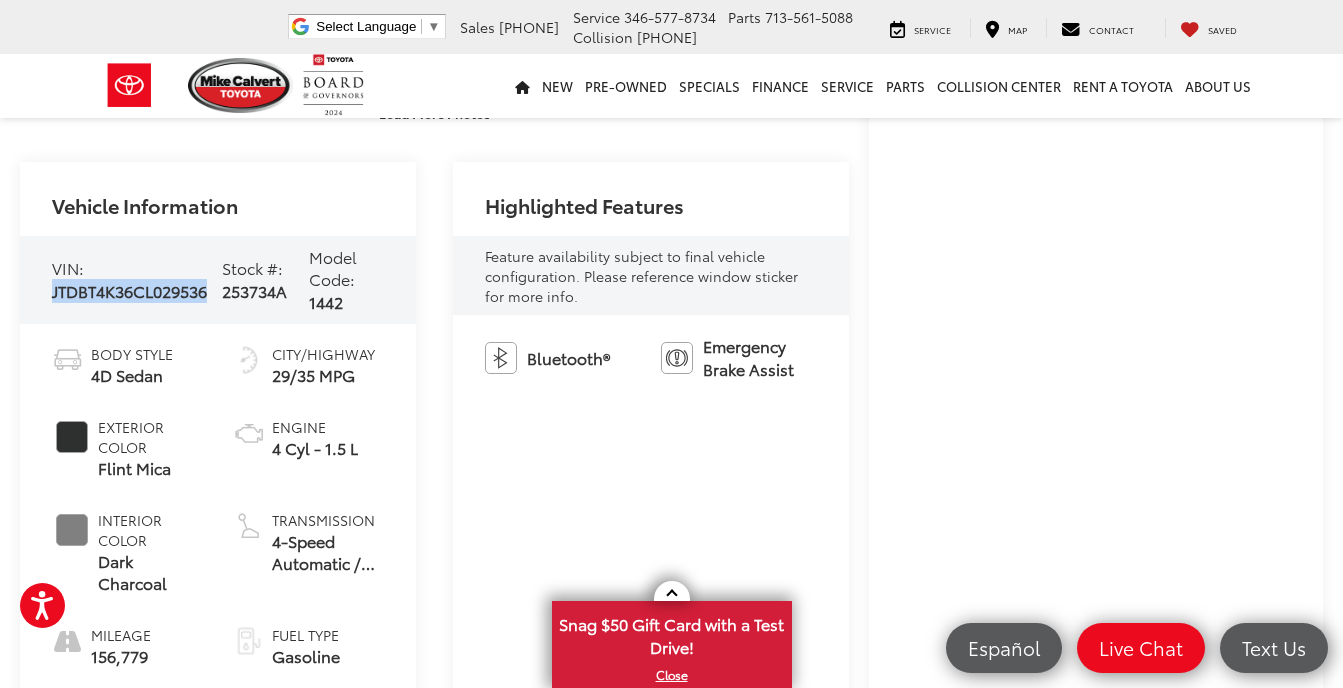 drag, startPoint x: 55, startPoint y: 293, endPoint x: 211, endPoint y: 307, distance: 156.62694 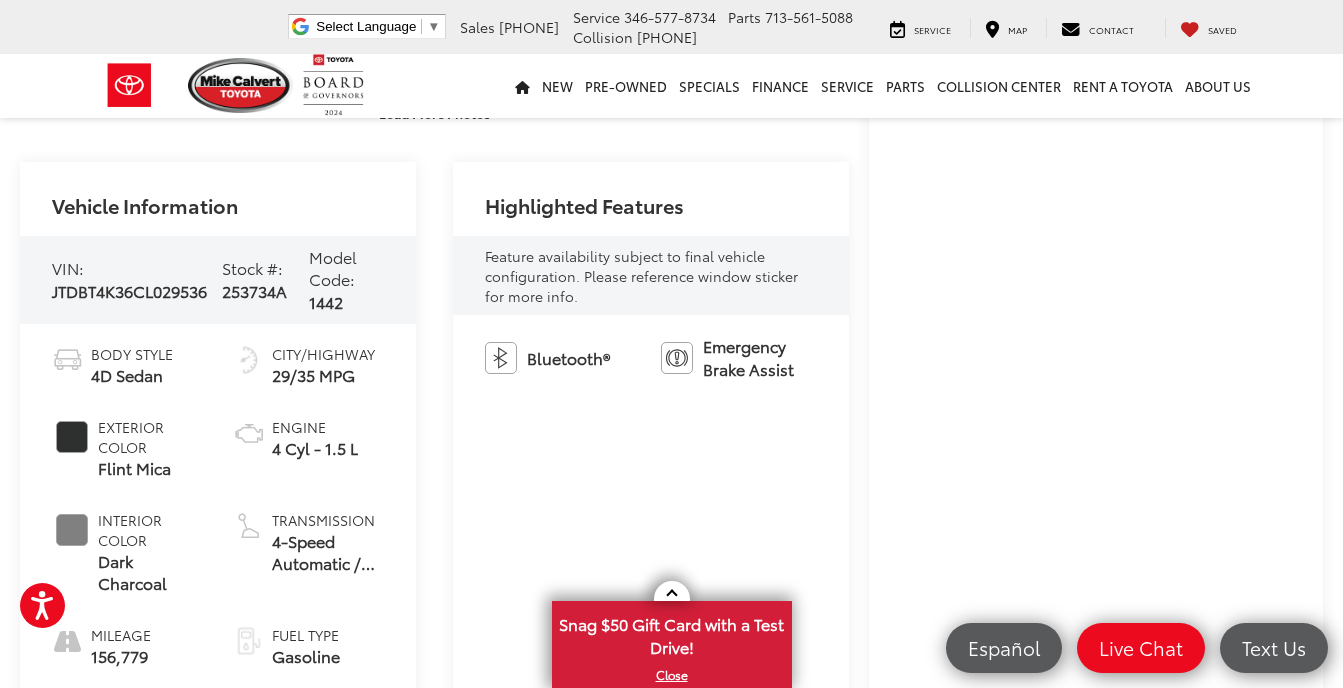 drag, startPoint x: 211, startPoint y: 307, endPoint x: 198, endPoint y: 331, distance: 27.294687 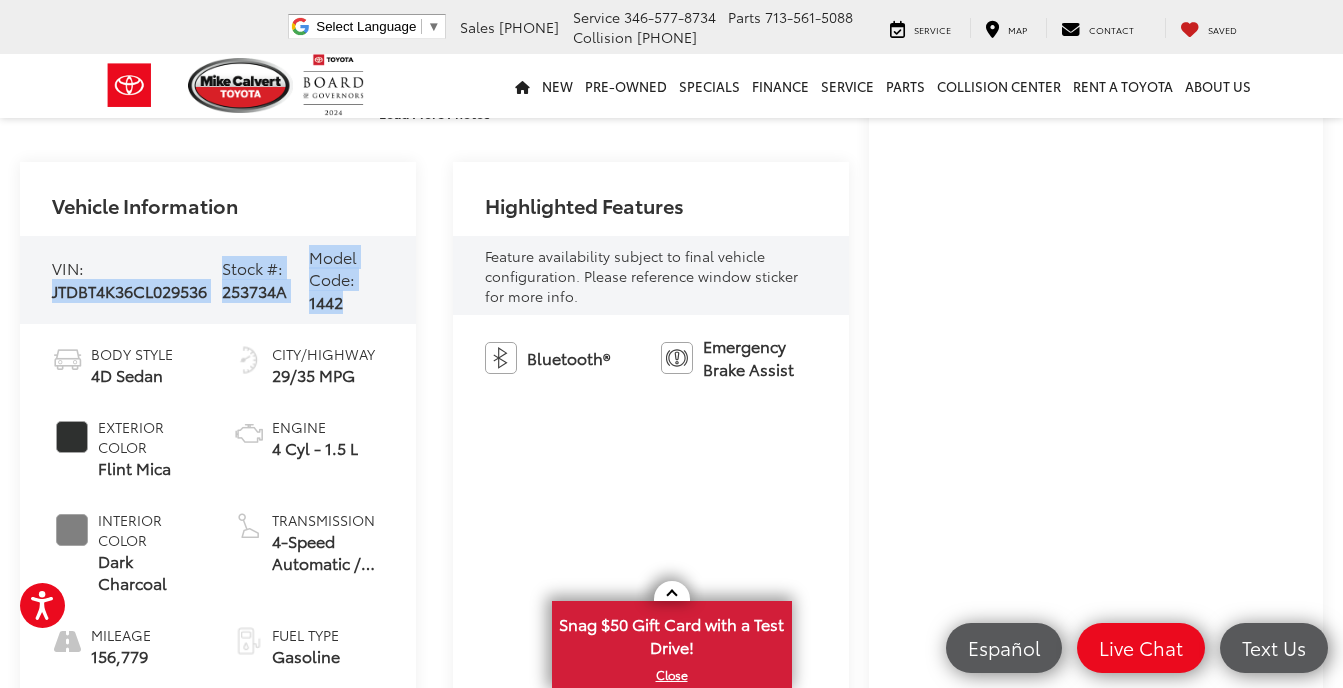 drag, startPoint x: 52, startPoint y: 294, endPoint x: 348, endPoint y: 318, distance: 296.97137 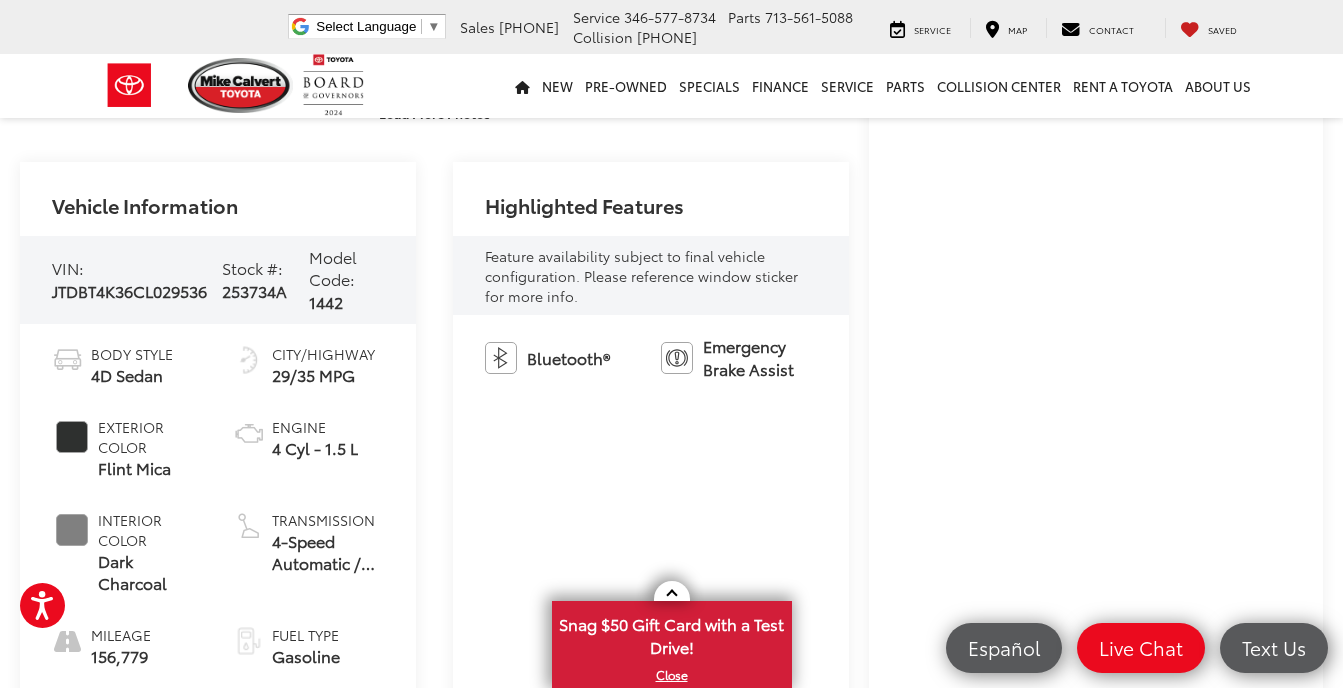 drag, startPoint x: 348, startPoint y: 318, endPoint x: 185, endPoint y: 327, distance: 163.24828 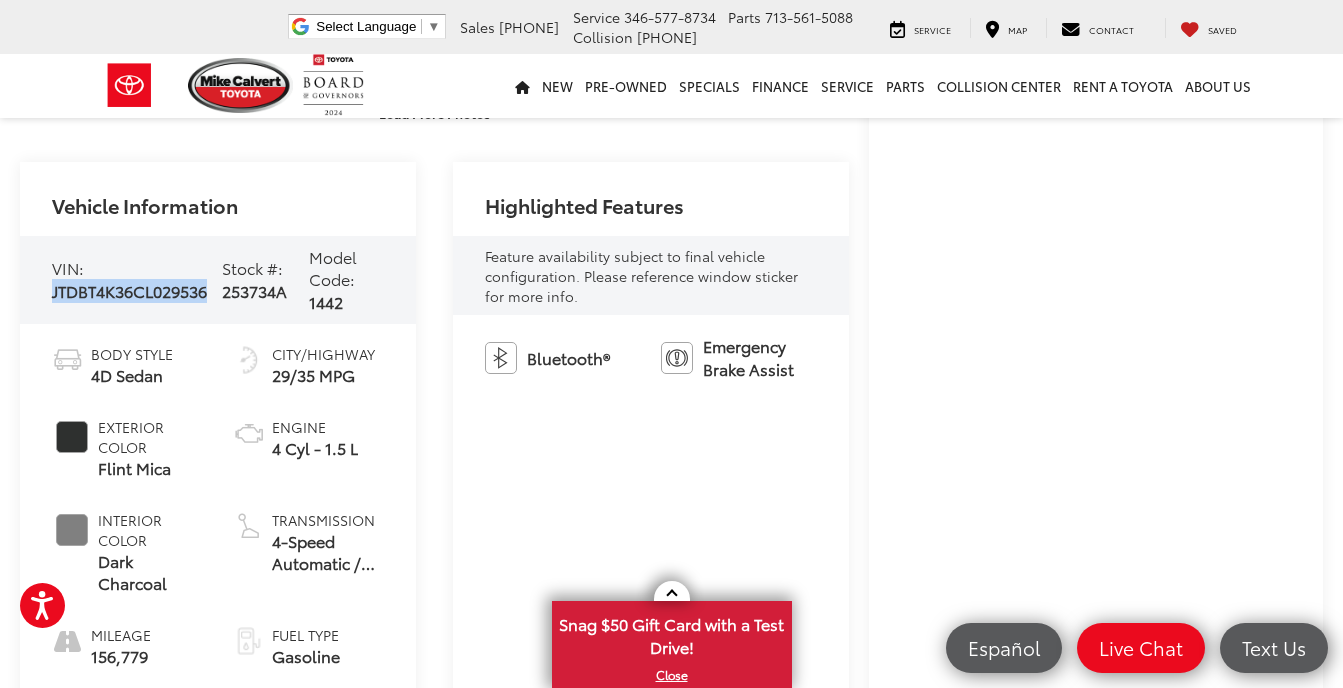 drag, startPoint x: 54, startPoint y: 289, endPoint x: 214, endPoint y: 305, distance: 160.798 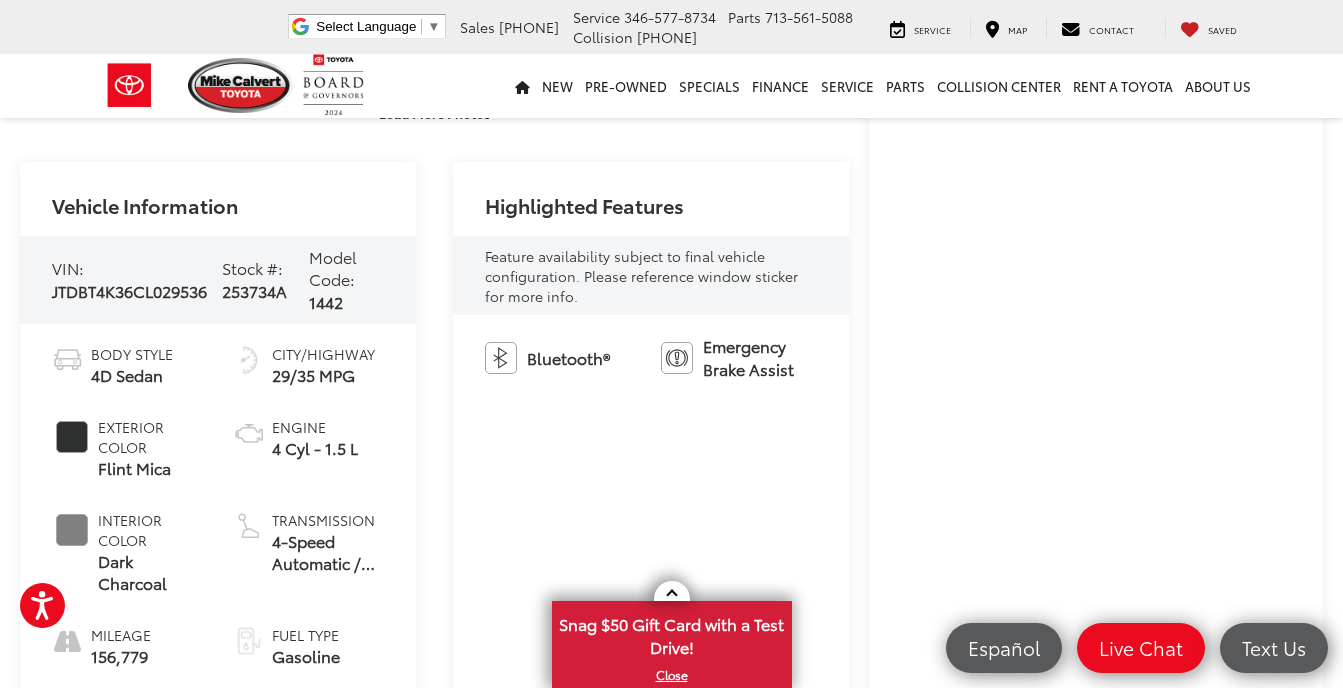 click on "Body Style
4D Sedan
Exterior Color
Flint Mica
Interior Color
Dark Charcoal
Mileage
156,779
City/Highway
29/35 MPG
Engine
4 Cyl - 1.5 L
Transmission
4-Speed Automatic / FWD
Fuel Type
Gasoline" at bounding box center (218, 517) 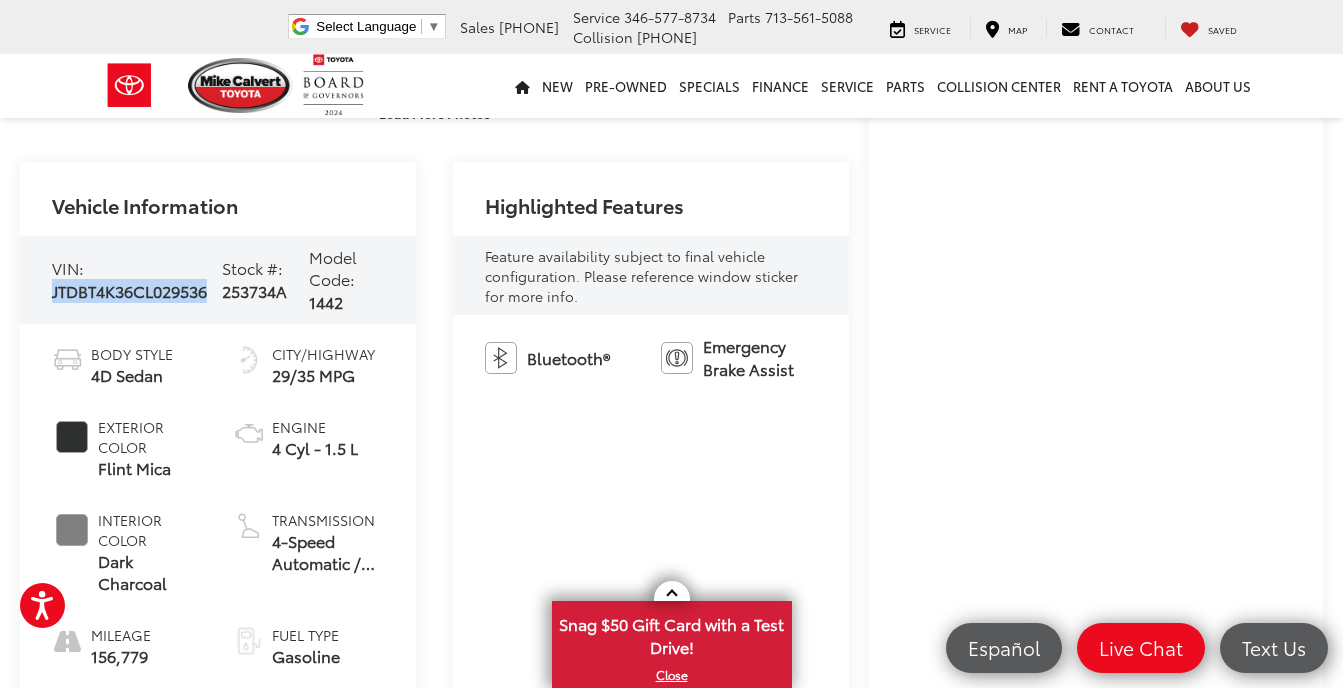 drag, startPoint x: 45, startPoint y: 289, endPoint x: 211, endPoint y: 311, distance: 167.45149 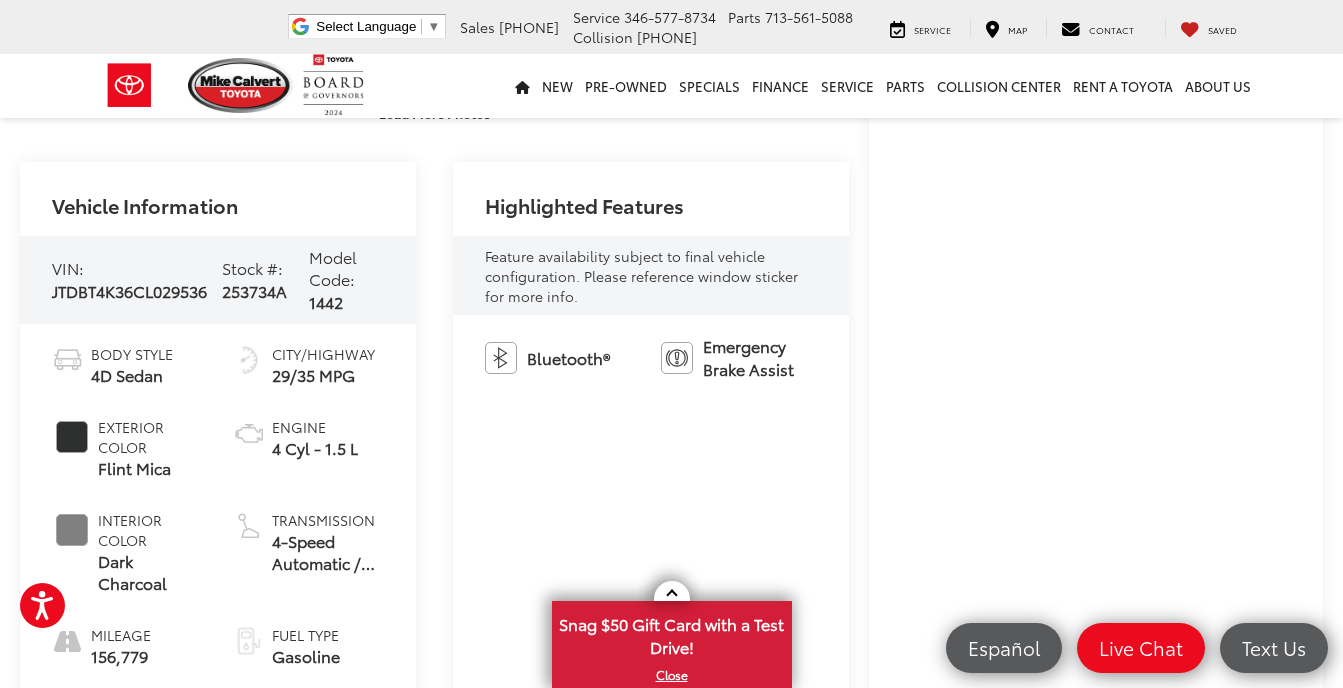click on "JTDBT4K36CL029536" at bounding box center (129, 290) 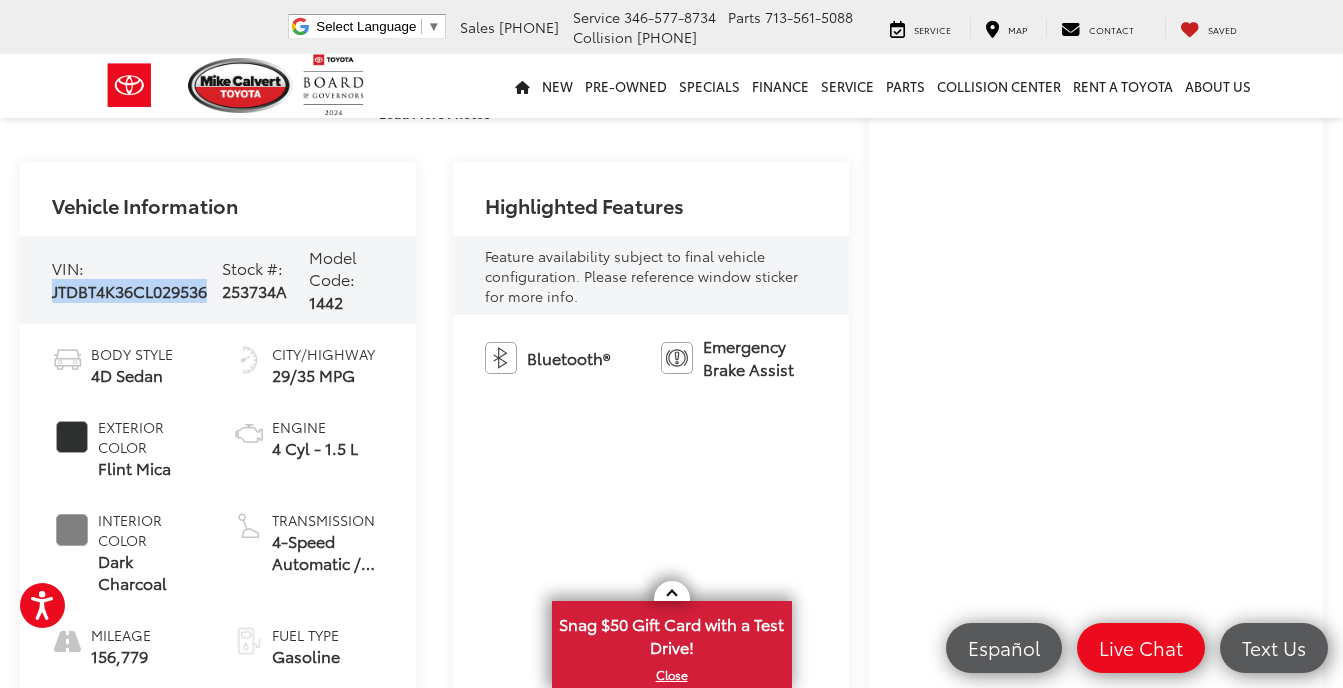 click on "JTDBT4K36CL029536" at bounding box center [129, 290] 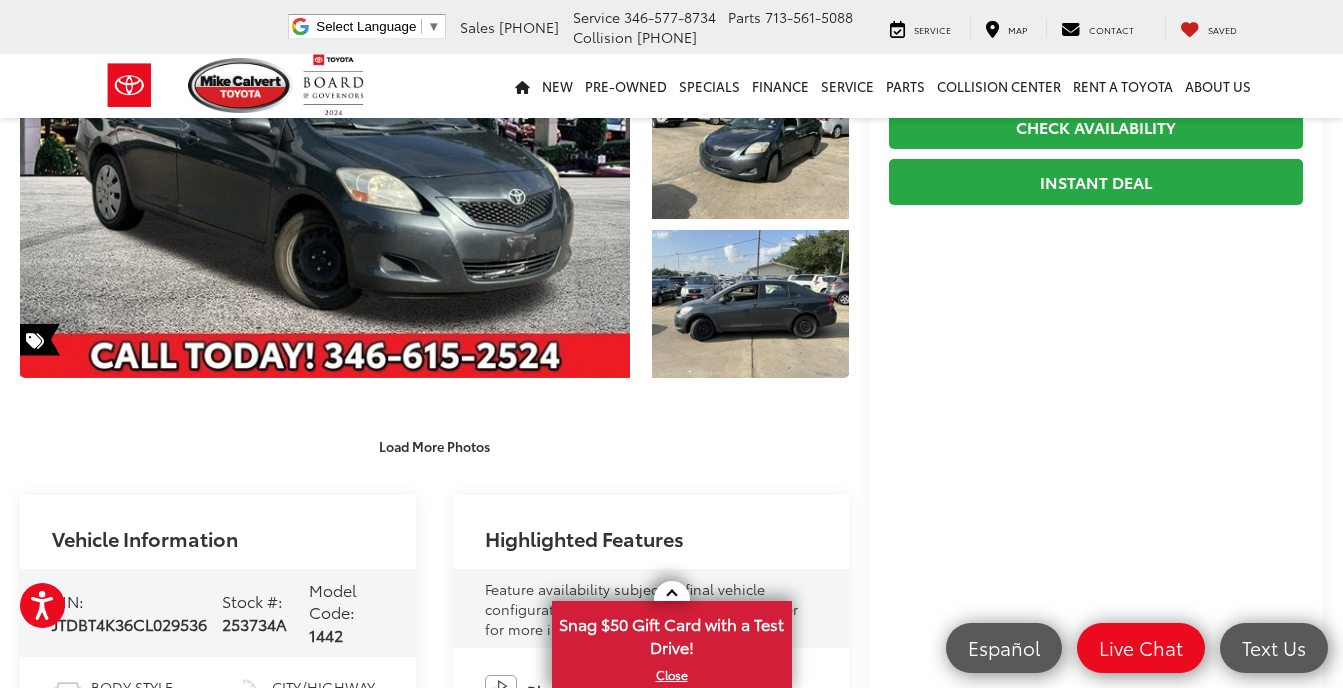 scroll, scrollTop: 333, scrollLeft: 0, axis: vertical 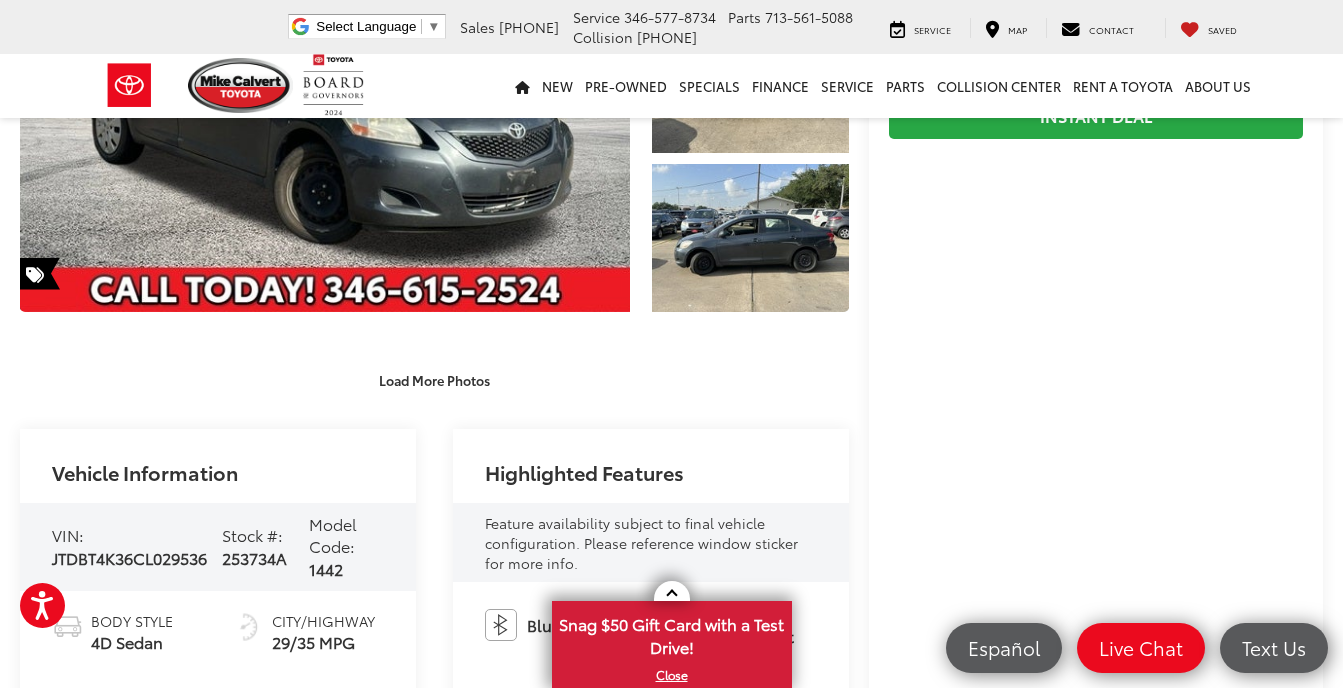 click on "Vehicle Information" at bounding box center [145, 472] 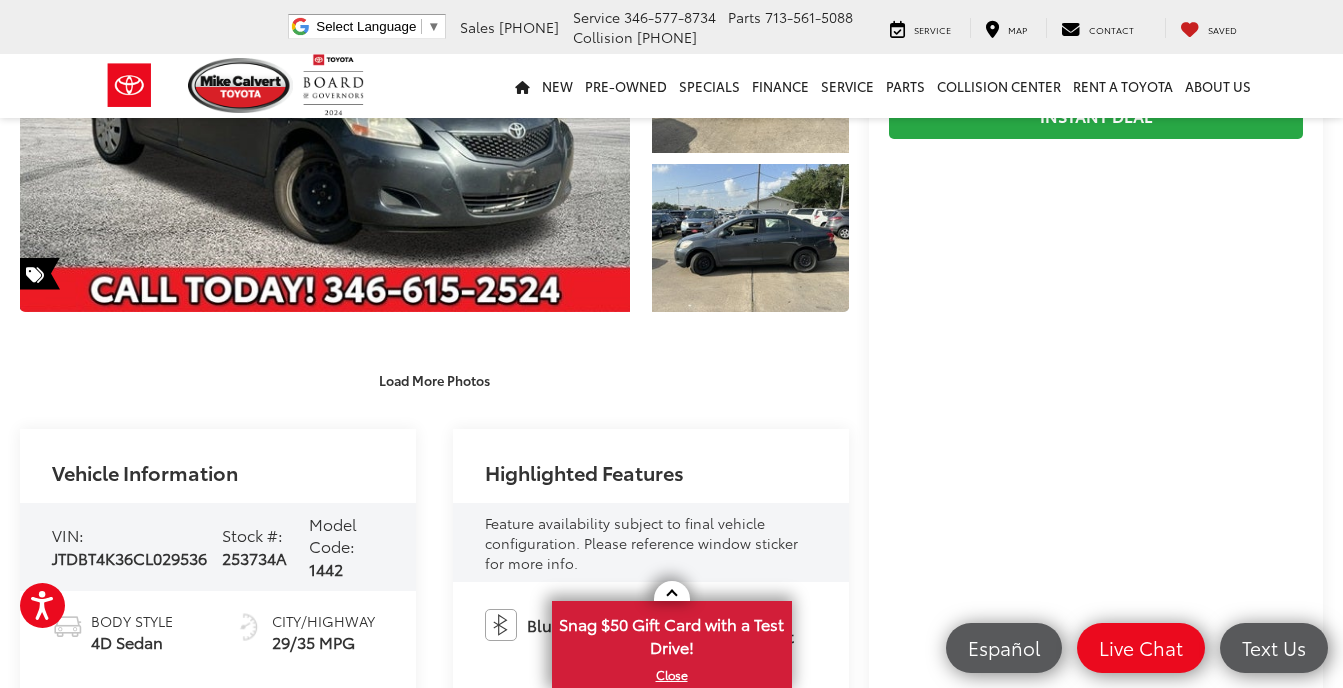 drag, startPoint x: 55, startPoint y: 474, endPoint x: 237, endPoint y: 487, distance: 182.4637 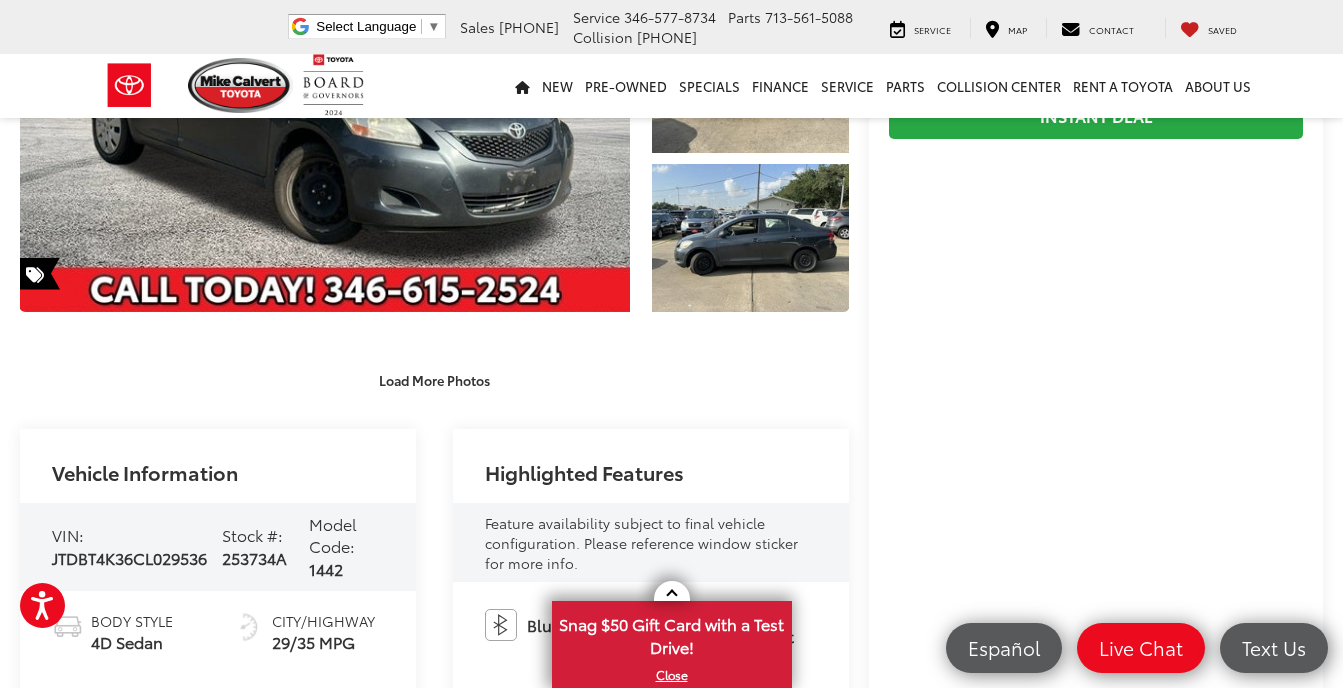 drag, startPoint x: 237, startPoint y: 487, endPoint x: 129, endPoint y: 557, distance: 128.7012 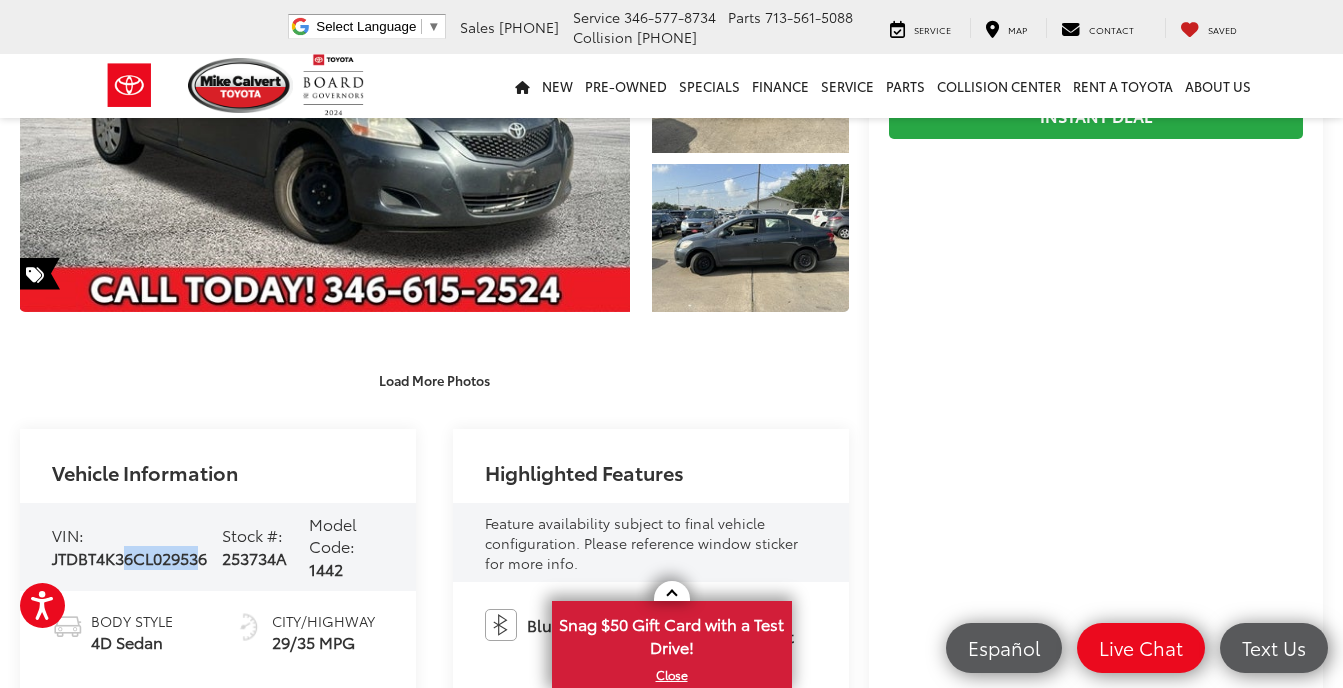 drag, startPoint x: 129, startPoint y: 557, endPoint x: 202, endPoint y: 558, distance: 73.00685 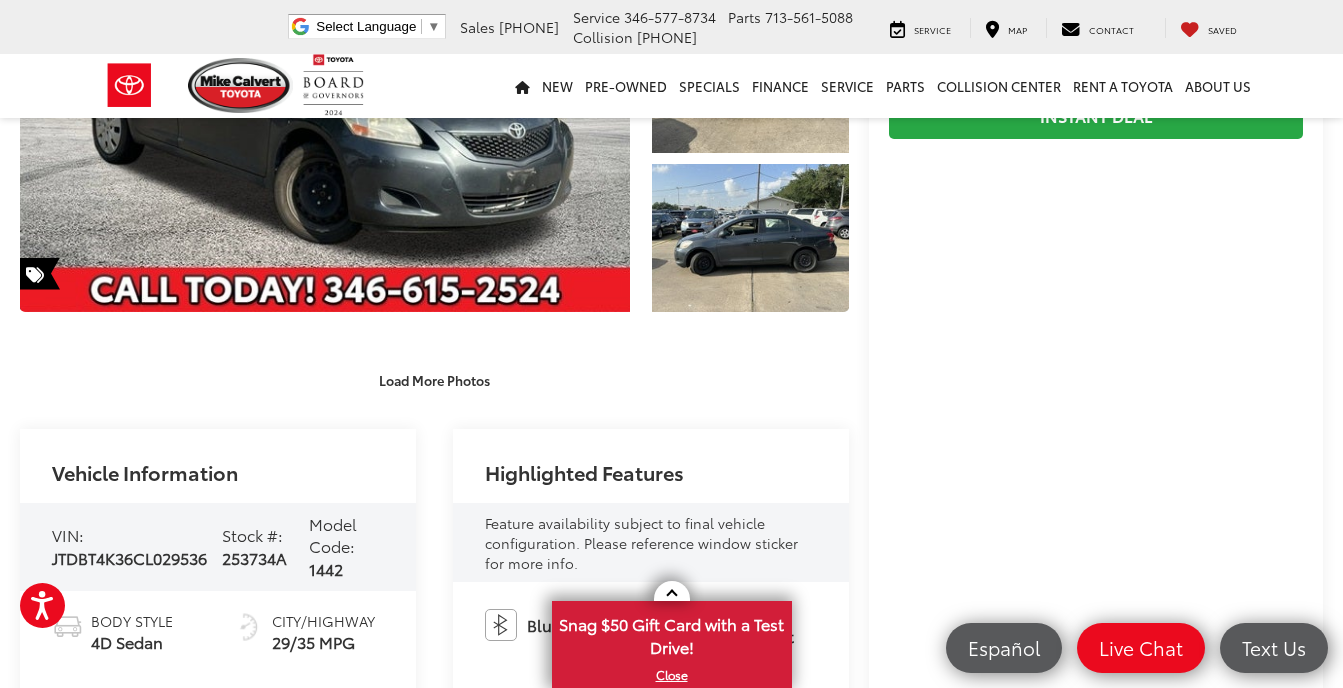 drag, startPoint x: 202, startPoint y: 558, endPoint x: 52, endPoint y: 561, distance: 150.03 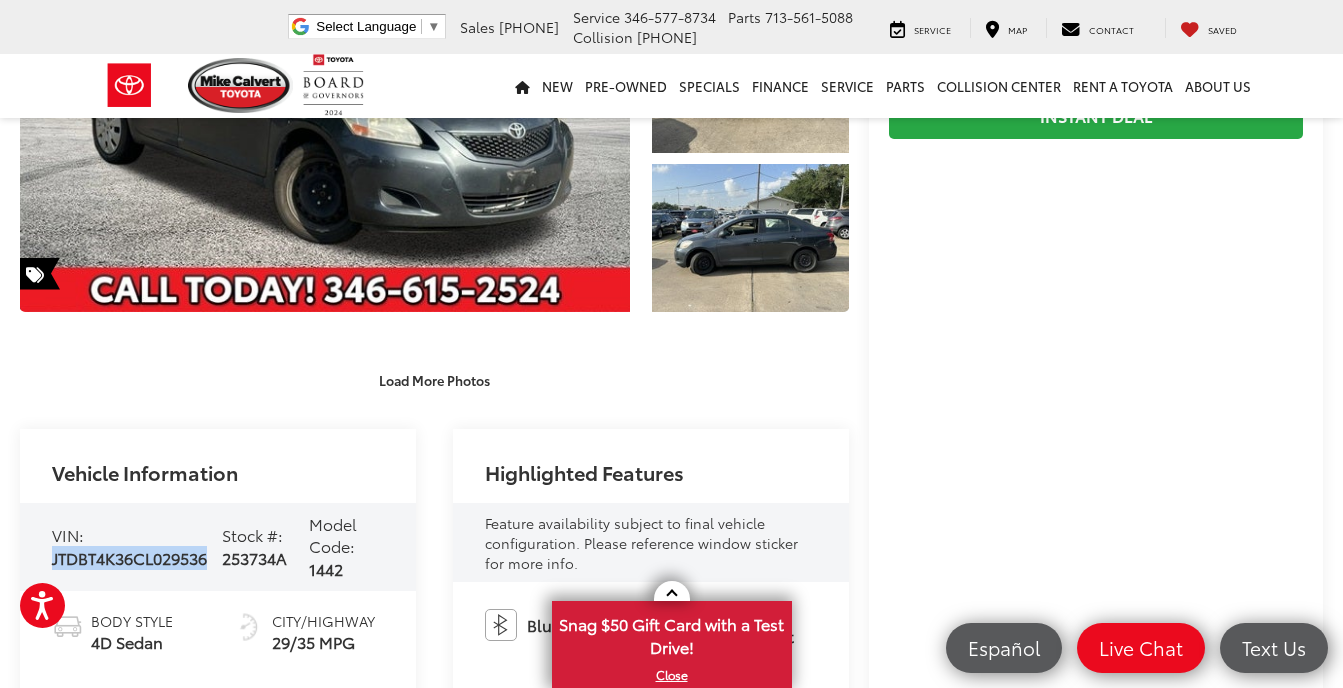 drag, startPoint x: 52, startPoint y: 561, endPoint x: 208, endPoint y: 578, distance: 156.92355 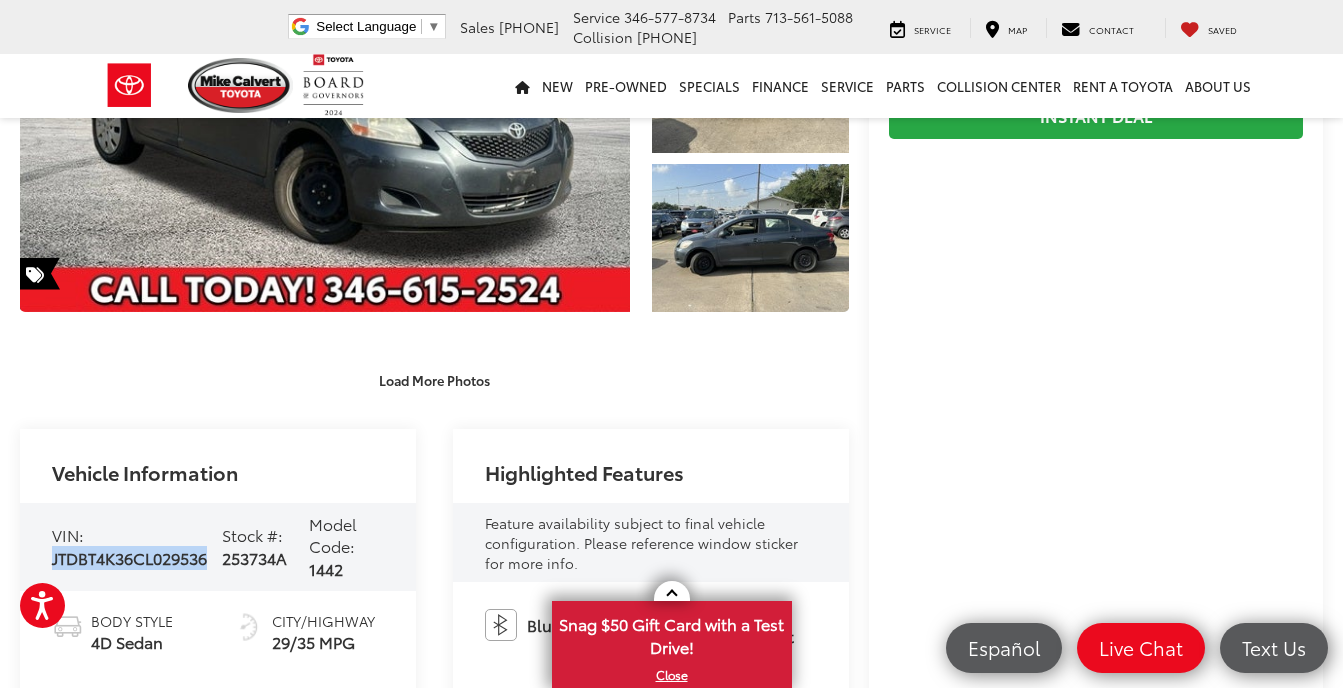 drag, startPoint x: 208, startPoint y: 578, endPoint x: 135, endPoint y: 563, distance: 74.52516 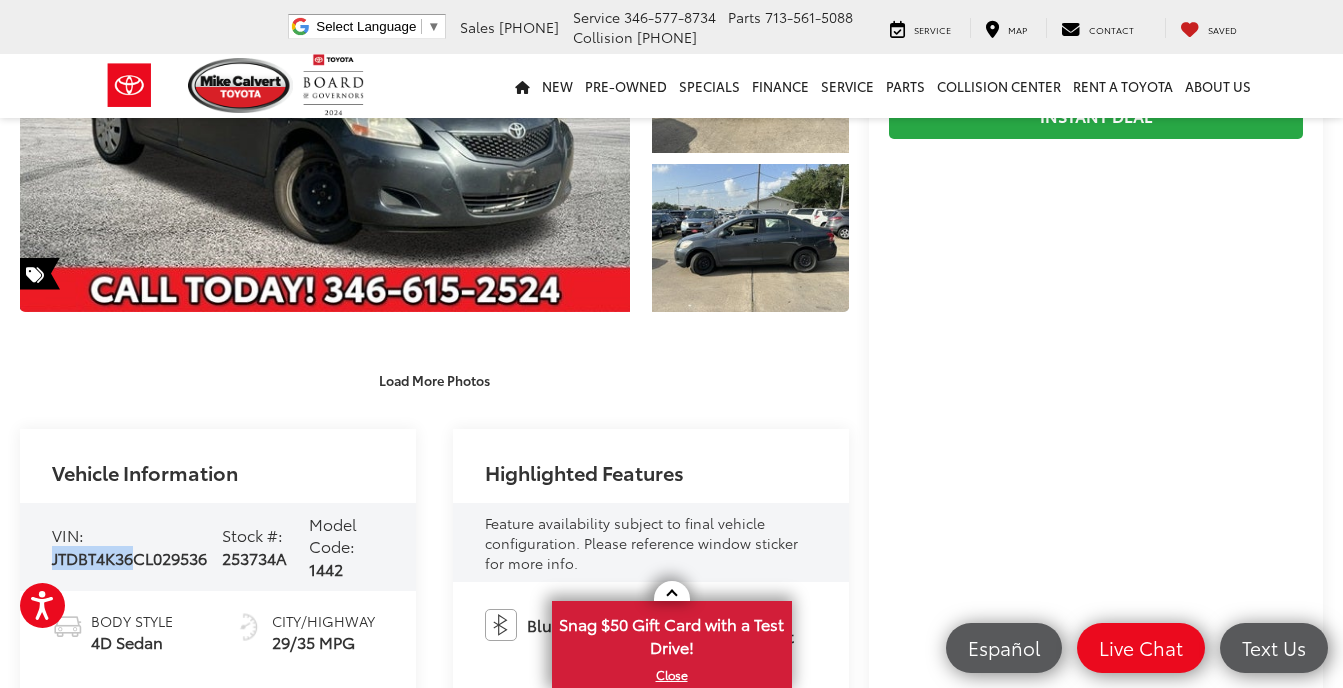 drag, startPoint x: 135, startPoint y: 563, endPoint x: 53, endPoint y: 562, distance: 82.006096 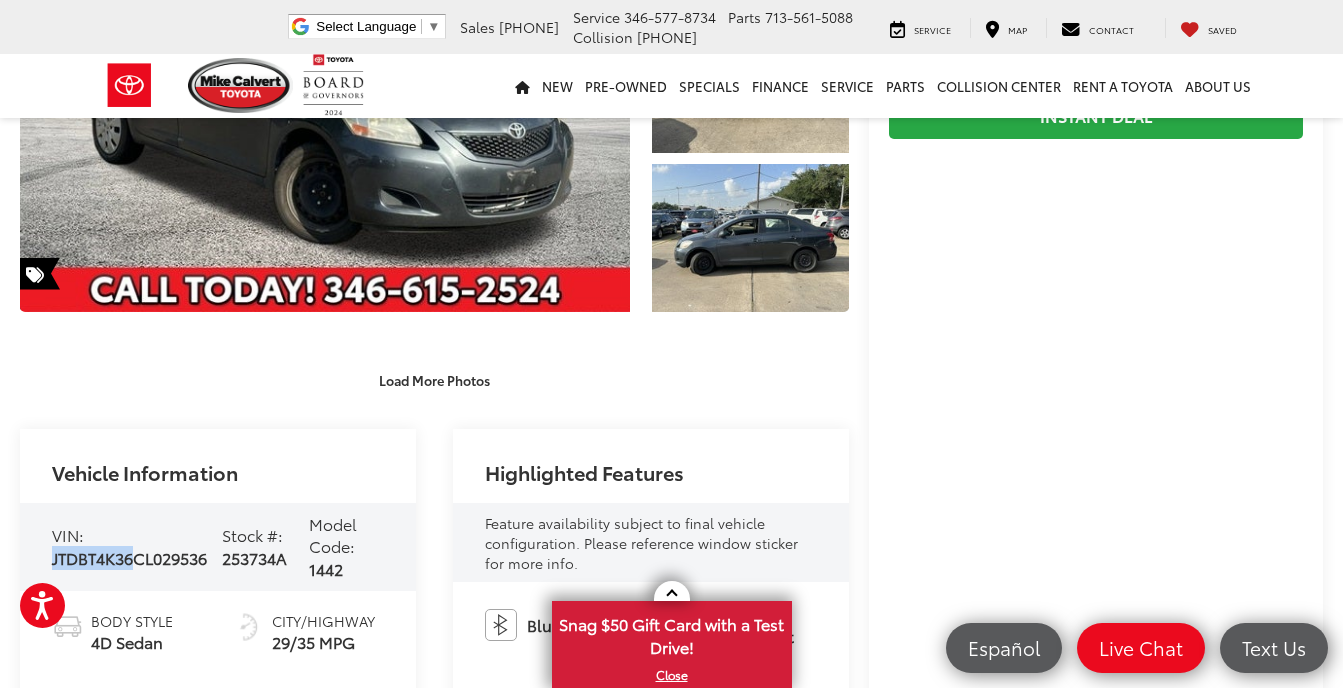 drag, startPoint x: 53, startPoint y: 562, endPoint x: 139, endPoint y: 559, distance: 86.05231 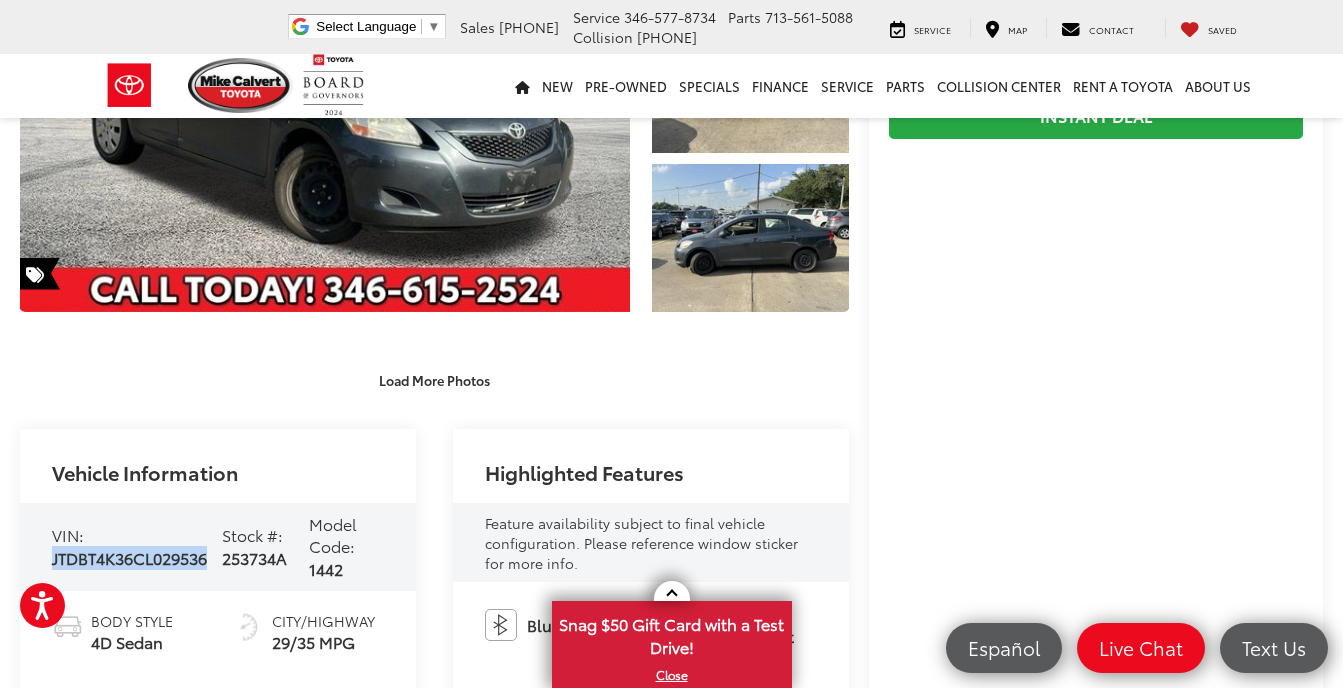 drag, startPoint x: 139, startPoint y: 559, endPoint x: 160, endPoint y: 559, distance: 21 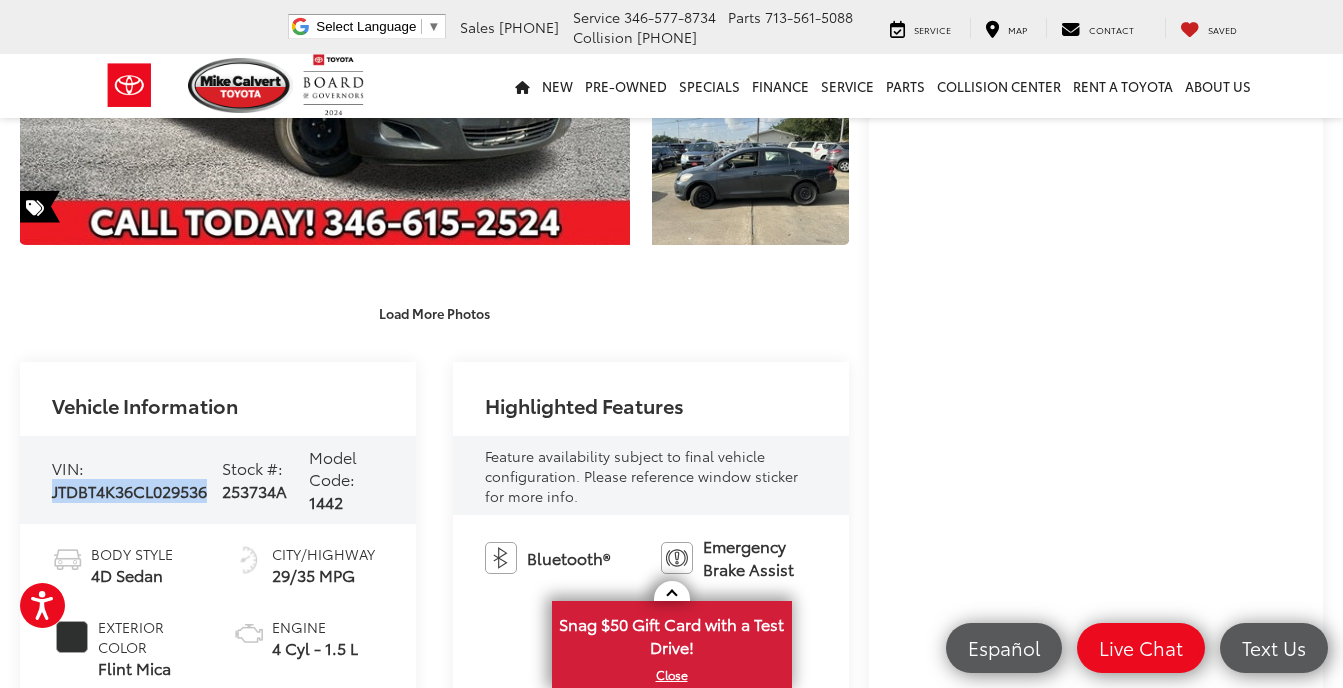 scroll, scrollTop: 467, scrollLeft: 0, axis: vertical 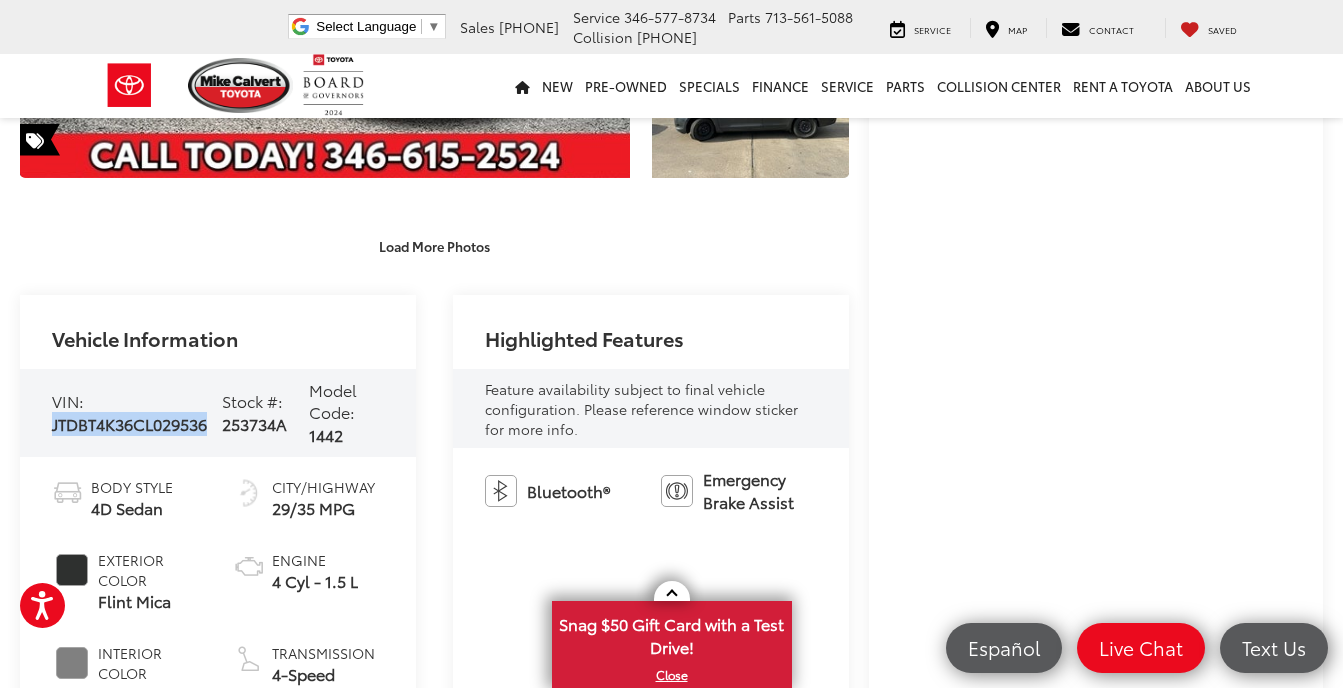 click on "VIN:
[VIN]
Stock #:
253734A
Model Code:
1442" at bounding box center [218, 413] 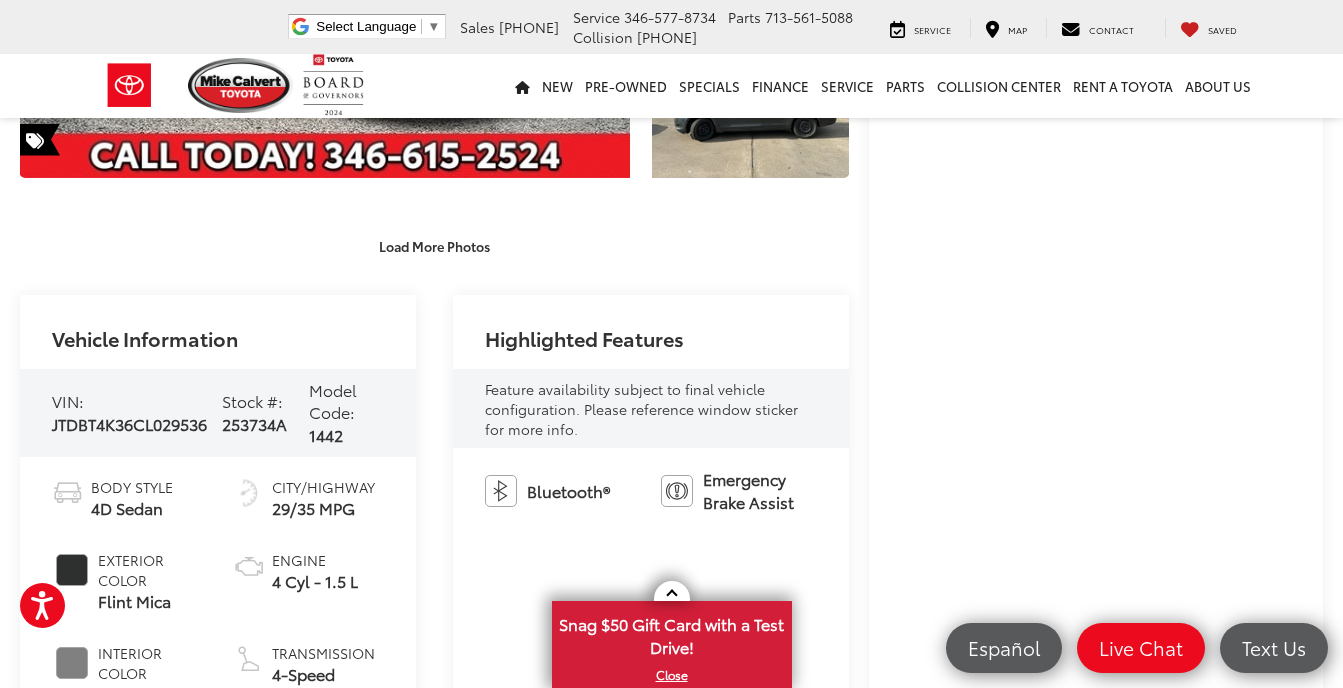 click on "JTDBT4K36CL029536" at bounding box center (129, 423) 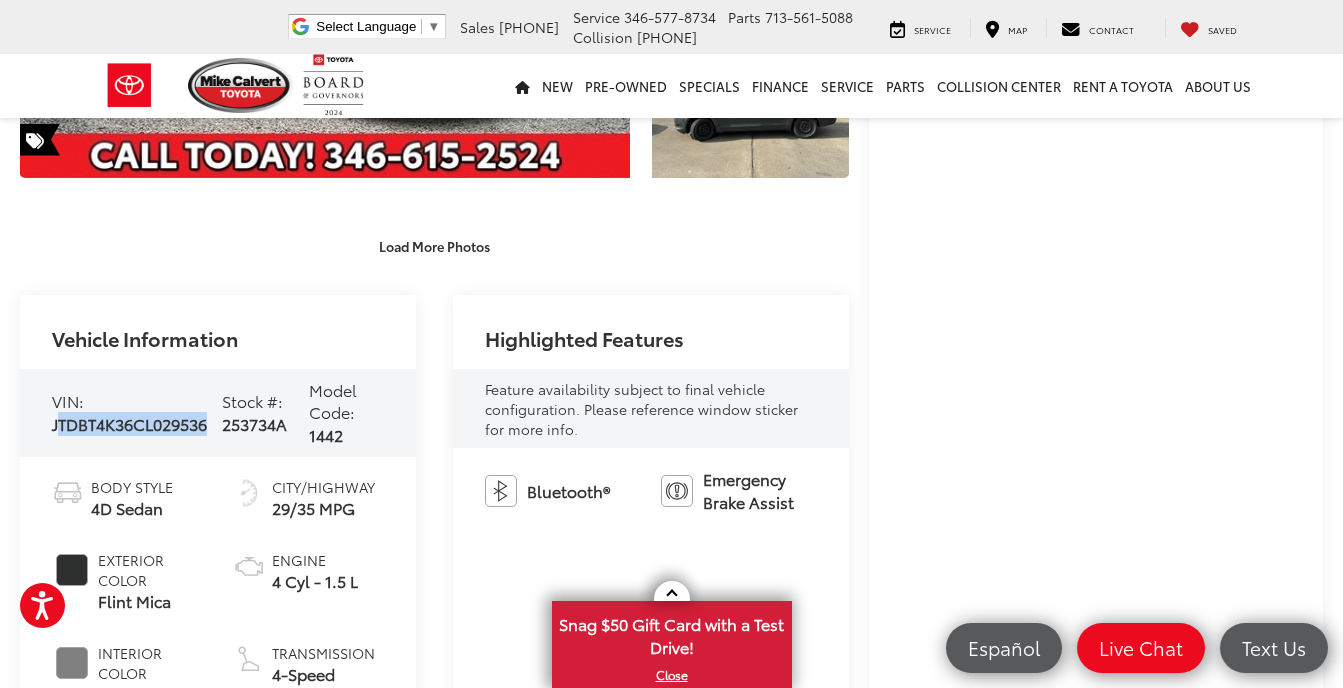 drag, startPoint x: 59, startPoint y: 433, endPoint x: 210, endPoint y: 440, distance: 151.16217 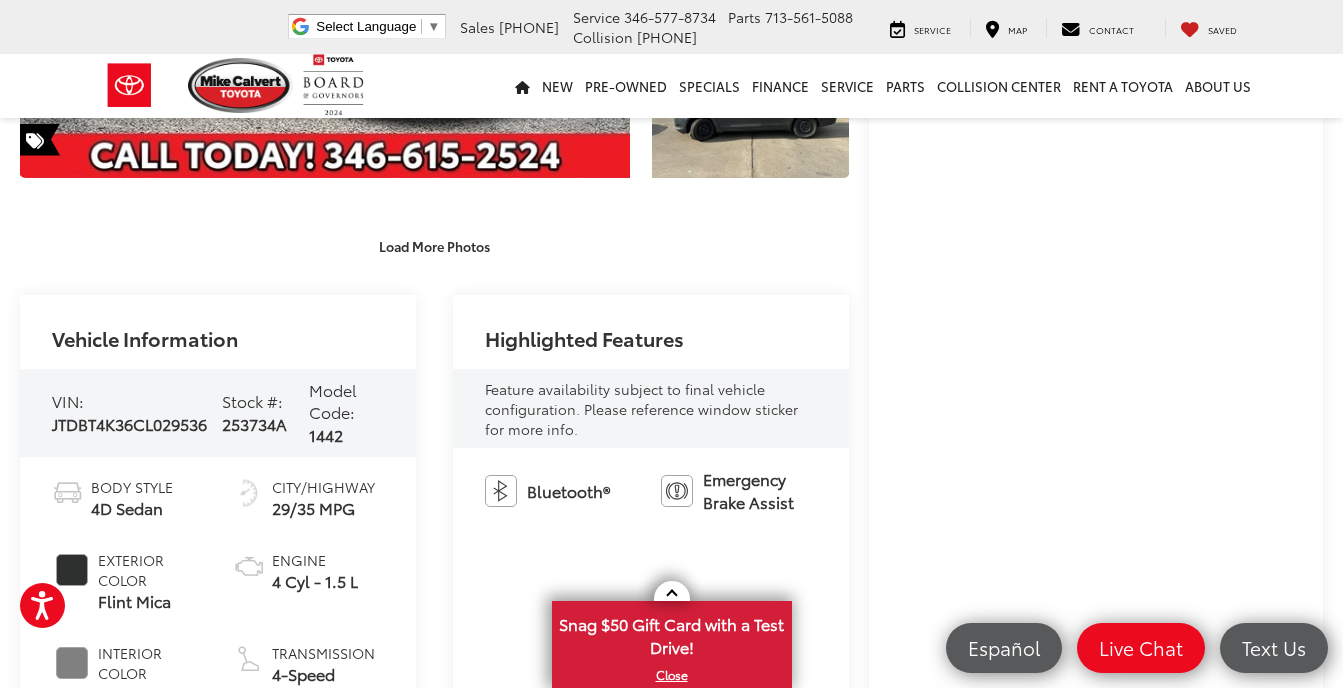 drag, startPoint x: 210, startPoint y: 440, endPoint x: 134, endPoint y: 470, distance: 81.706795 